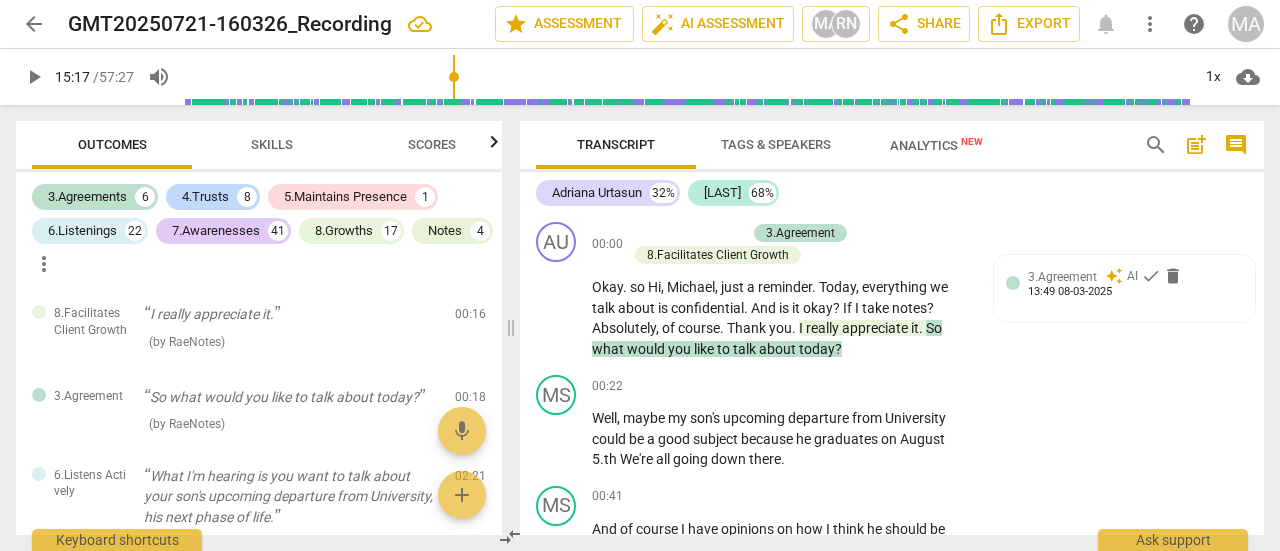 scroll, scrollTop: 0, scrollLeft: 0, axis: both 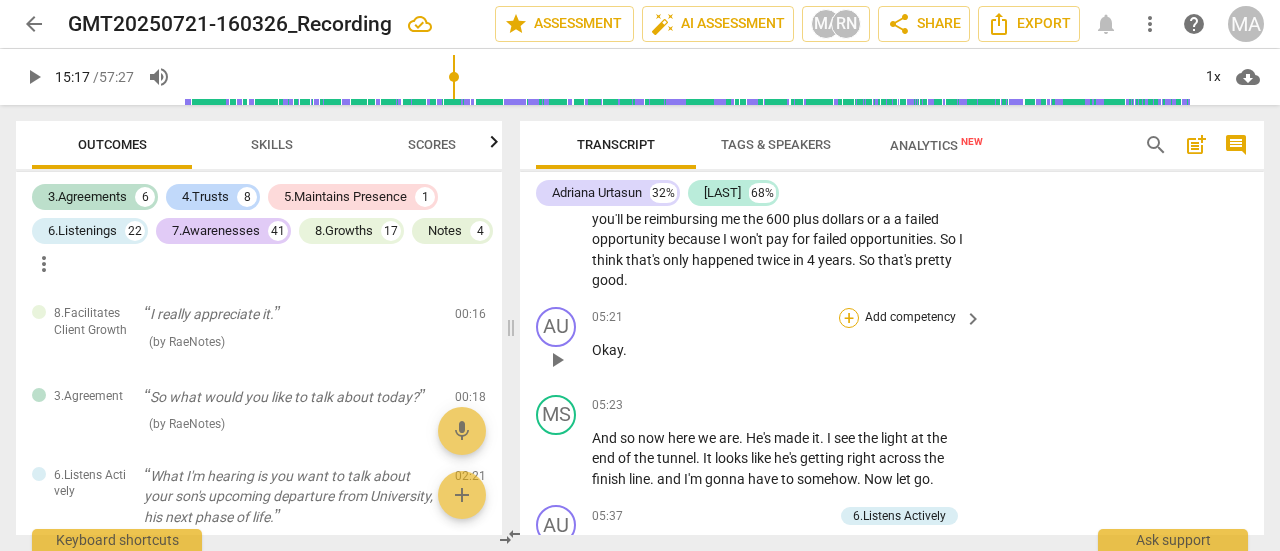 click on "+" at bounding box center (849, 318) 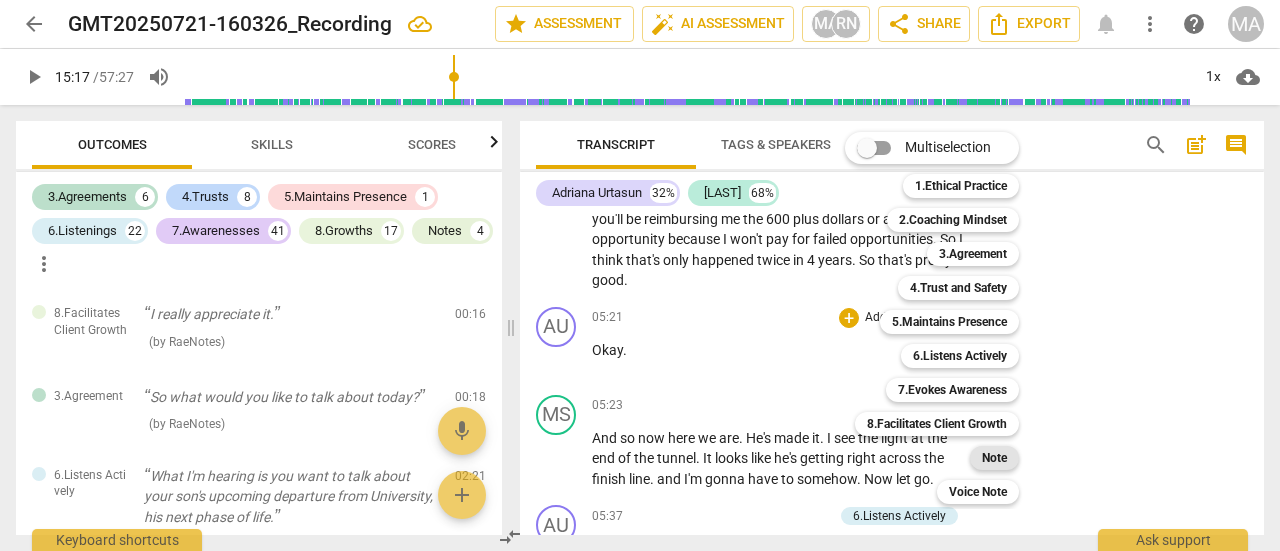 click on "Note" at bounding box center [994, 458] 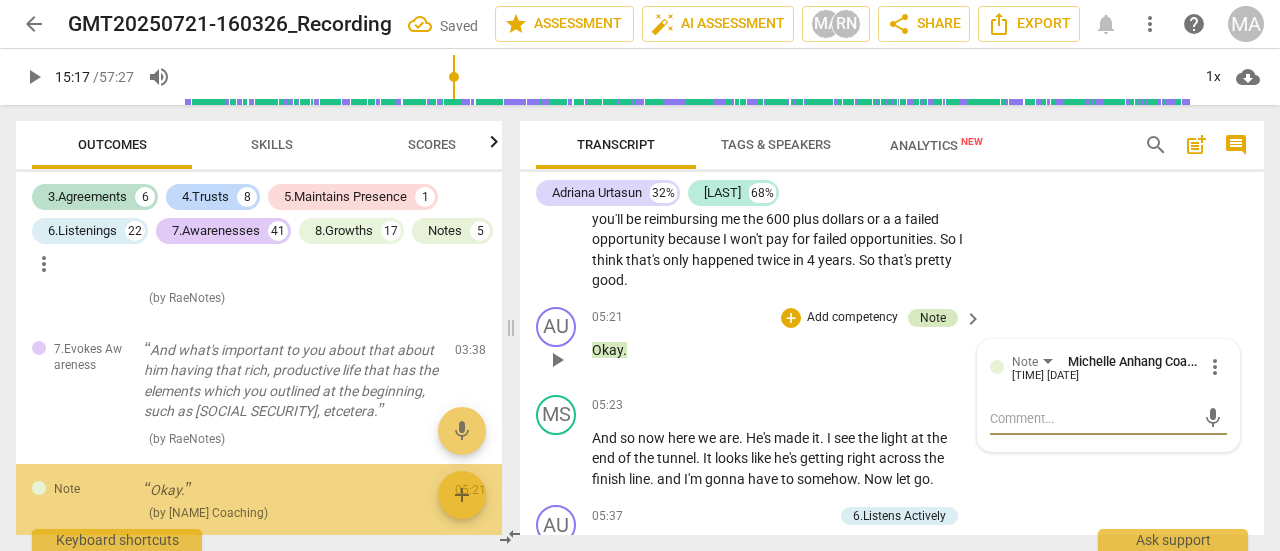 scroll, scrollTop: 1128, scrollLeft: 0, axis: vertical 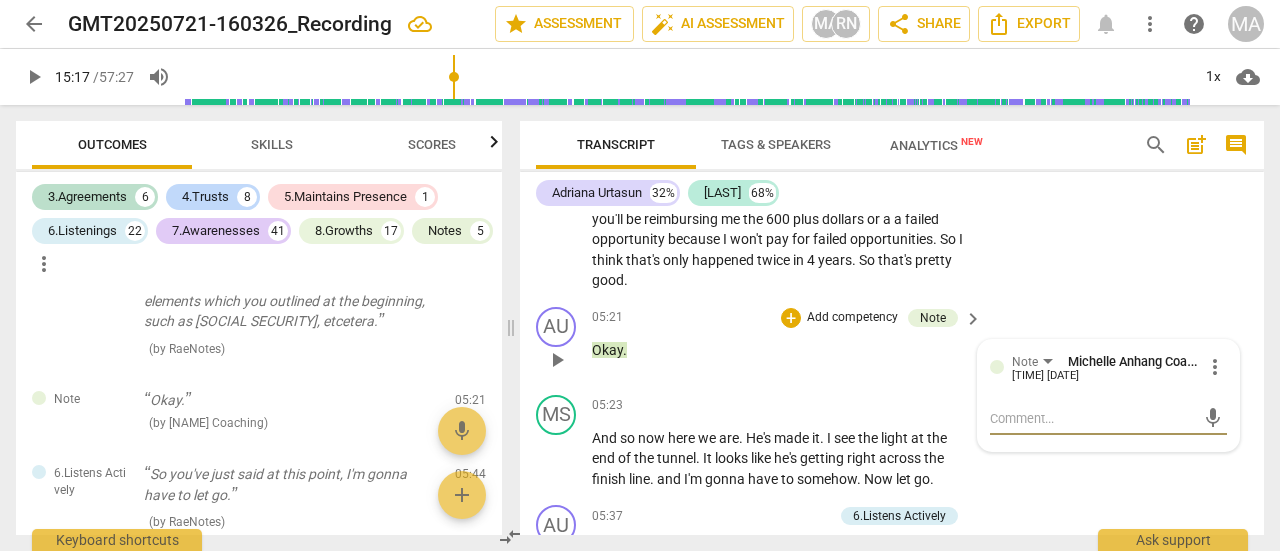 click on "AU play_arrow pause 05:21 + Add competency Note keyboard_arrow_right Okay . Note [PERSON] Coaching 08:48 08-04-2025 more_vert mic" at bounding box center (892, 343) 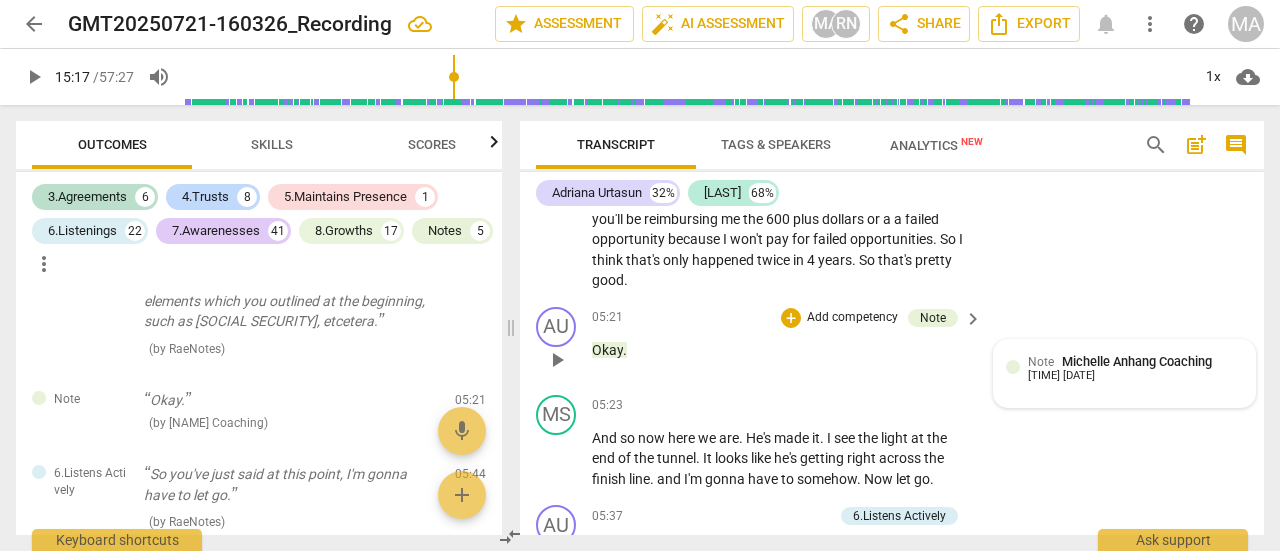 click on "Michelle Anhang Coaching" at bounding box center [1137, 361] 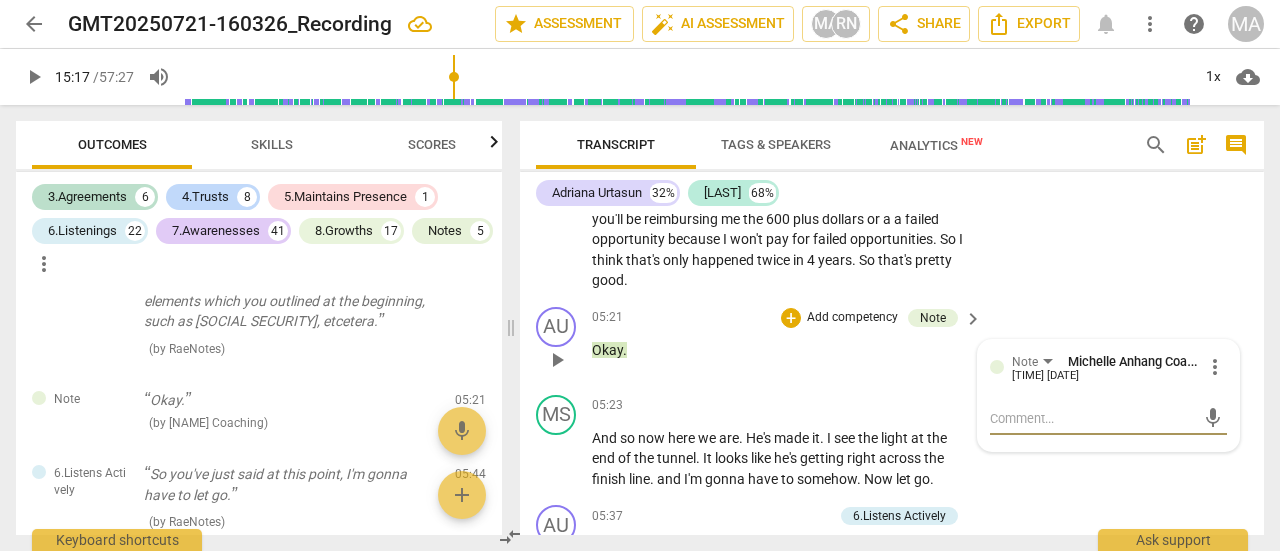 click on "more_vert" at bounding box center [1215, 367] 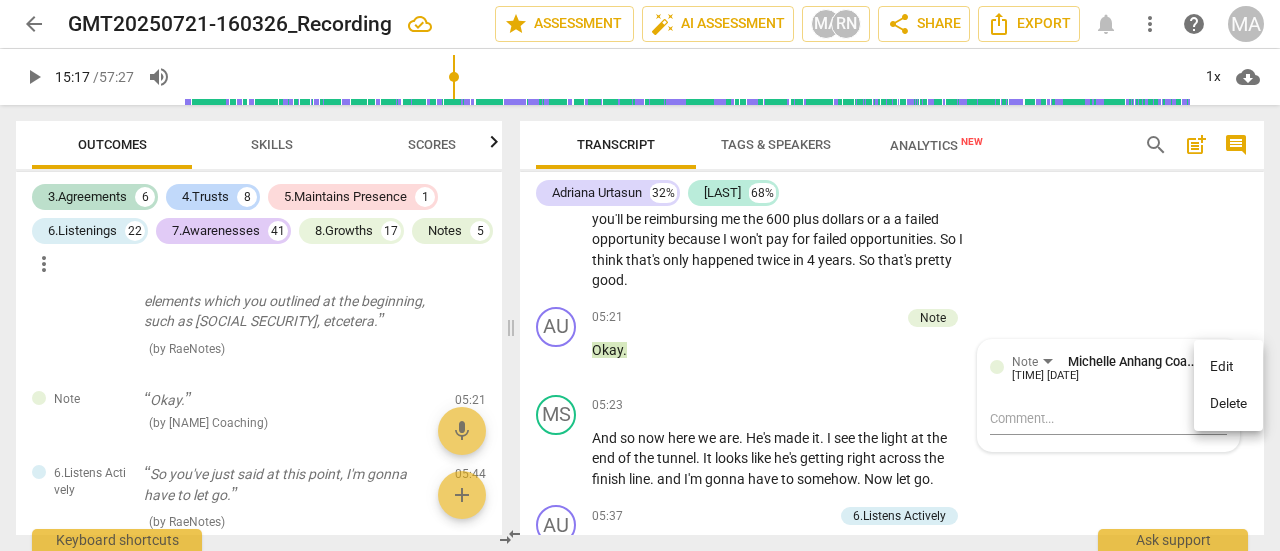 click on "Delete" at bounding box center [1228, 404] 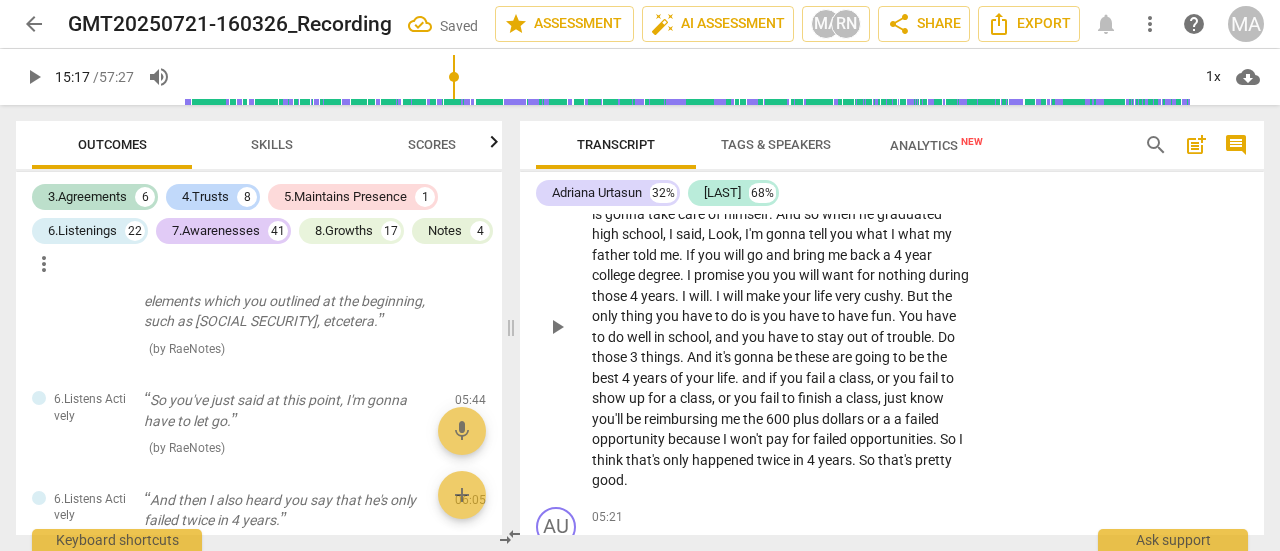 scroll, scrollTop: 1400, scrollLeft: 0, axis: vertical 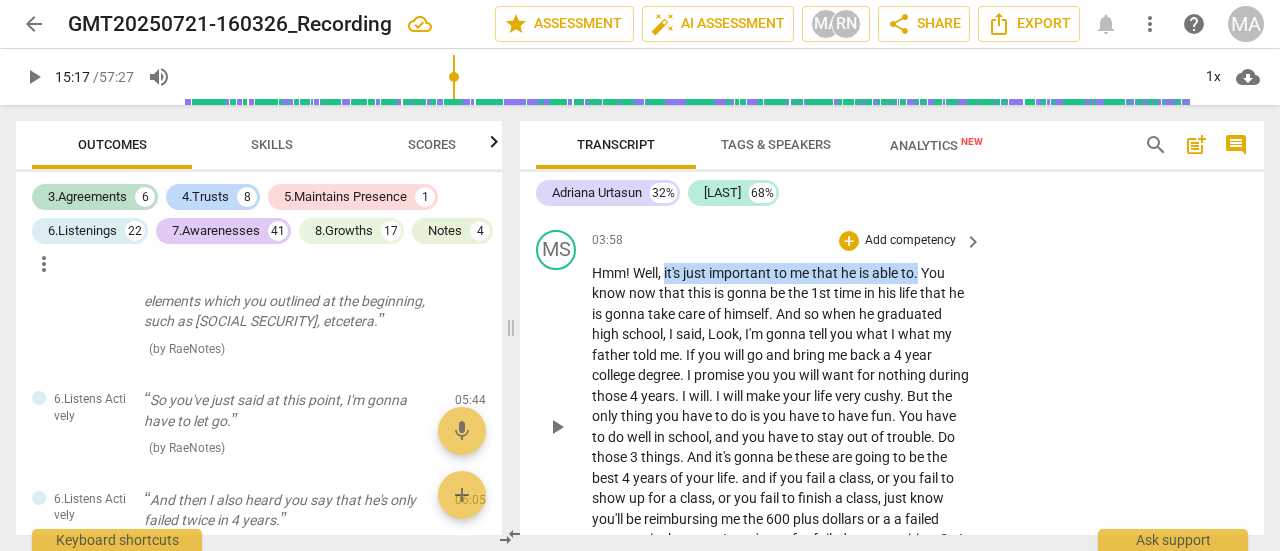 drag, startPoint x: 665, startPoint y: 270, endPoint x: 924, endPoint y: 267, distance: 259.01736 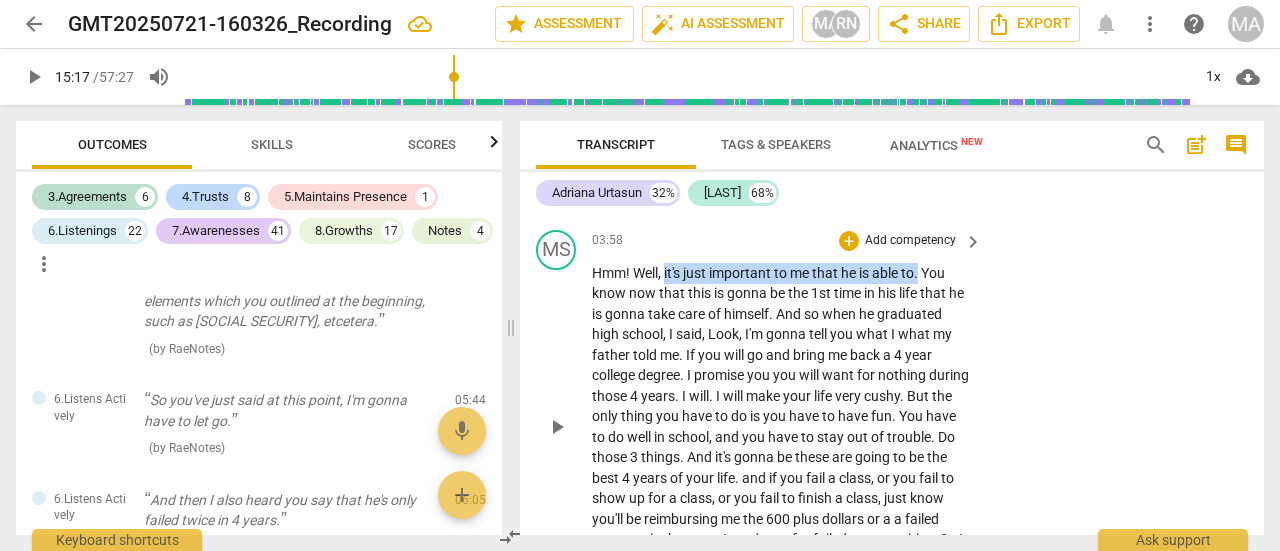 click on "Hmm ! Well , it's just important to me that he is able to . You know now that this is gonna be the 1st time in his life that he is gonna take care of himself . And so when he graduated high school , I said , Look , I'm gonna tell you what I what my father told me . If you will go and bring me back a 4 year college degree . I promise you you will want for nothing during those 4 years . I will . I will make your life very cushy . But the only thing you have to do is you have to have fun . You have to do well in school , and you have to stay out of trouble . Do those 3 things . And it's gonna be these are going to be the best 4 years of your life . and if you fail a class , or you fail to show up for a class ," at bounding box center [782, 427] 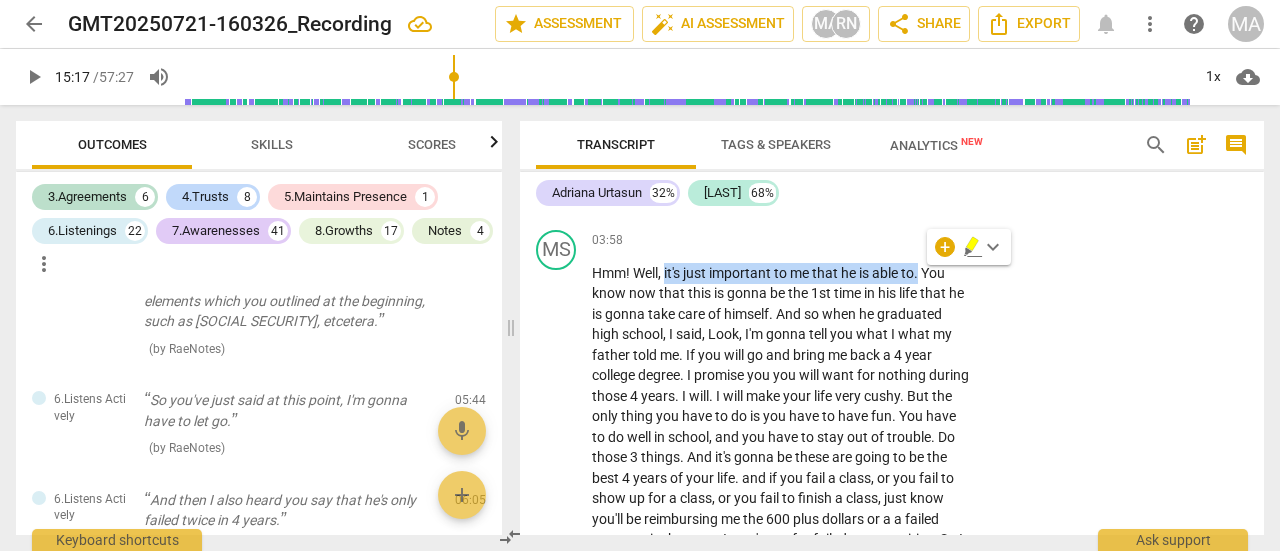 click 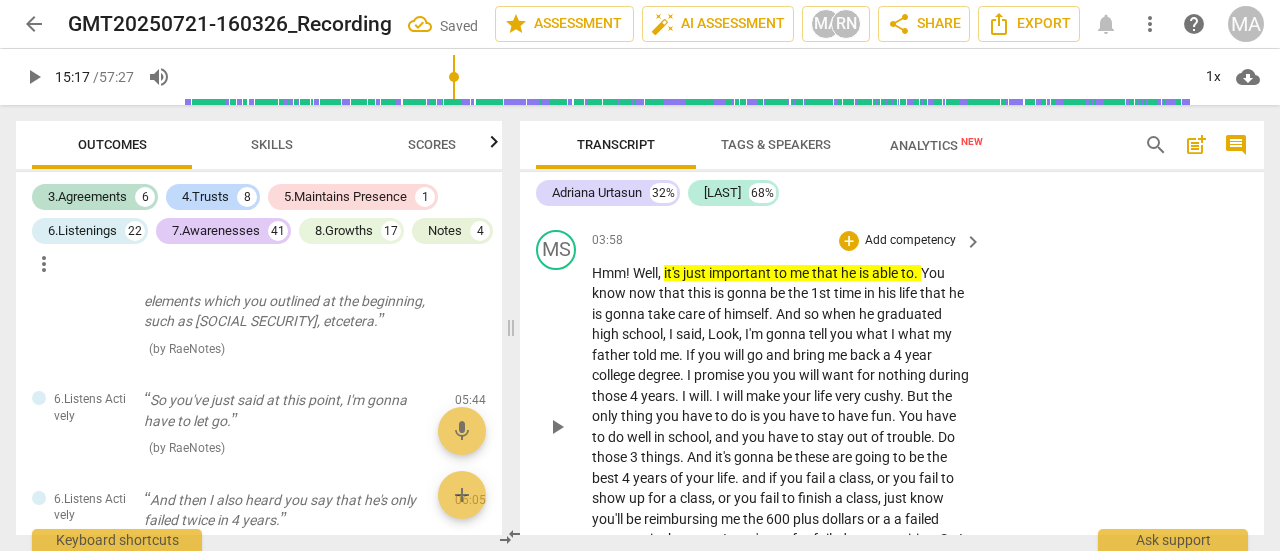 click on "that" at bounding box center (826, 273) 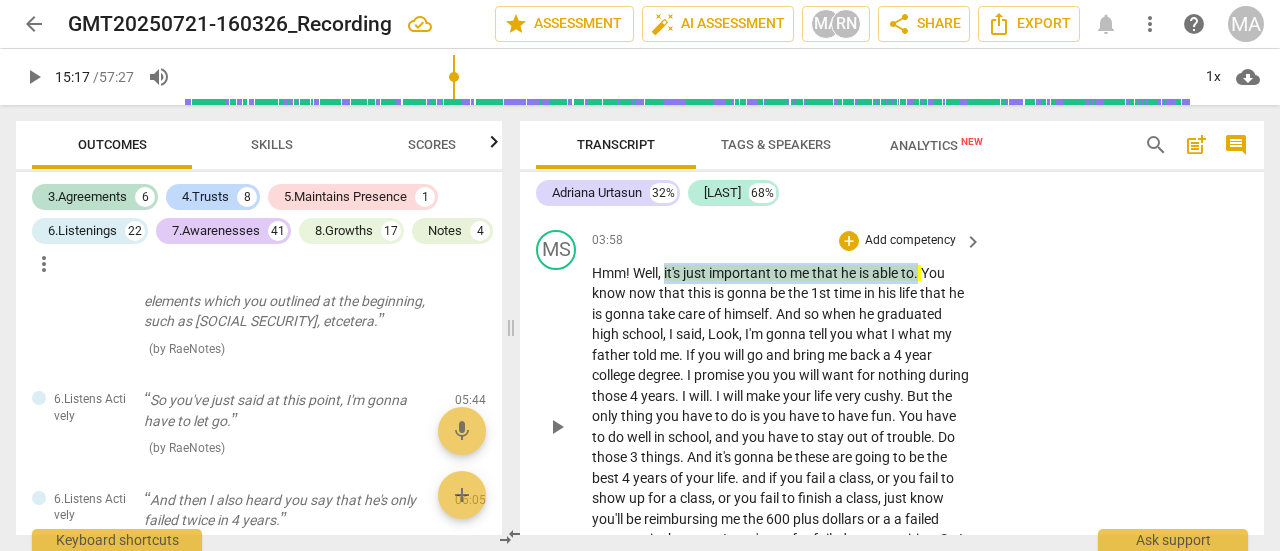 drag, startPoint x: 665, startPoint y: 272, endPoint x: 925, endPoint y: 275, distance: 260.0173 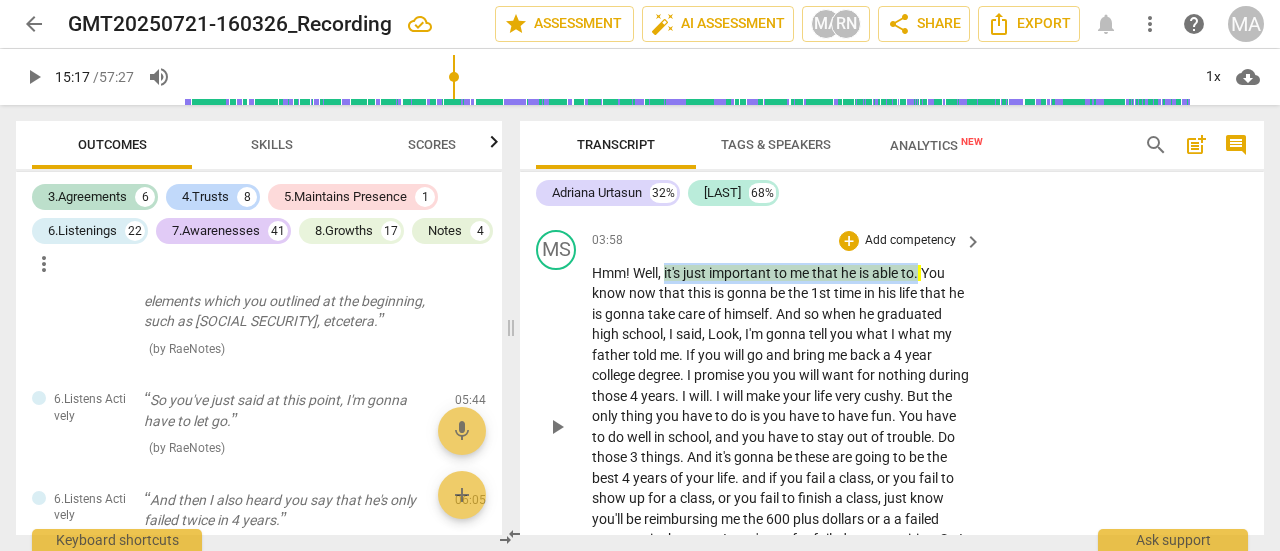 click on "Hmm ! Well , it's just important to me that he is able to . You know now that this is gonna be the 1st time in his life that he is gonna take care of himself . And so when he graduated high school , I said , Look , I'm gonna tell you what I what my father told me . If you will go and bring me back a 4 year college degree . I promise you you will want for nothing during those 4 years . I will . I will make your life very cushy . But the only thing you have to do is you have to have fun . You have to do well in school , and you have to stay out of trouble . Do those 3 things . And it's gonna be these are going to be the best 4 years of your life . and if you fail a class , or you fail to show up for a class ," at bounding box center [782, 427] 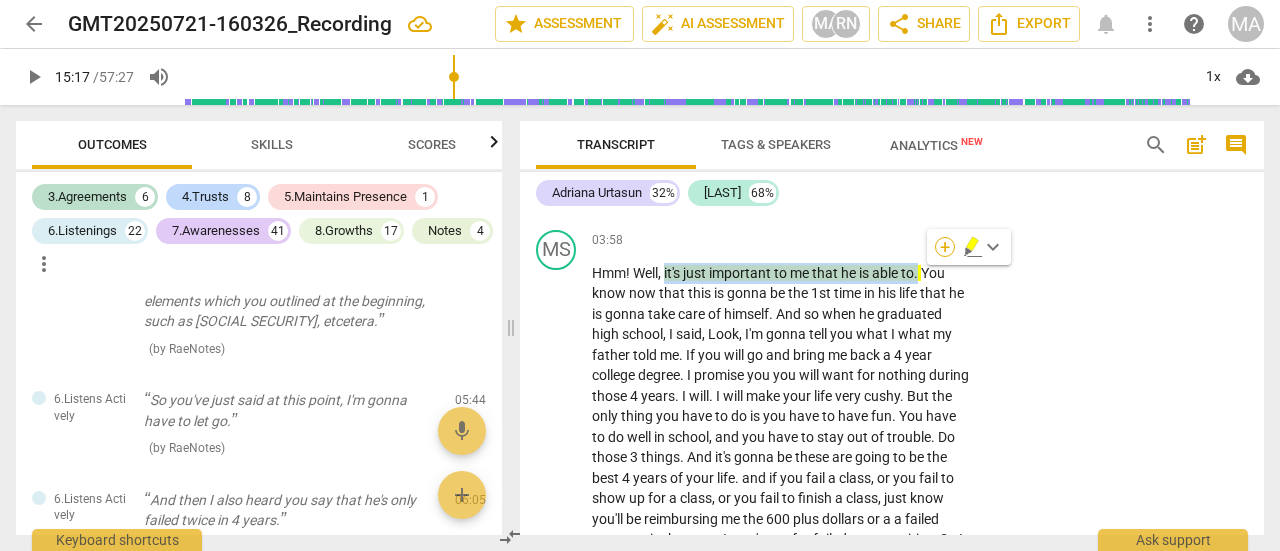 click on "+" at bounding box center [945, 247] 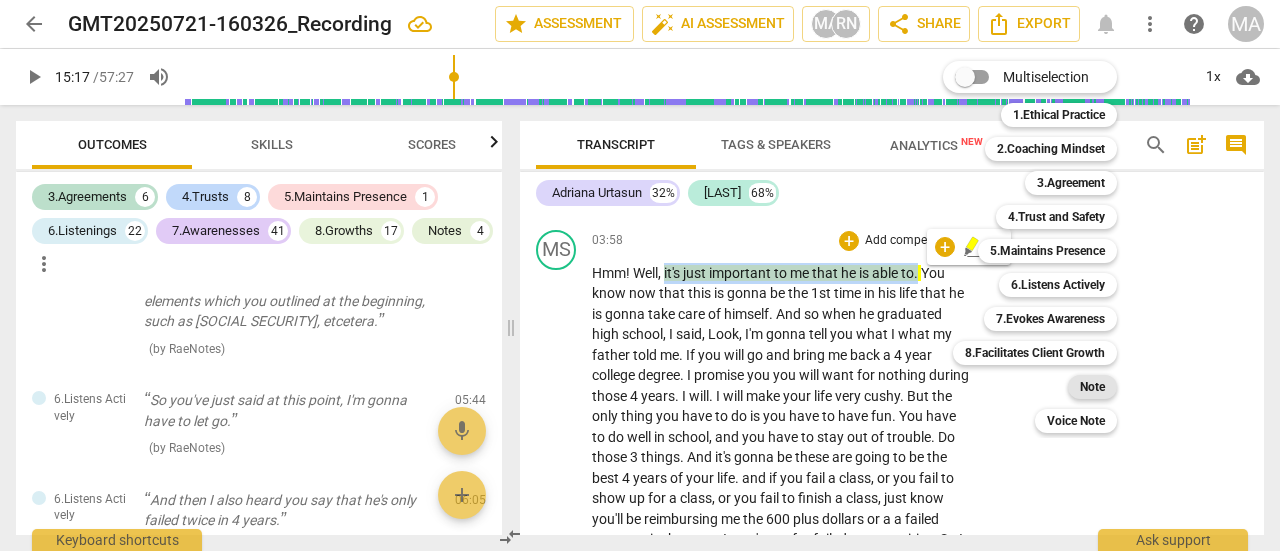 click on "Note" at bounding box center [1092, 387] 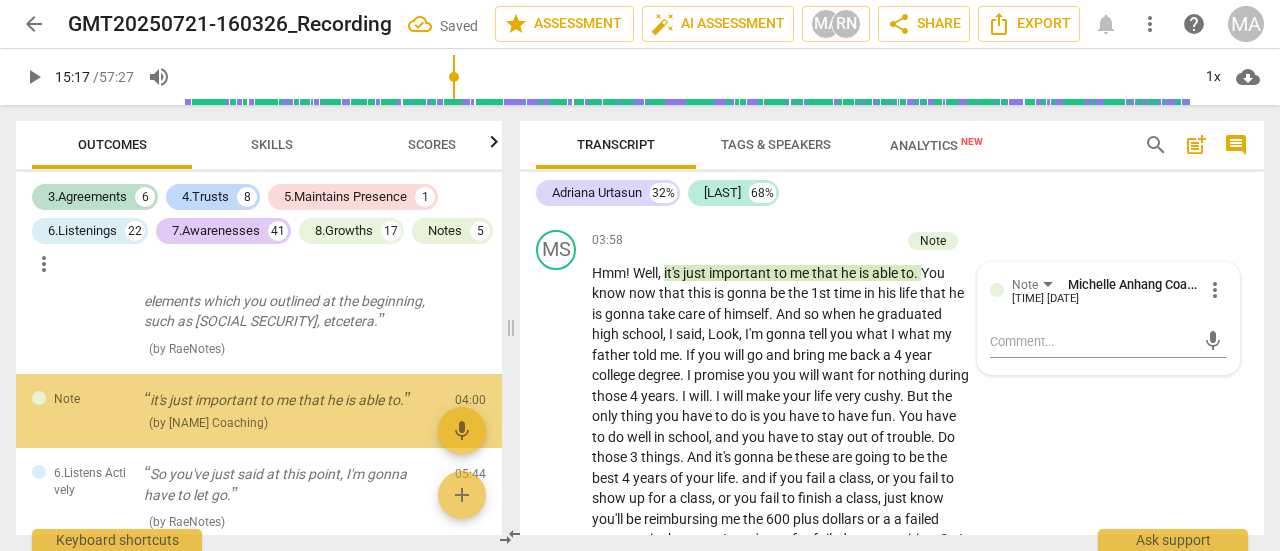 scroll, scrollTop: 1435, scrollLeft: 0, axis: vertical 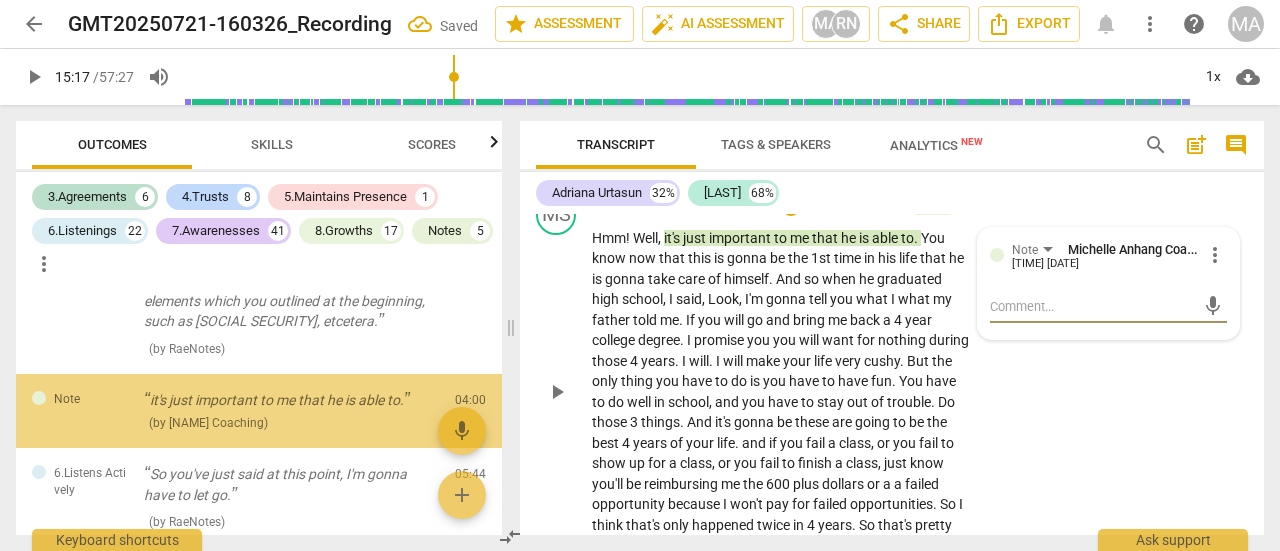 type on "o" 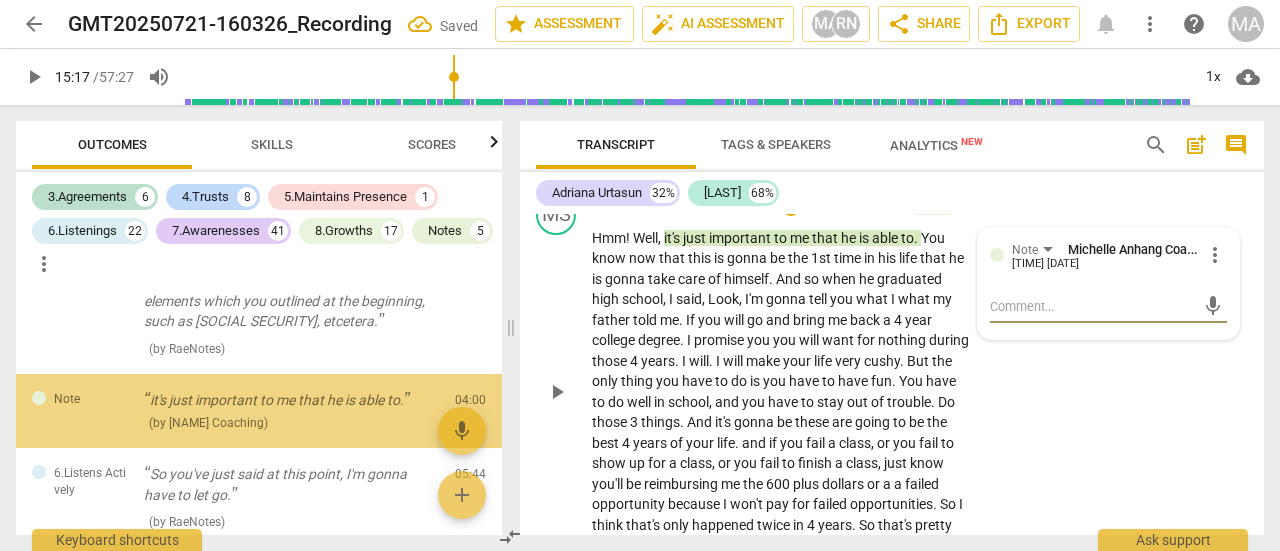 type on "o" 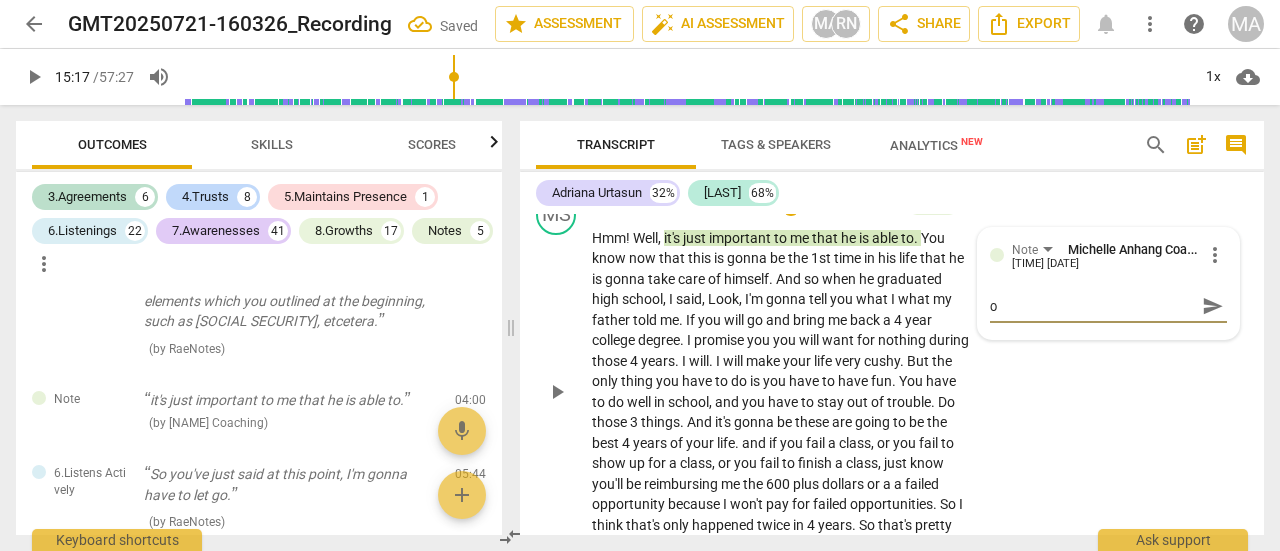 type on "op" 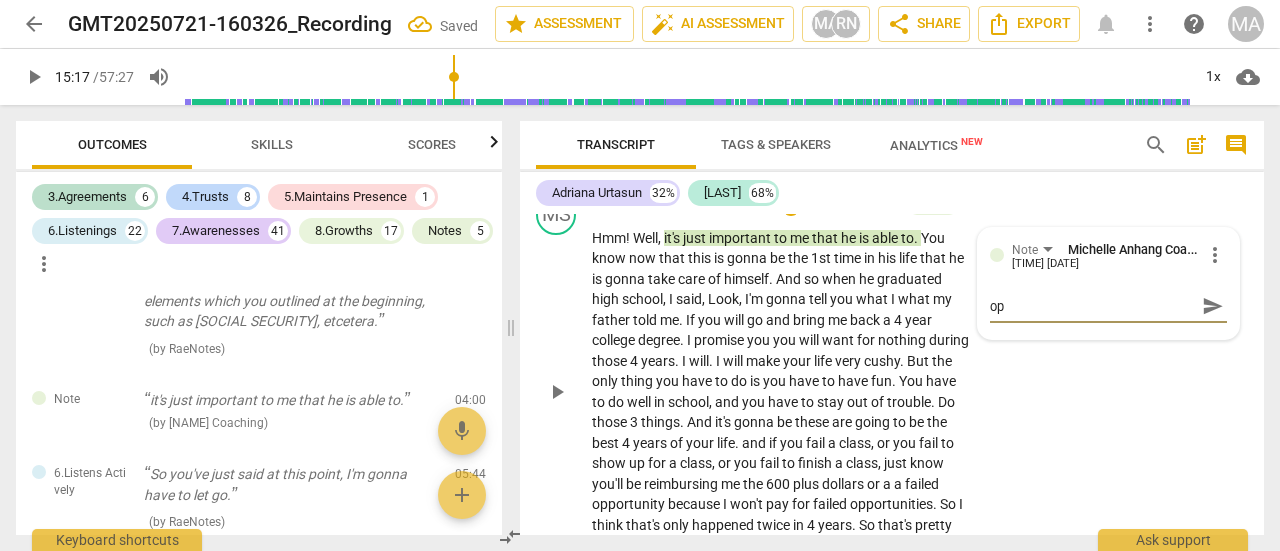 type on "opp" 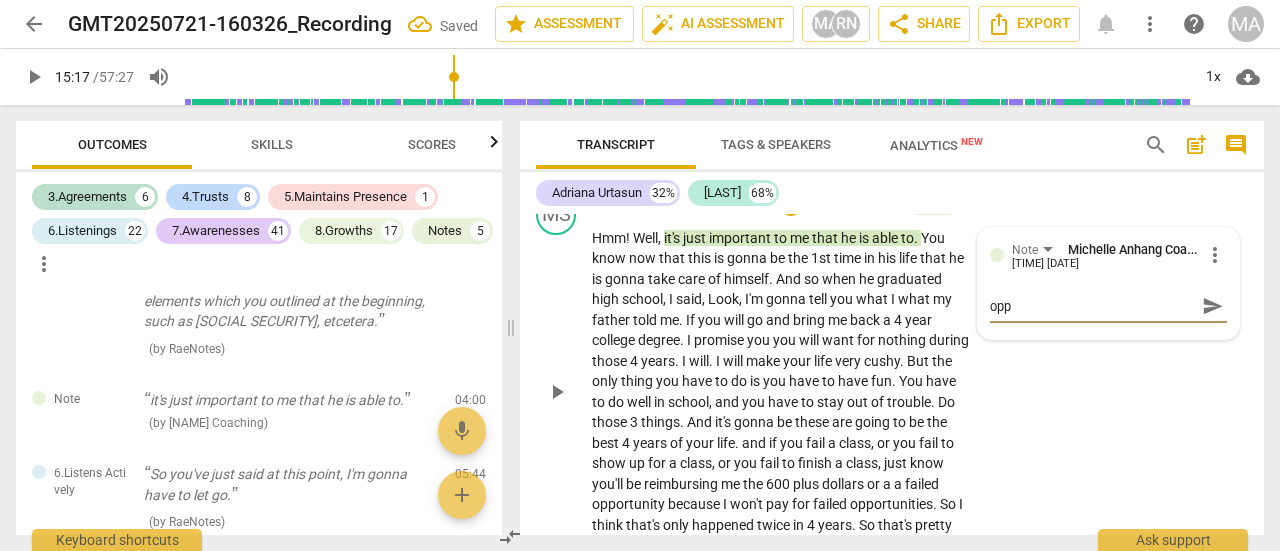 type on "oppo" 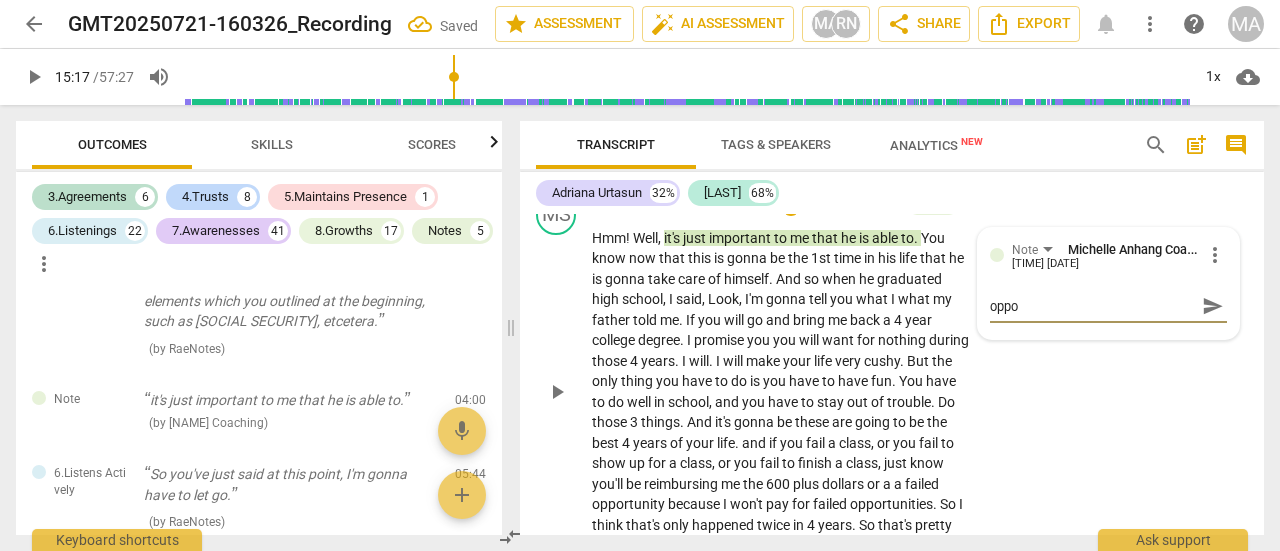 type on "oppor" 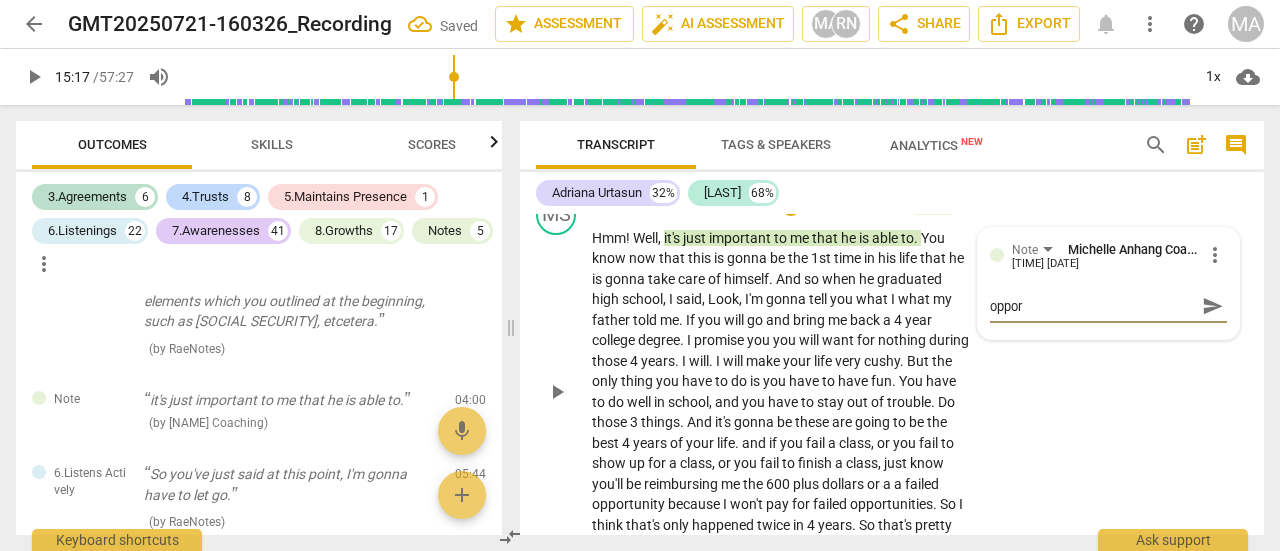type on "opport" 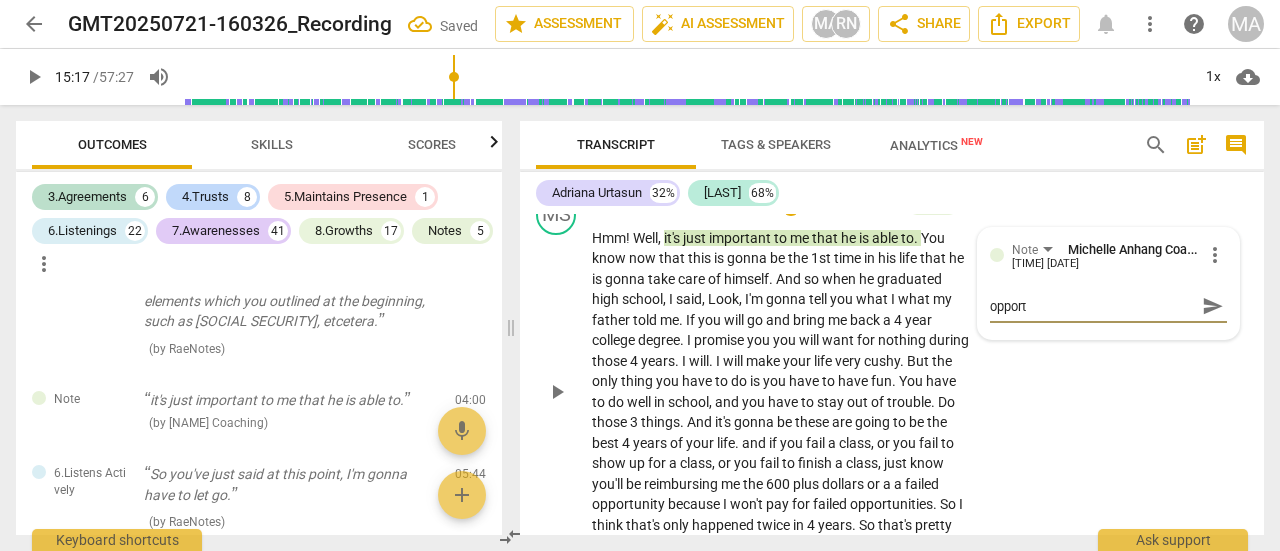 type on "opportn" 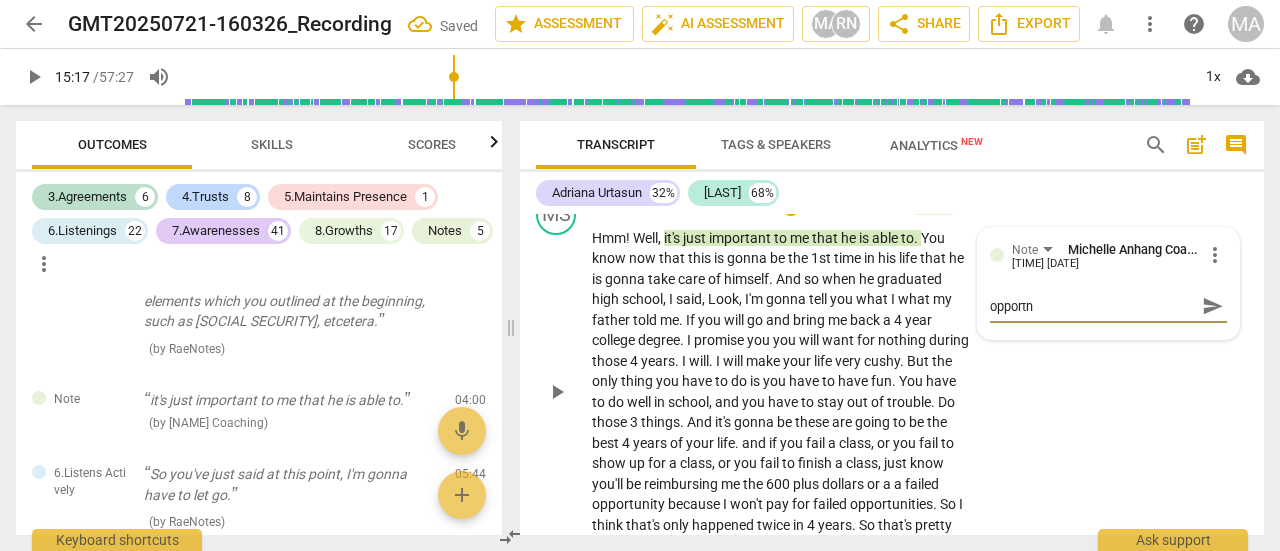 type on "opport" 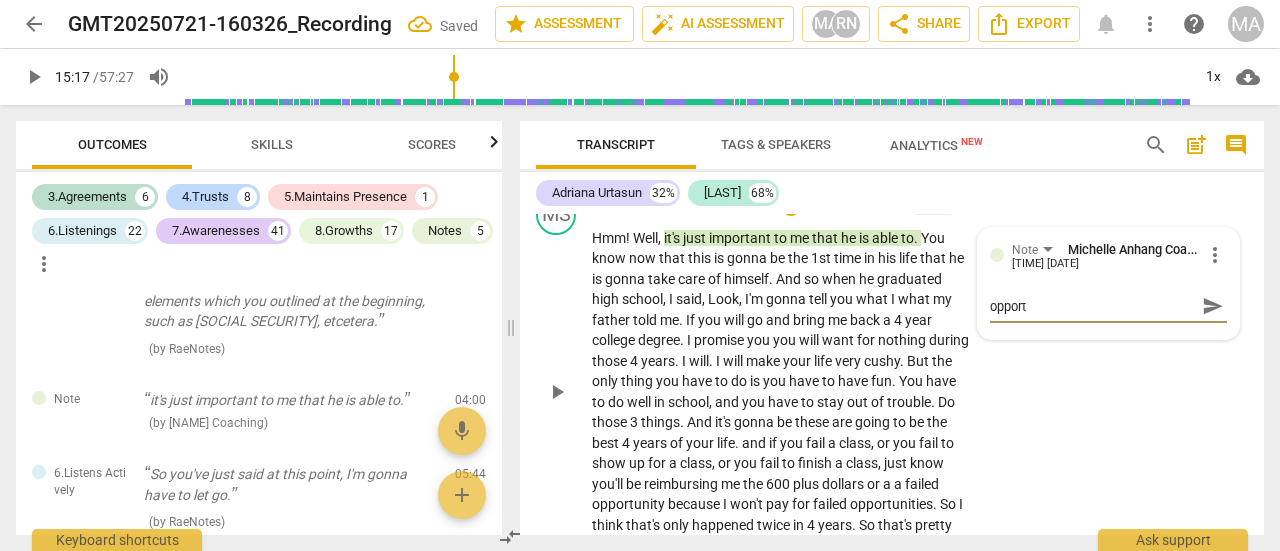 type on "opportu" 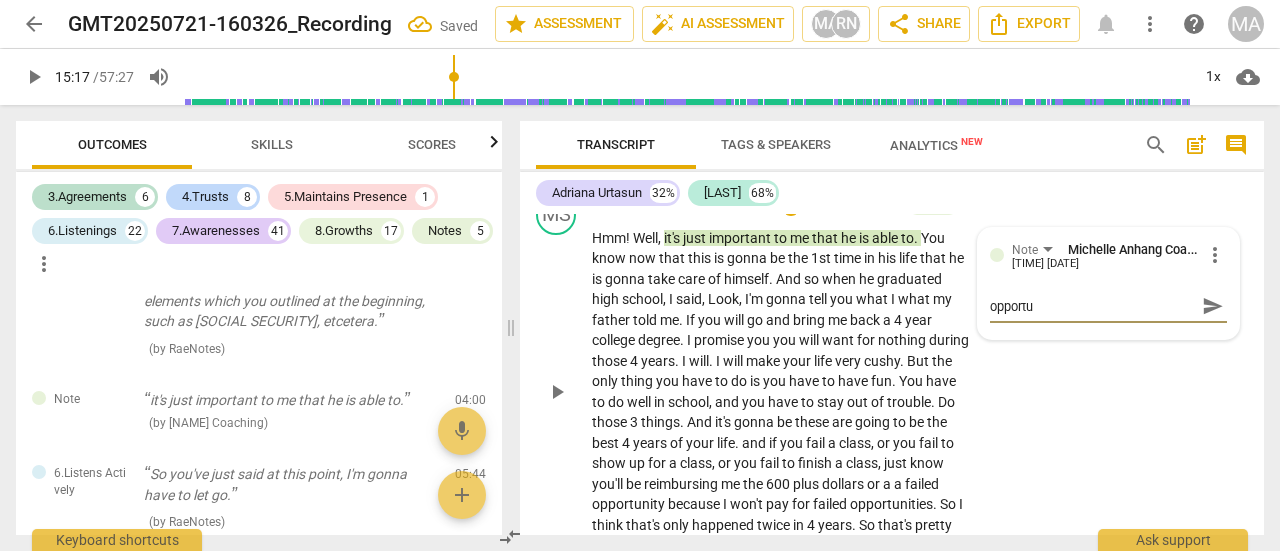 type on "opportun" 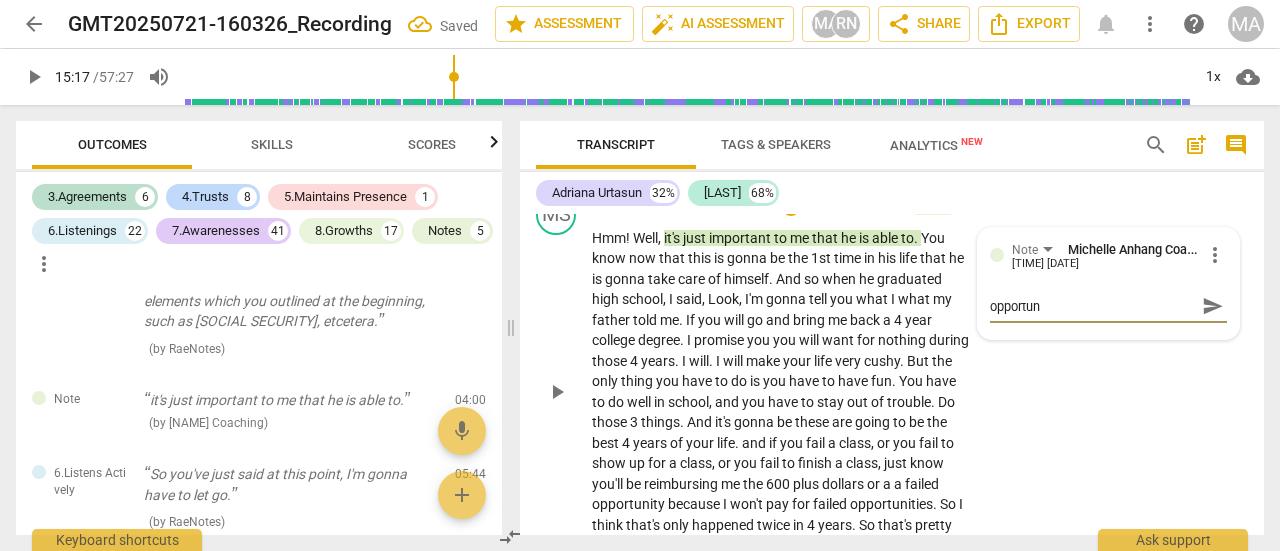type on "opportuni" 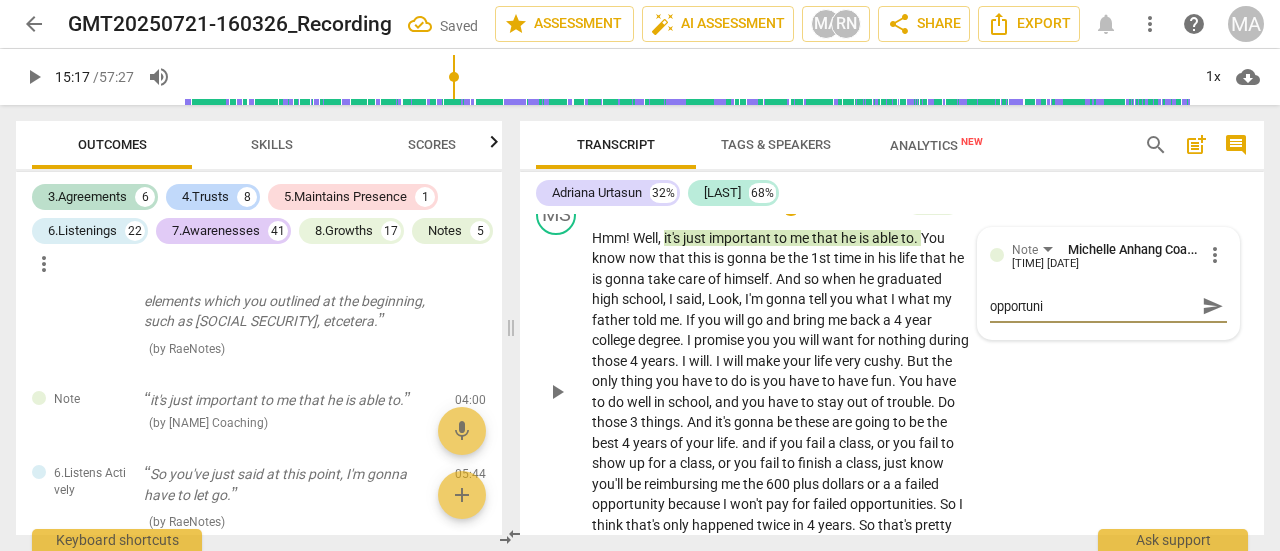 type on "opportunit" 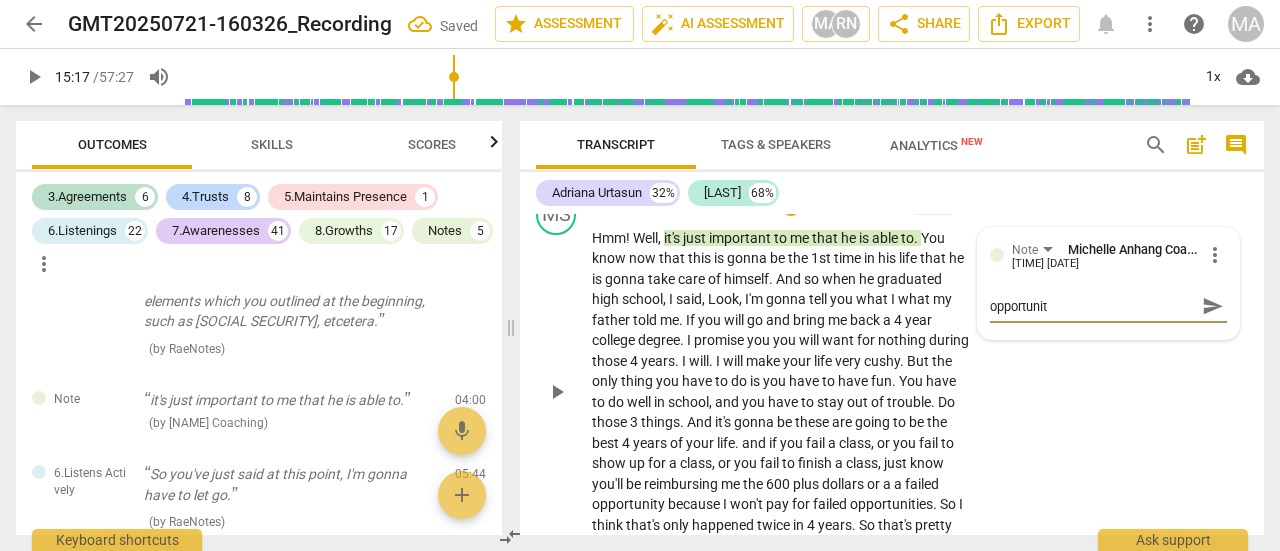 type on "opportunity" 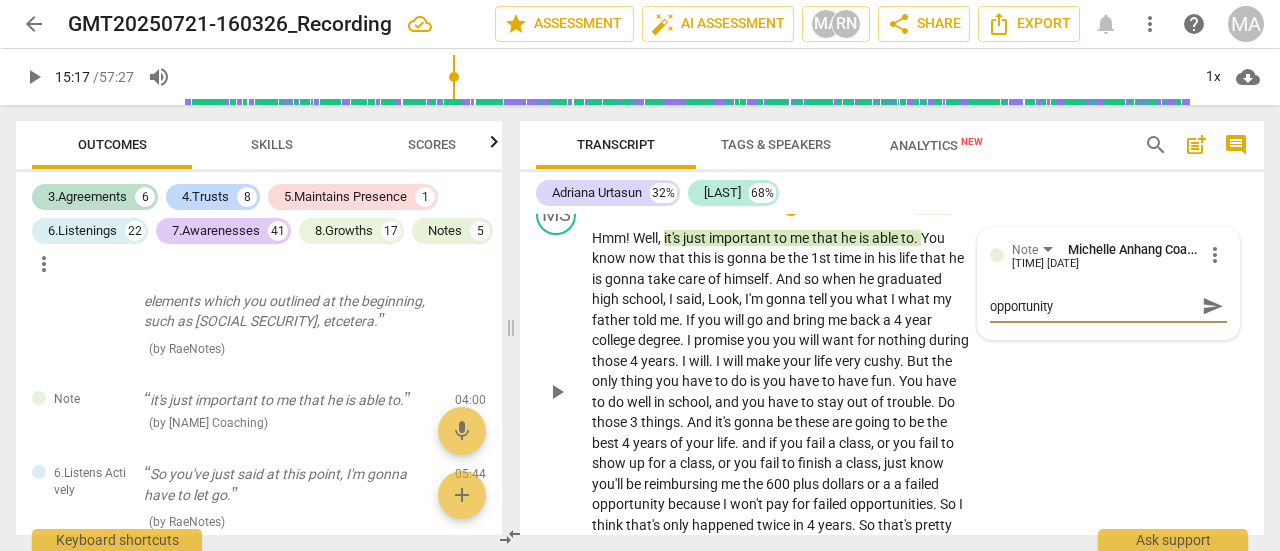type on "opportunity" 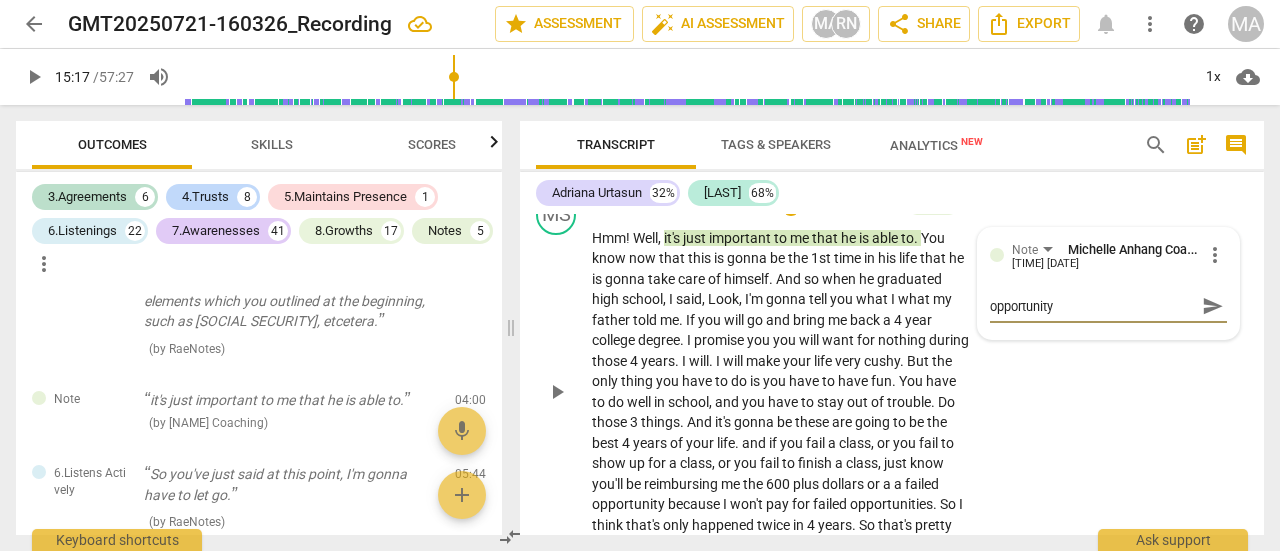 type on "opportunity" 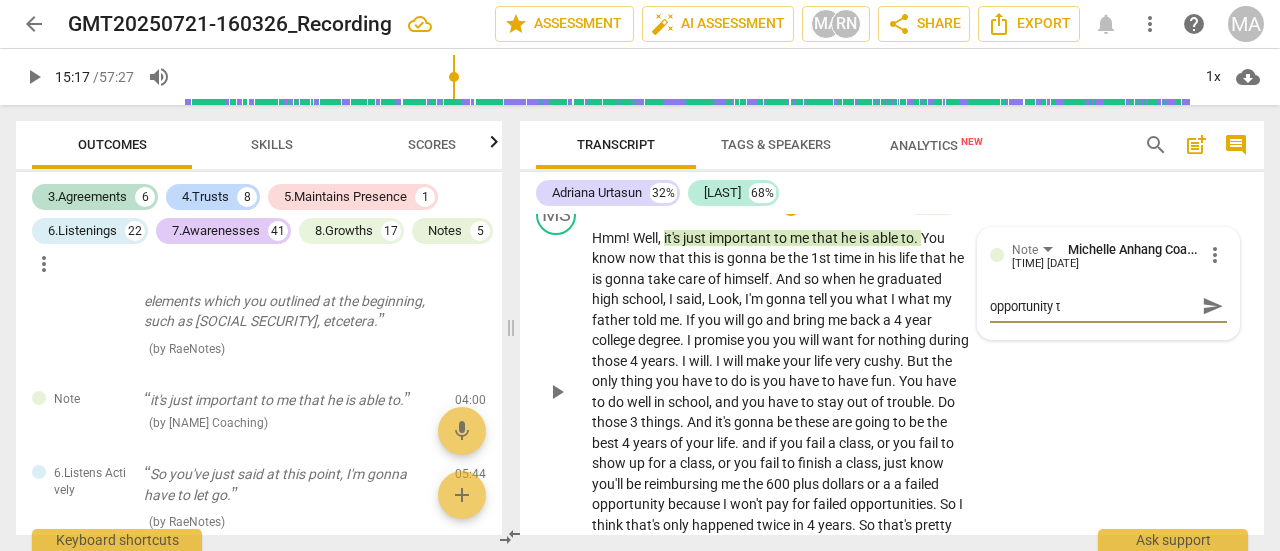 type on "opportunity to" 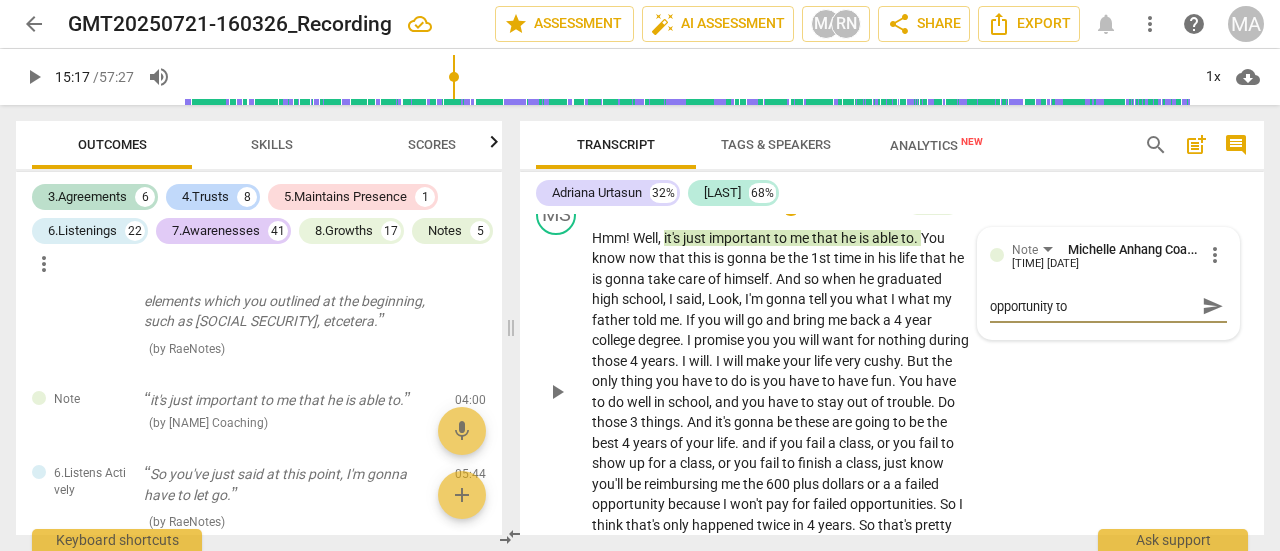type on "opportunity to" 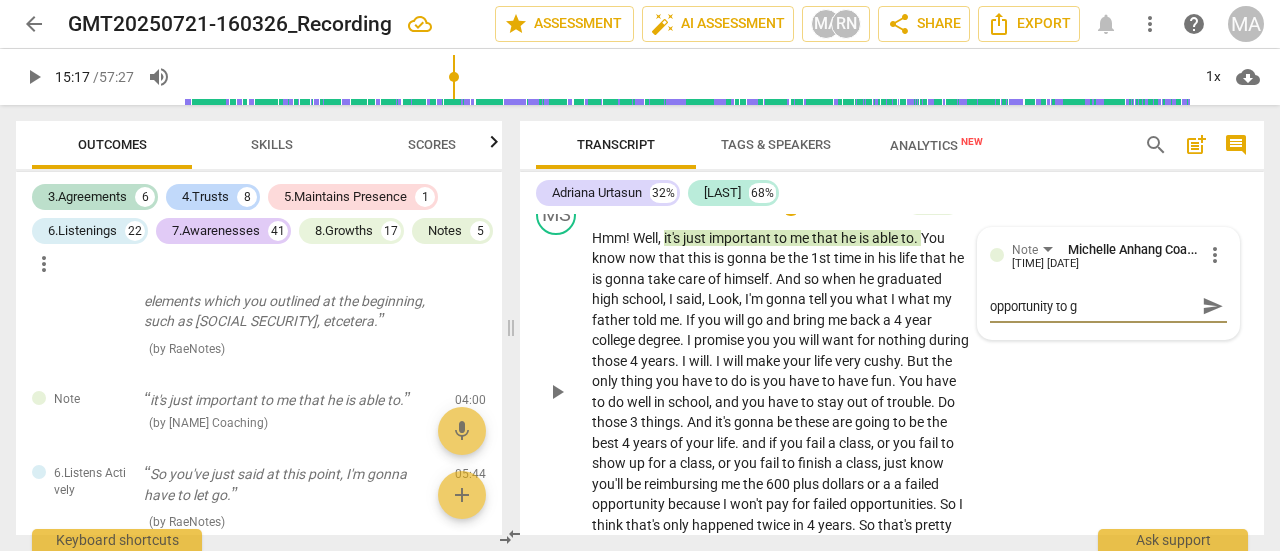 type on "opportunity to go" 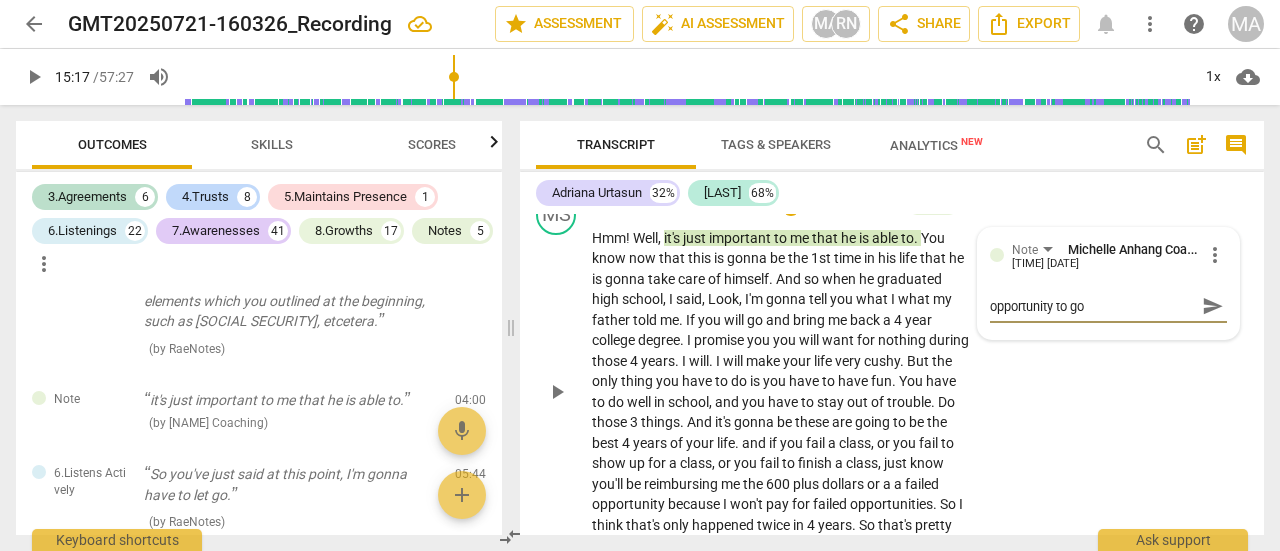 type on "opportunity to go" 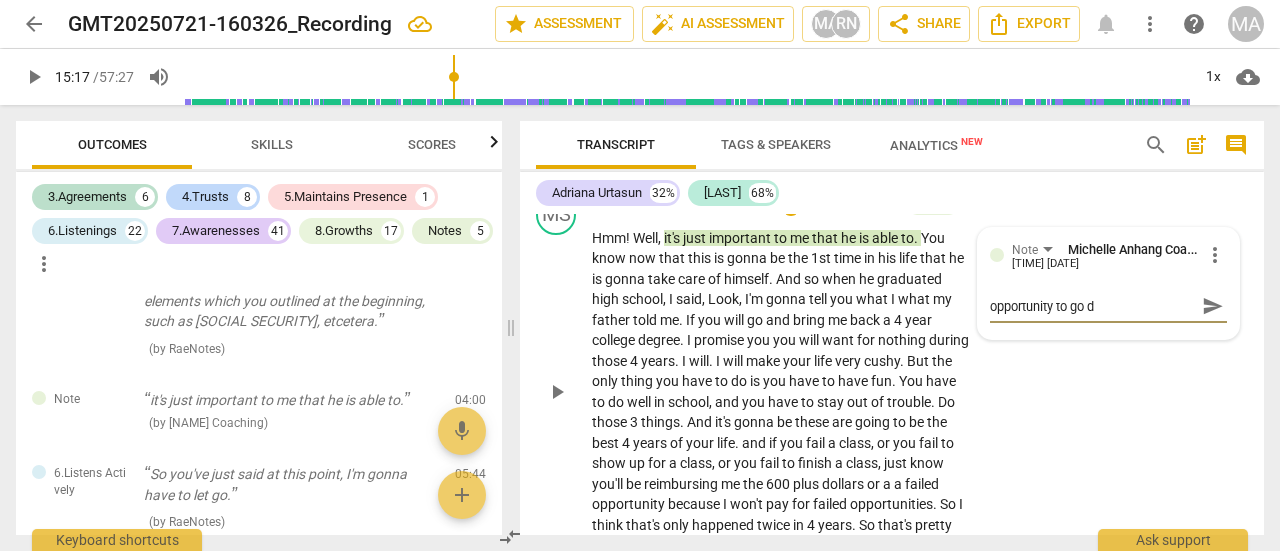 type on "opportunity to go de" 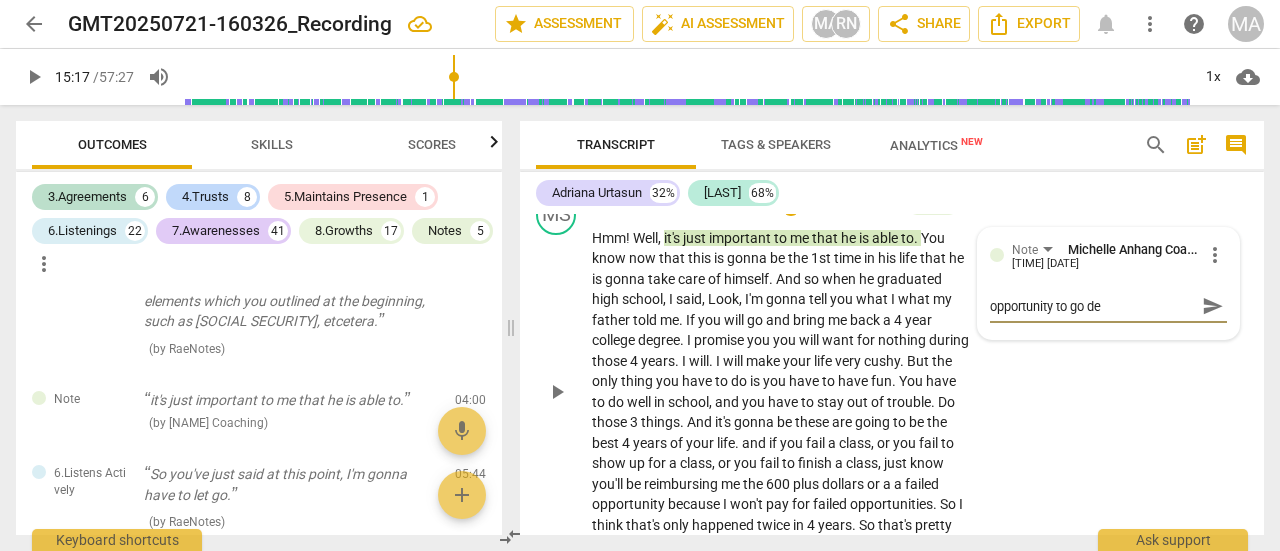 type on "opportunity to go dee" 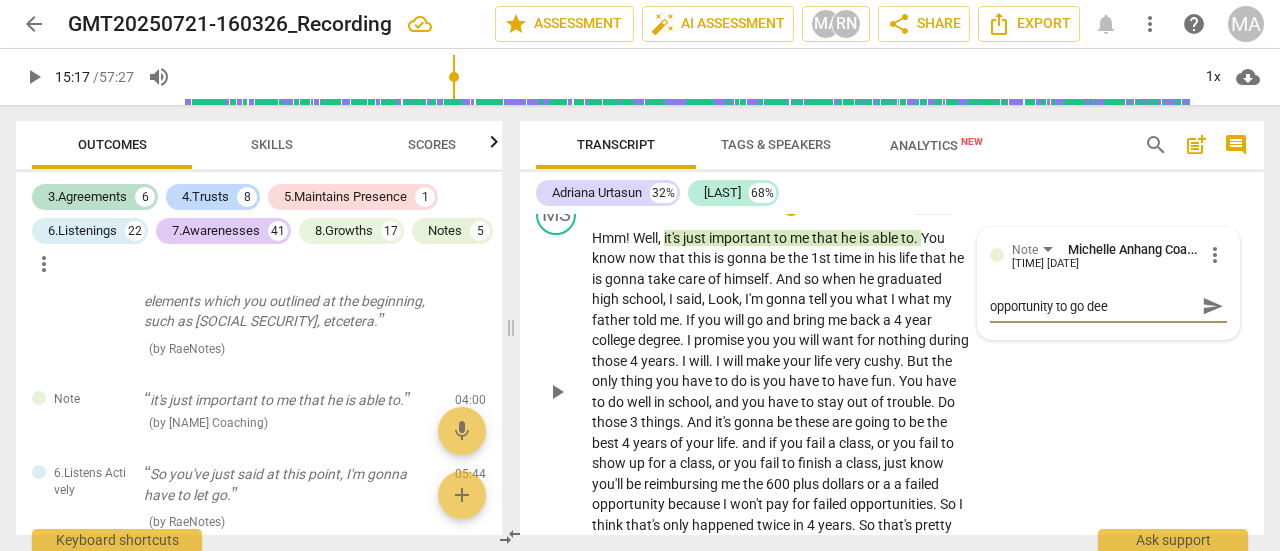 type on "opportunity to go deep" 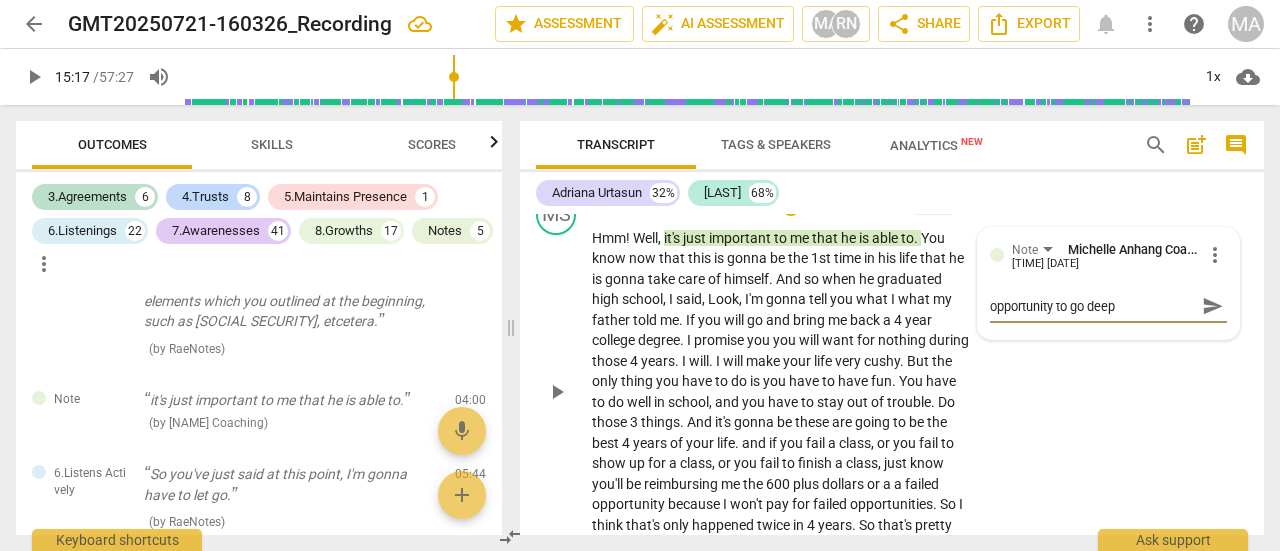 type on "opportunity to go deepe" 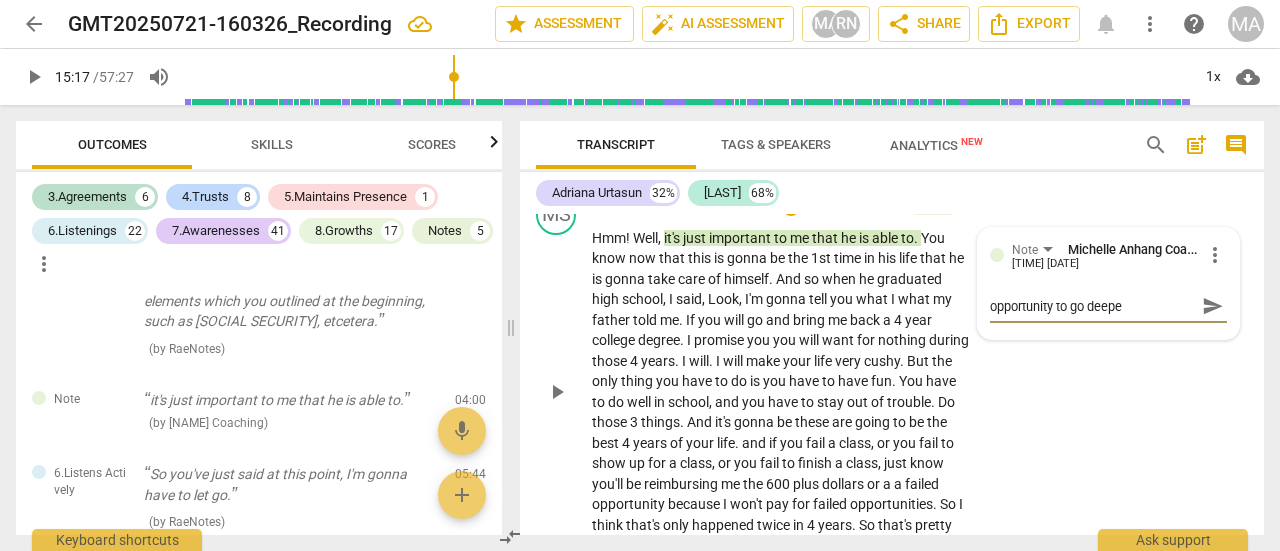 type on "opportunity to go deeper" 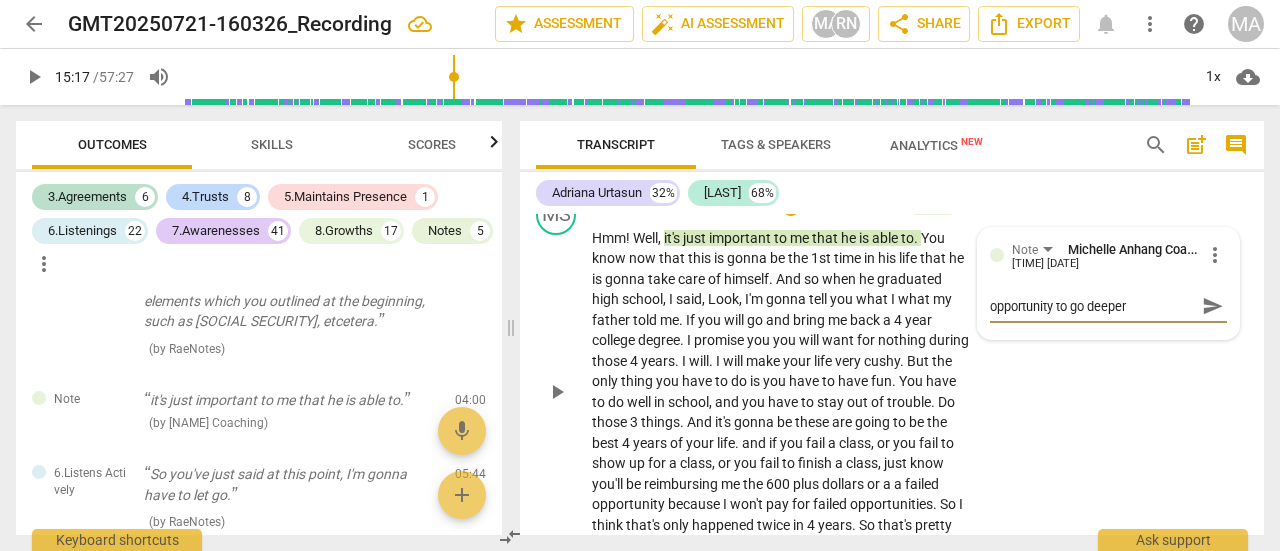 type on "opportunity to go deeper" 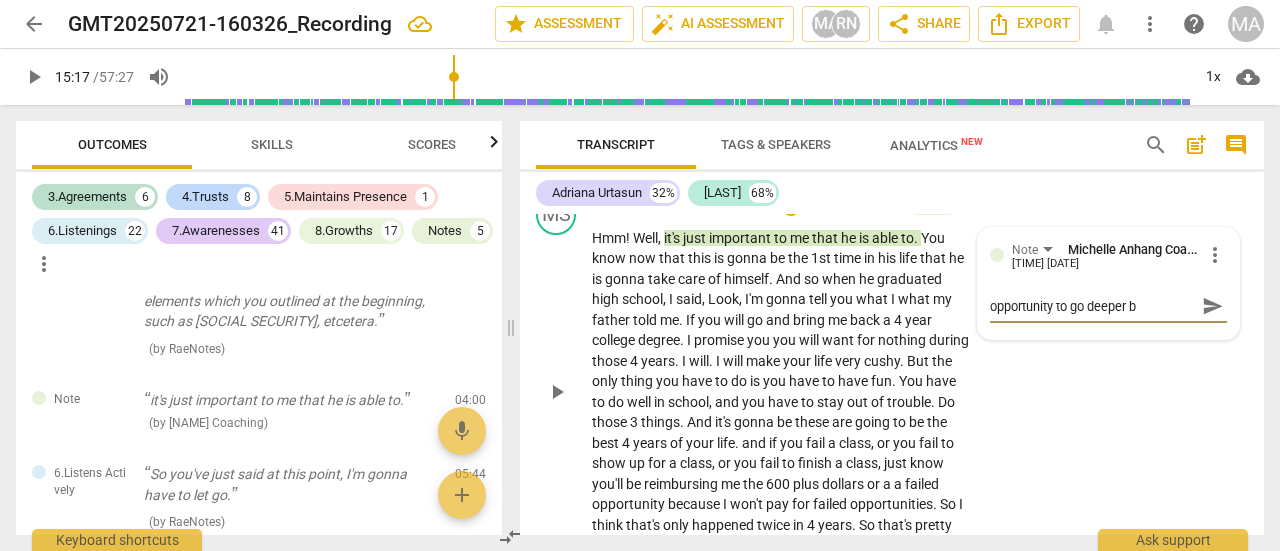 type on "opportunity to go deeper by" 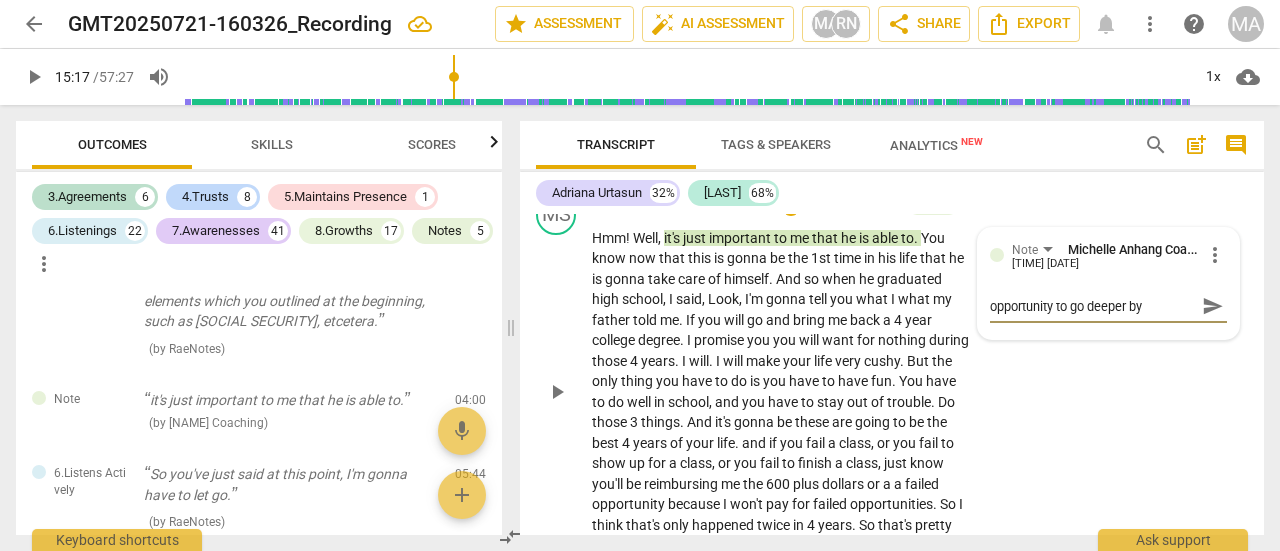 type on "opportunity to go deeper by" 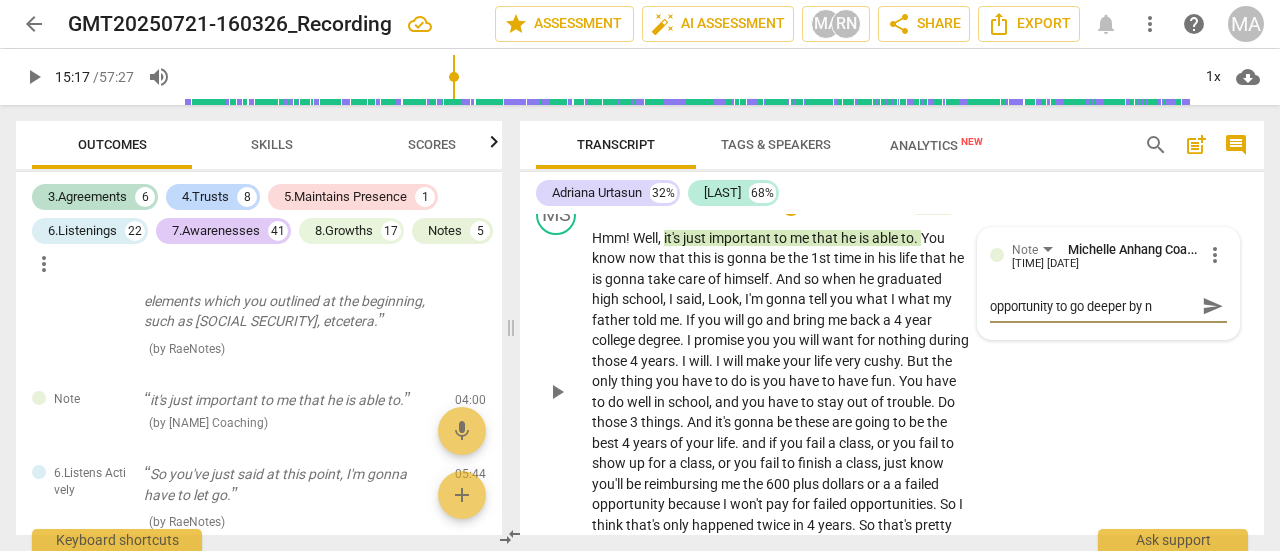 type on "opportunity to go deeper by na" 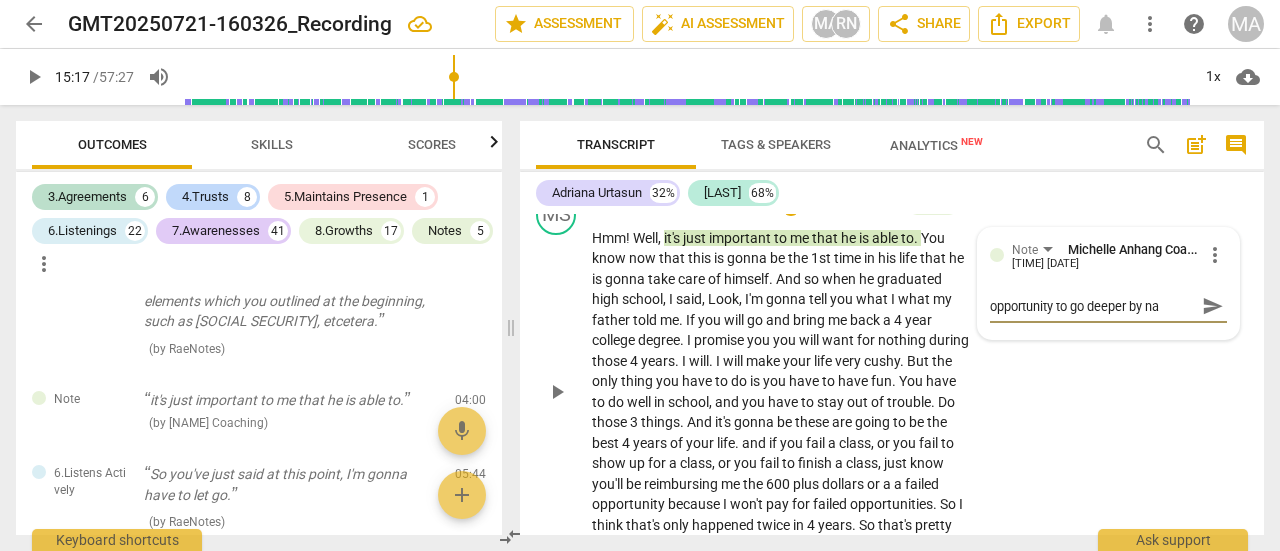 type on "opportunity to go deeper by nam" 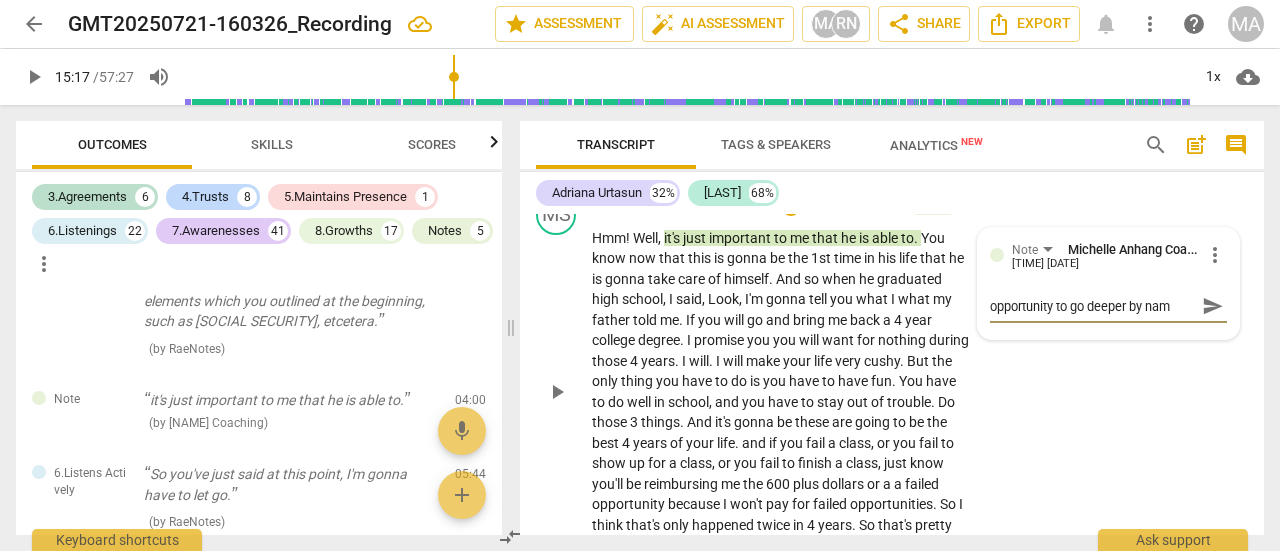 type on "opportunity to go deeper by nami" 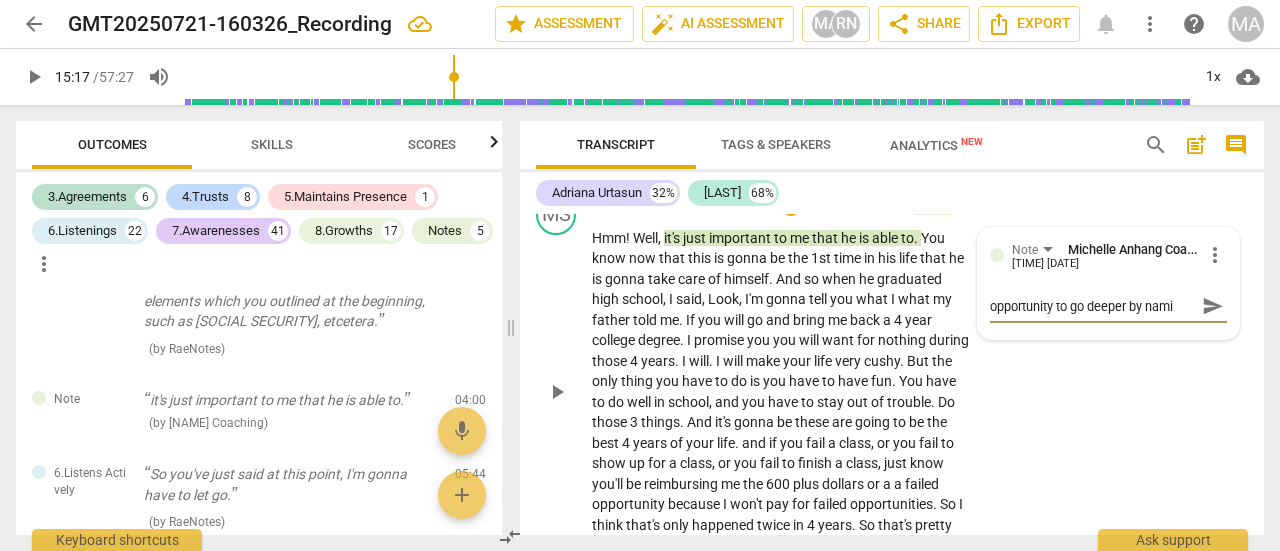 type on "opportunity to go deeper by namin" 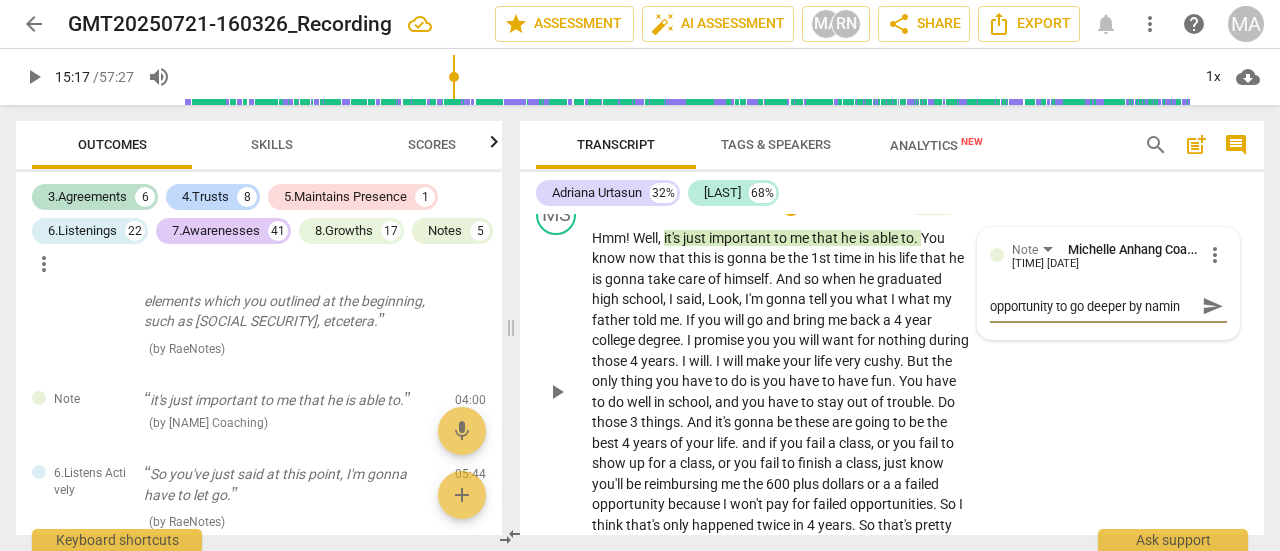type on "opportunity to go deeper by naming" 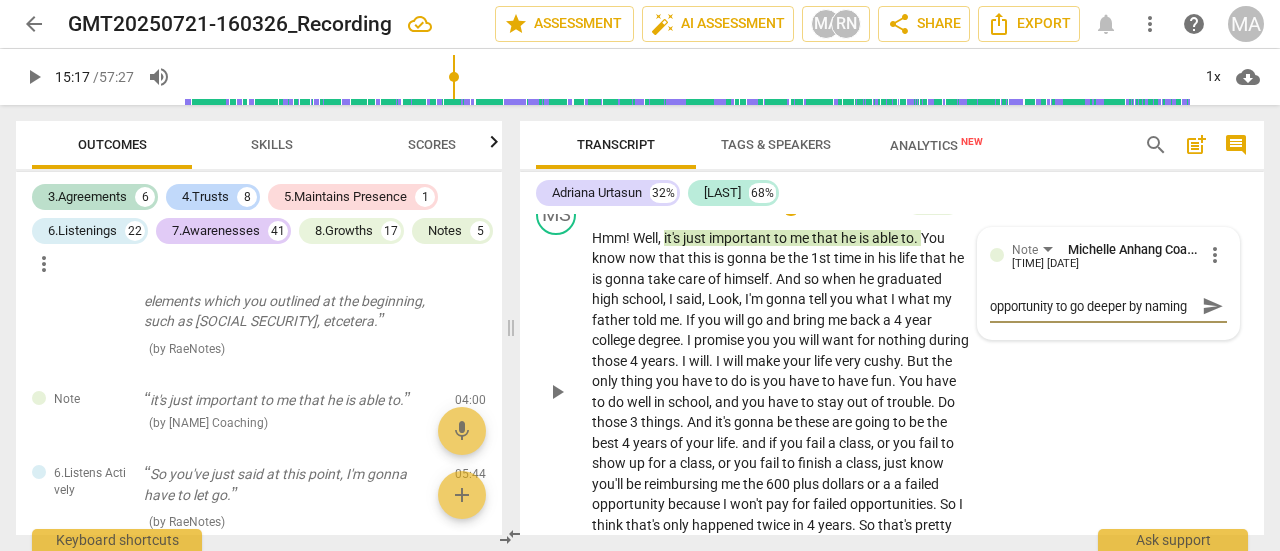 type on "opportunity to go deeper by naming" 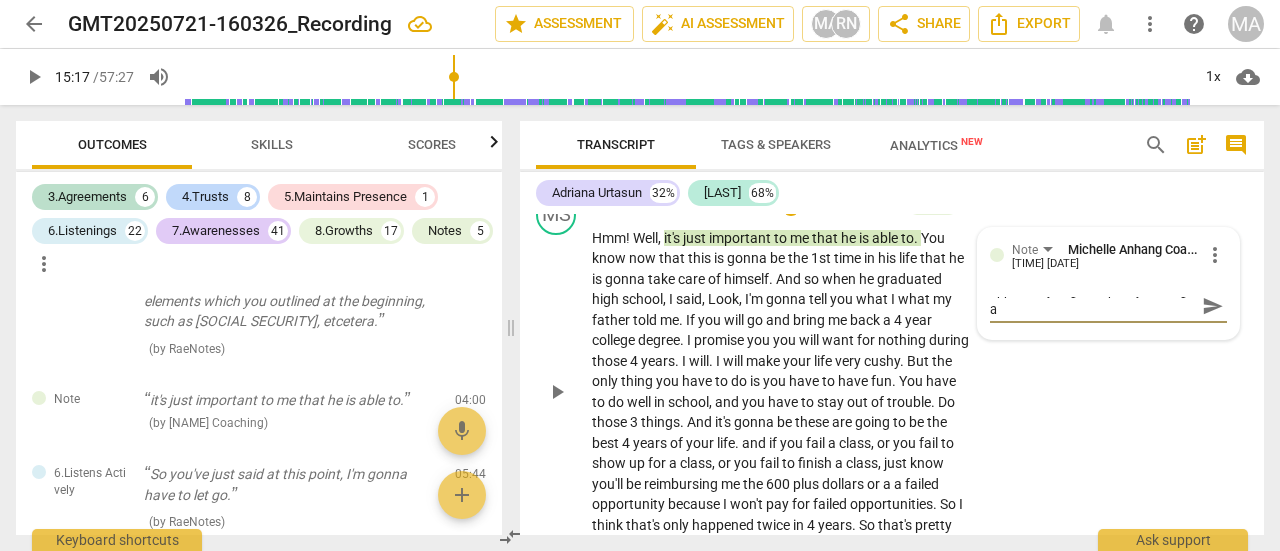 type on "opportunity to go deeper by naming" 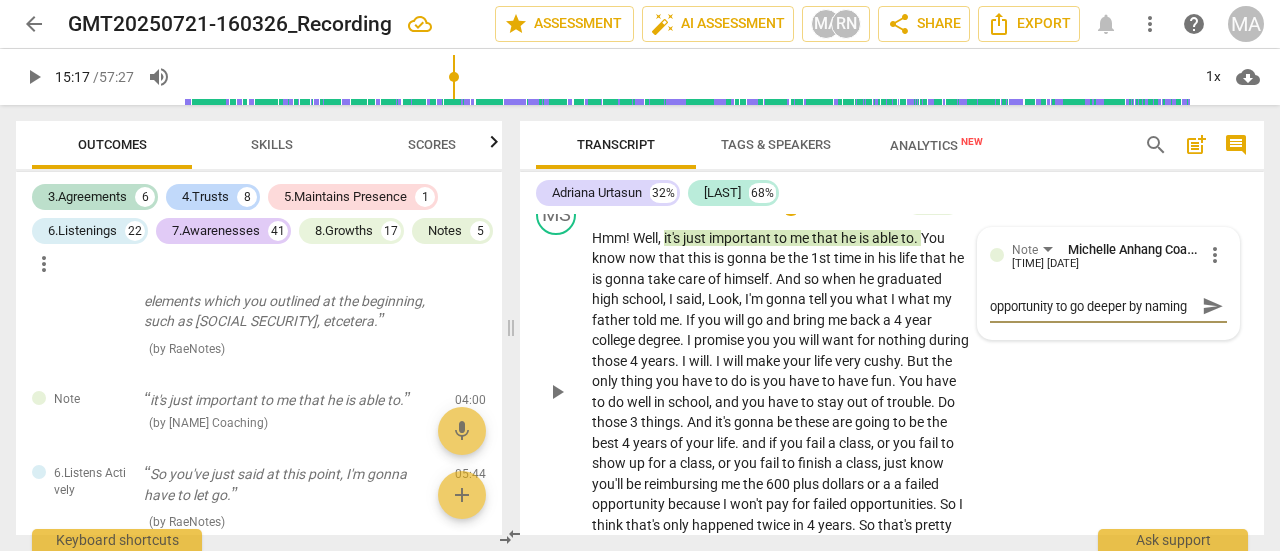type on "opportunity to go deeper by naming" 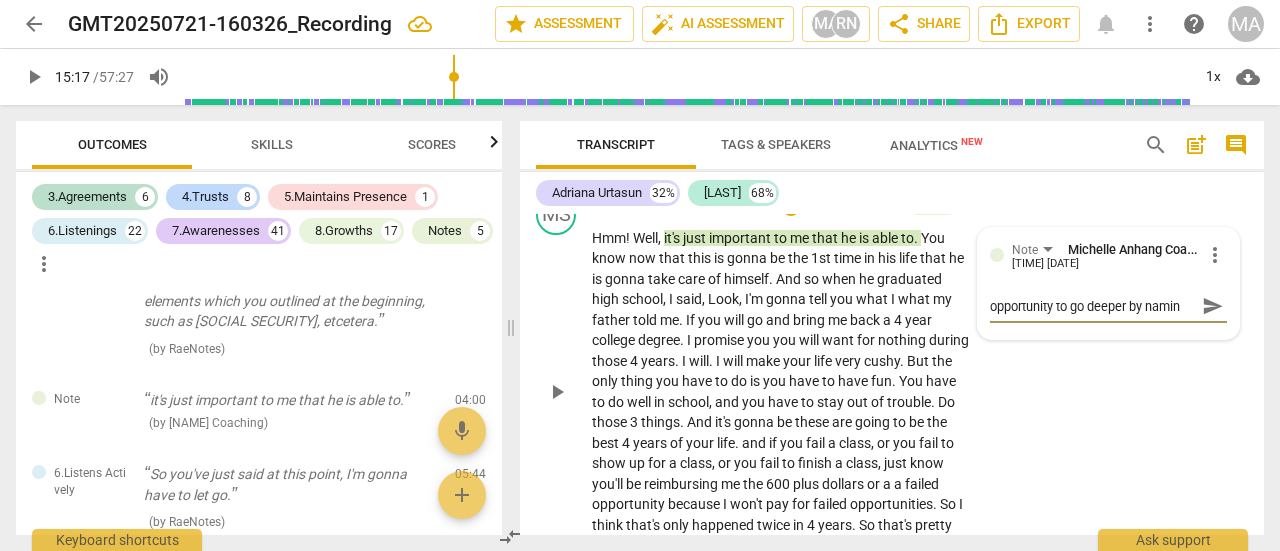 scroll, scrollTop: 0, scrollLeft: 0, axis: both 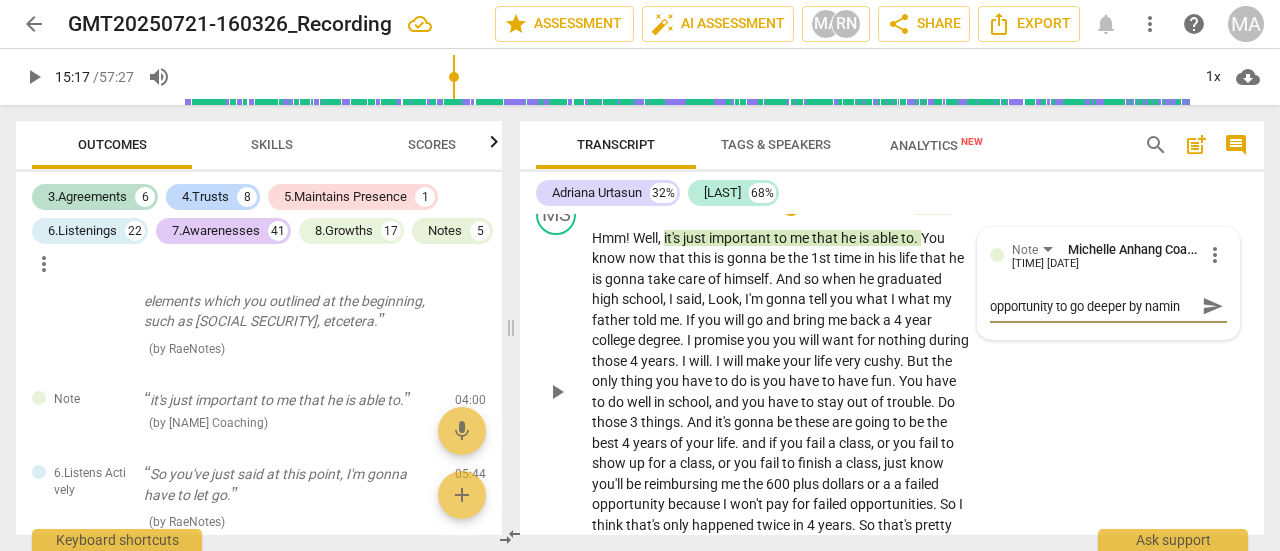 type on "opportunity to go deeper by nami" 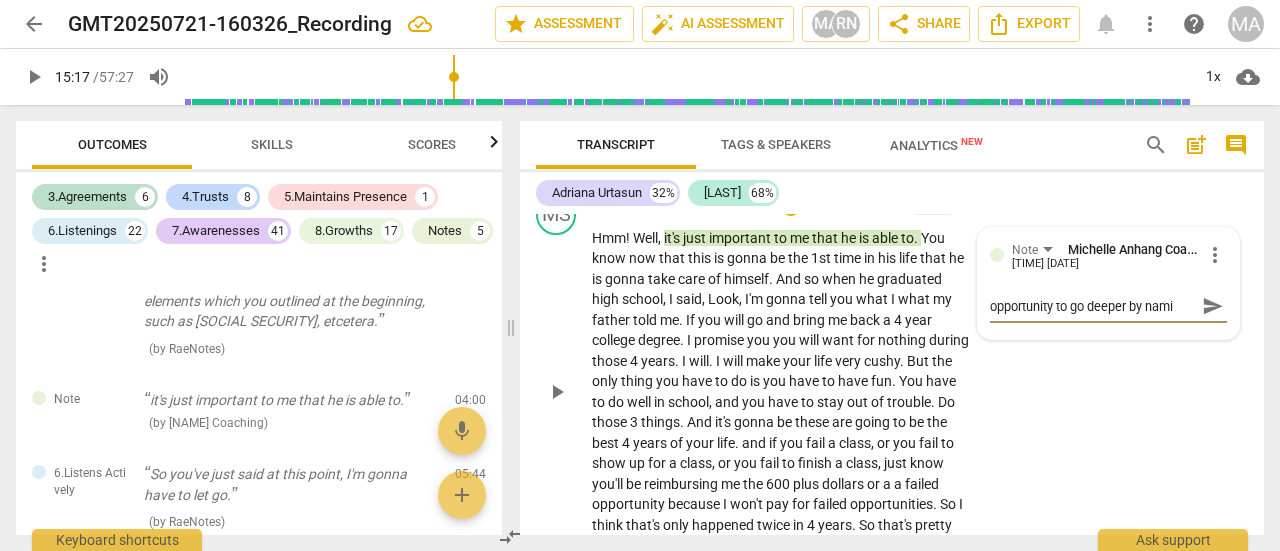 type on "opportunity to go deeper by nam" 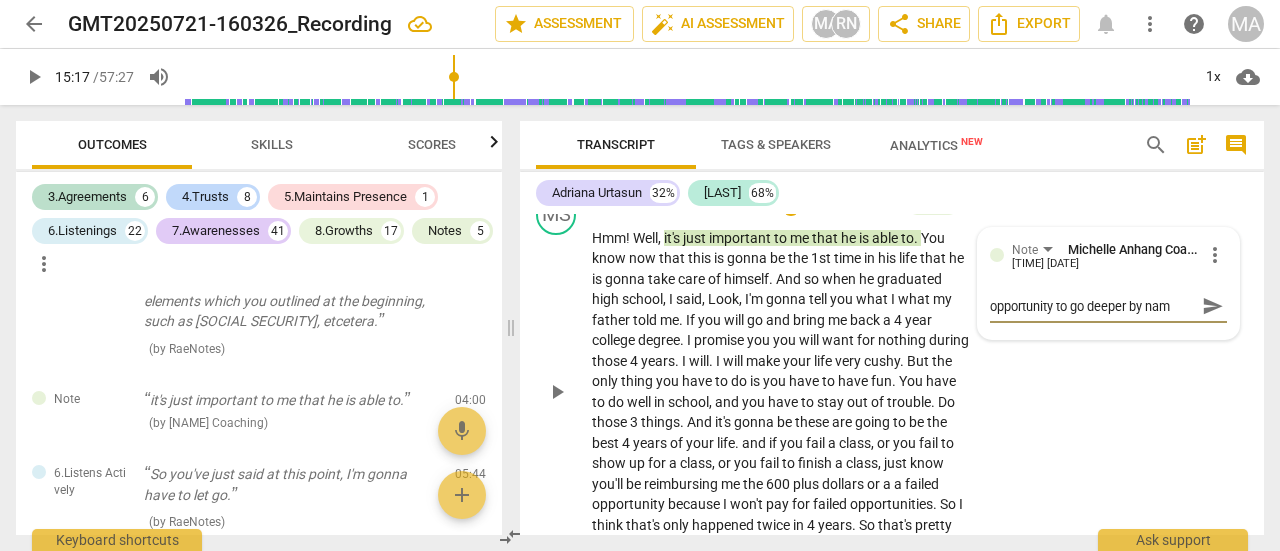 type on "opportunity to go deeper by na" 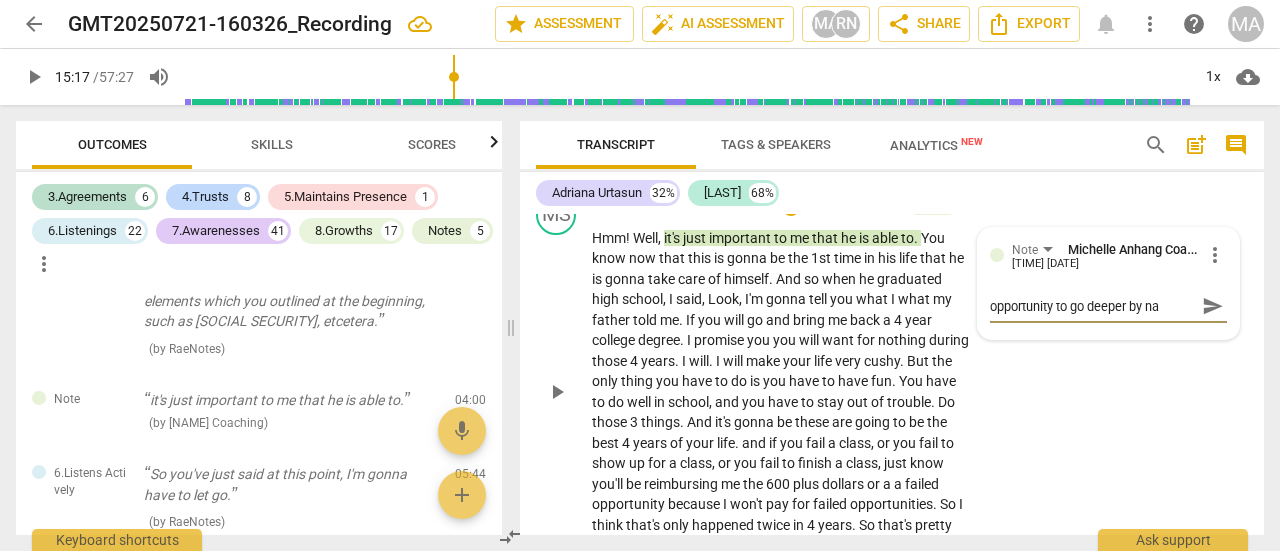 type on "opportunity to go deeper by n" 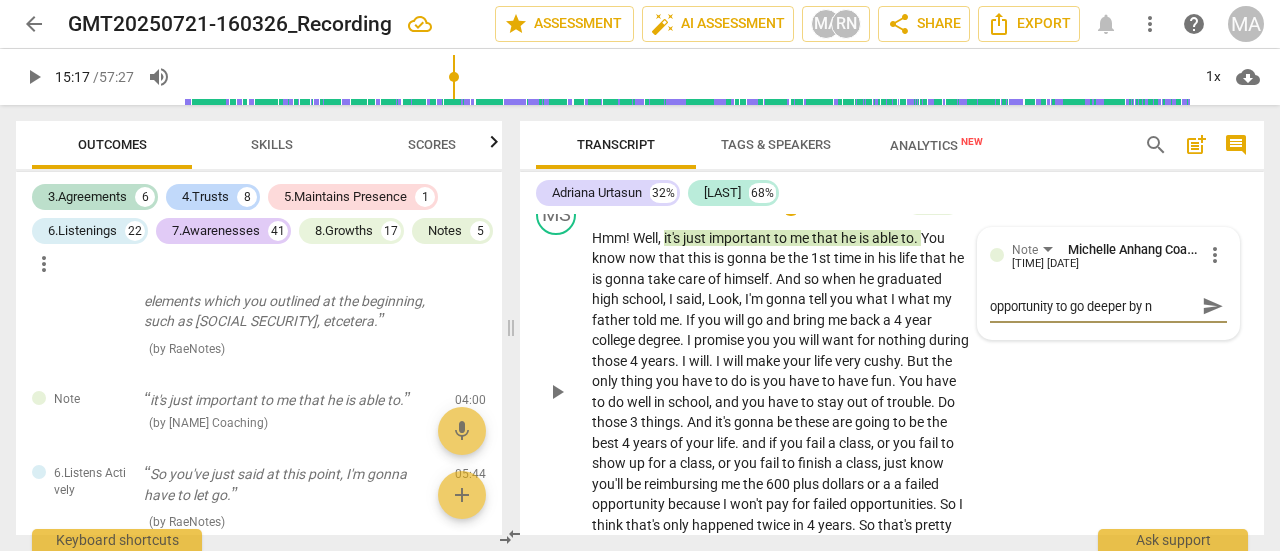 type on "opportunity to go deeper by" 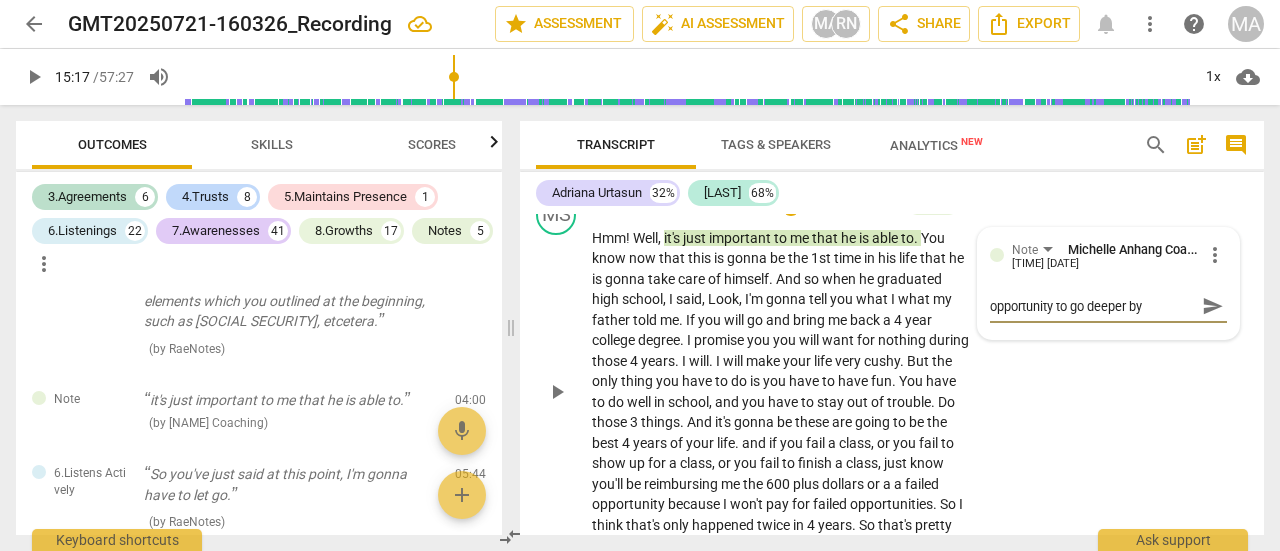 type on "opportunity to go deeper by a" 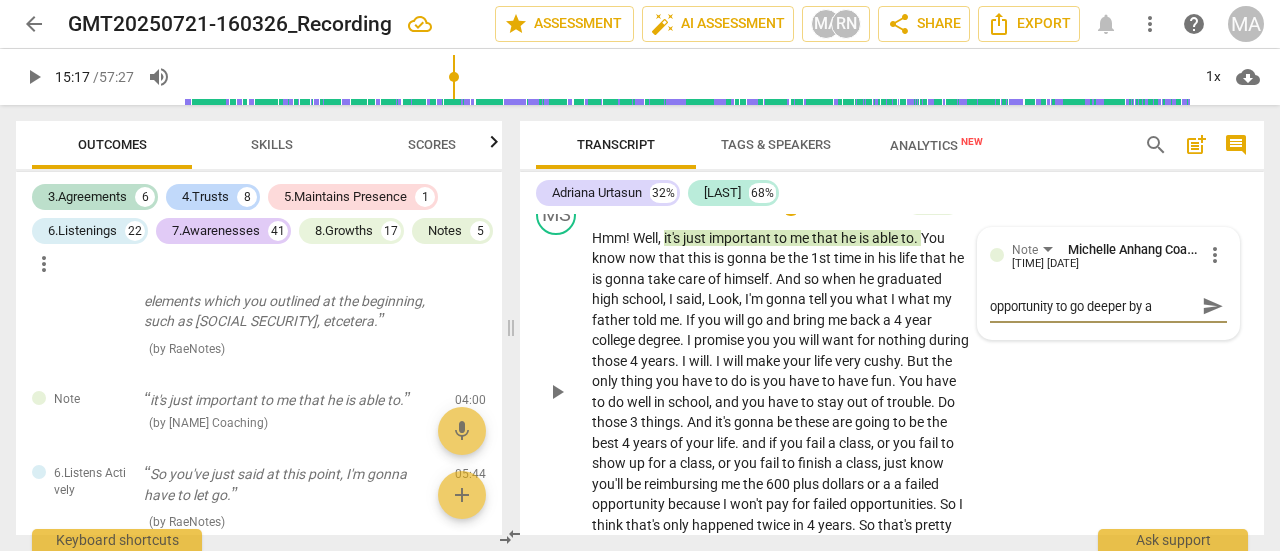 type on "opportunity to go deeper by as" 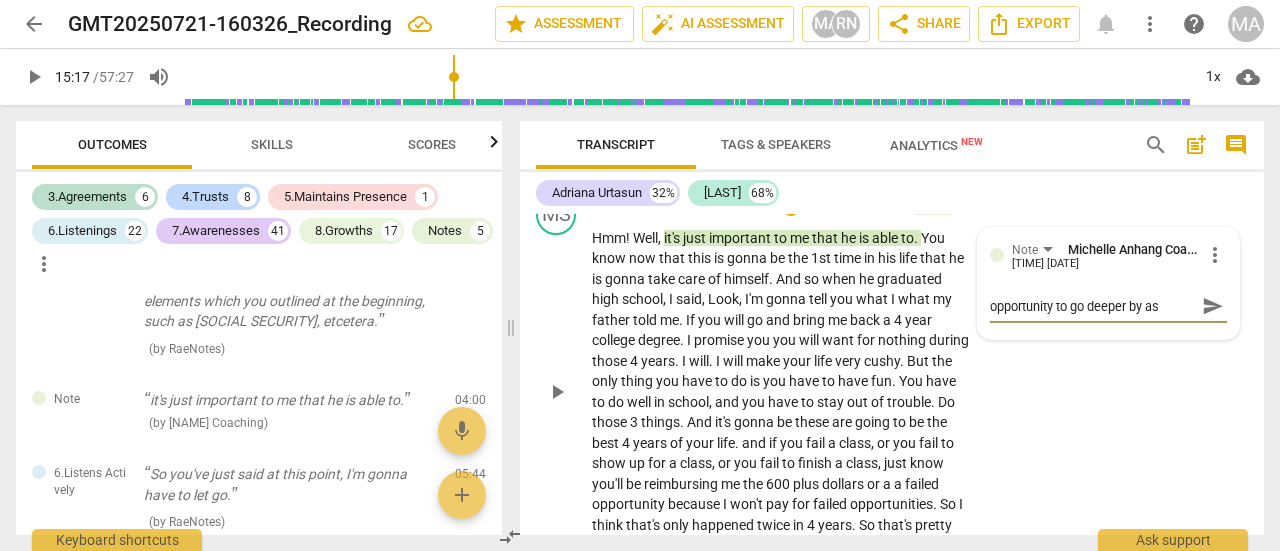 type on "opportunity to go deeper by ask" 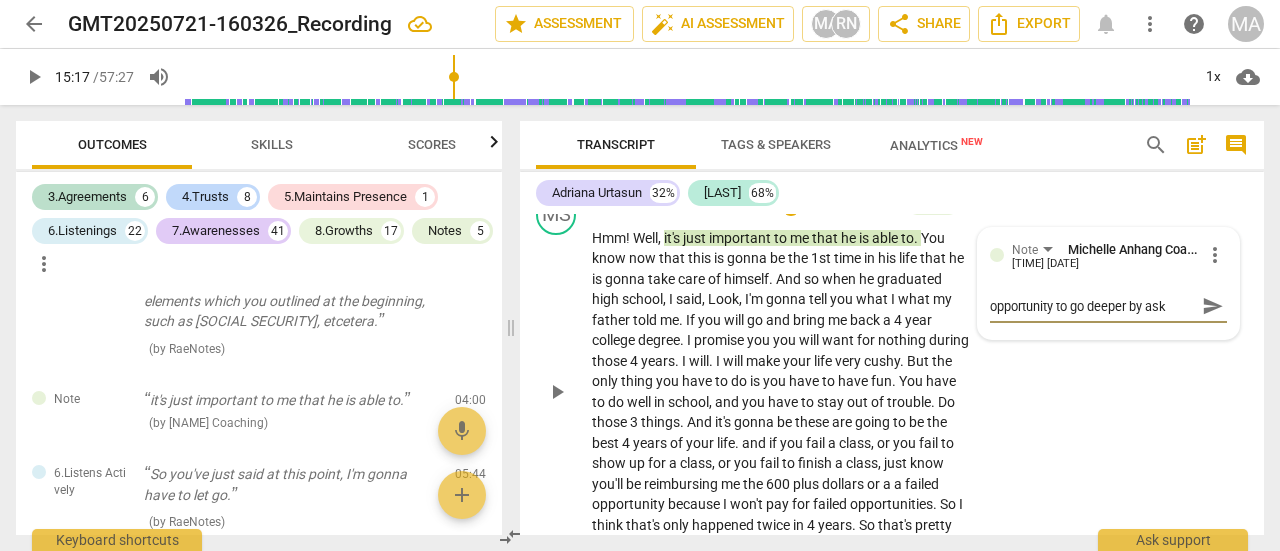 type on "opportunity to go deeper by aski" 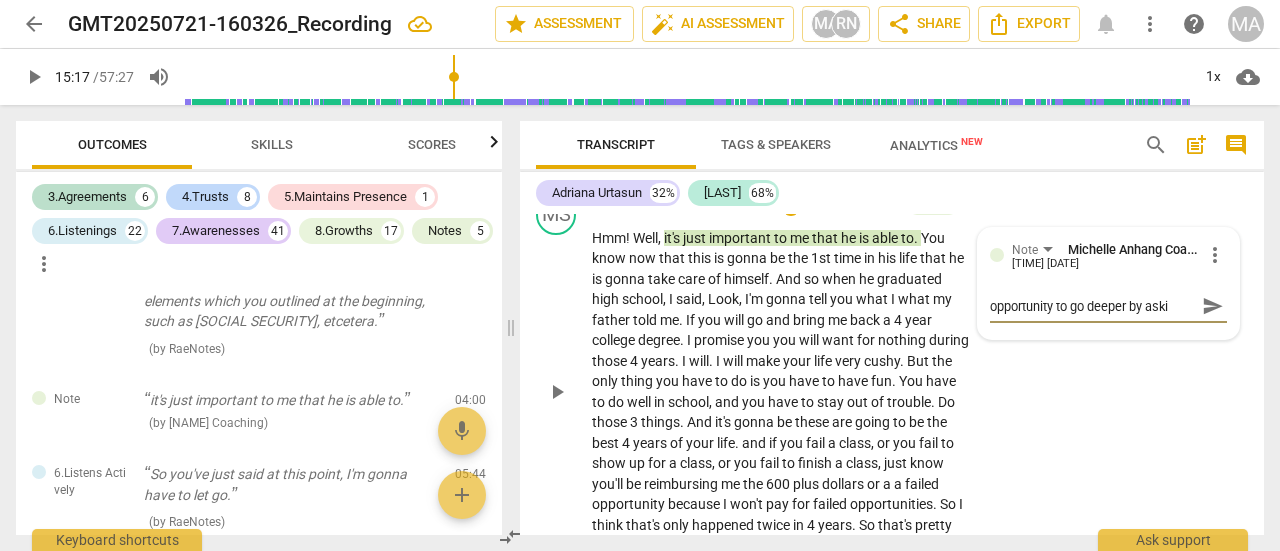 type on "opportunity to go deeper by askin" 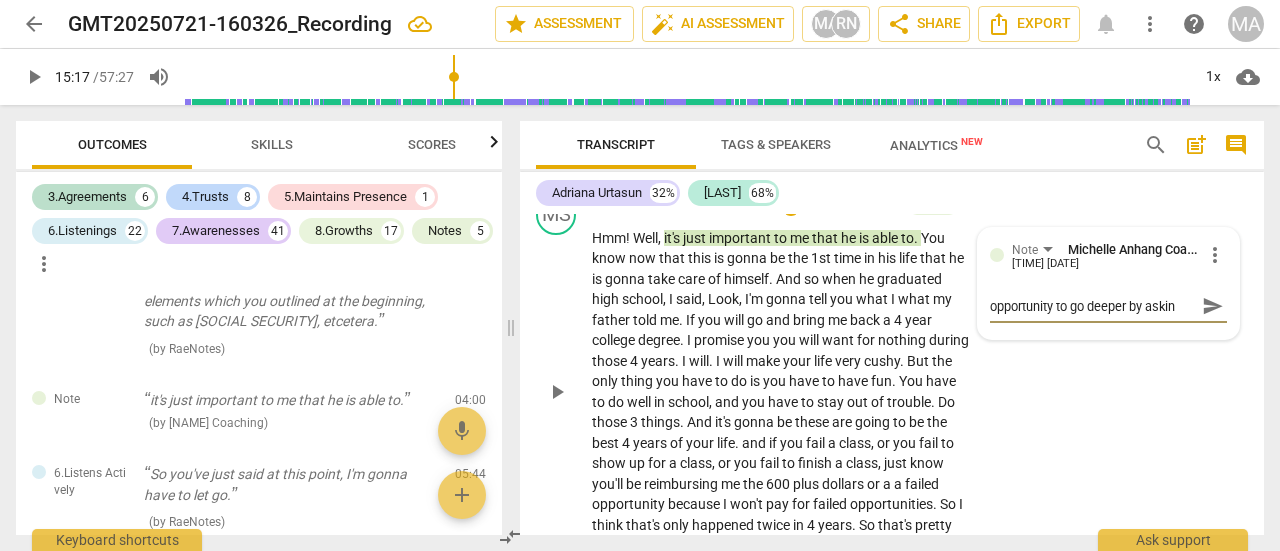 type on "opportunity to go deeper by asking" 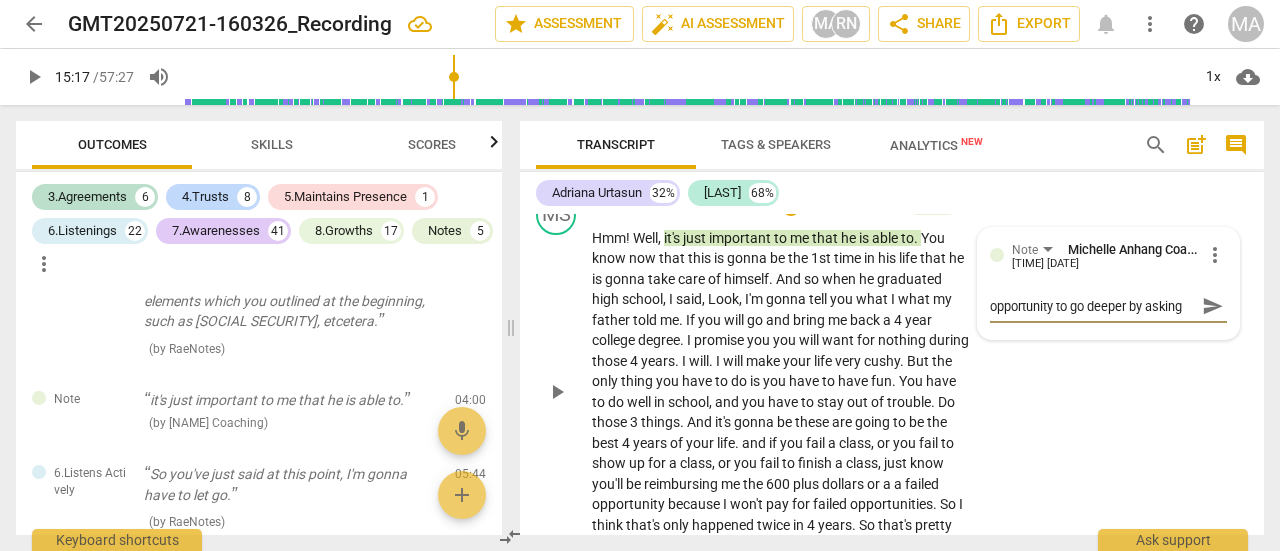 type on "opportunity to go deeper by asking" 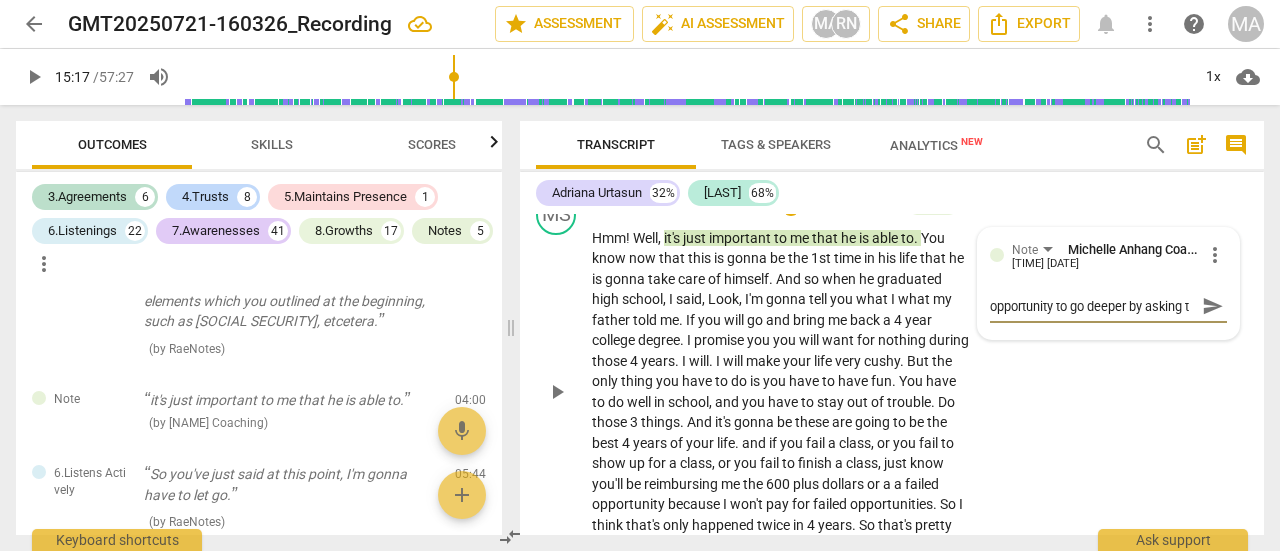 scroll, scrollTop: 16, scrollLeft: 0, axis: vertical 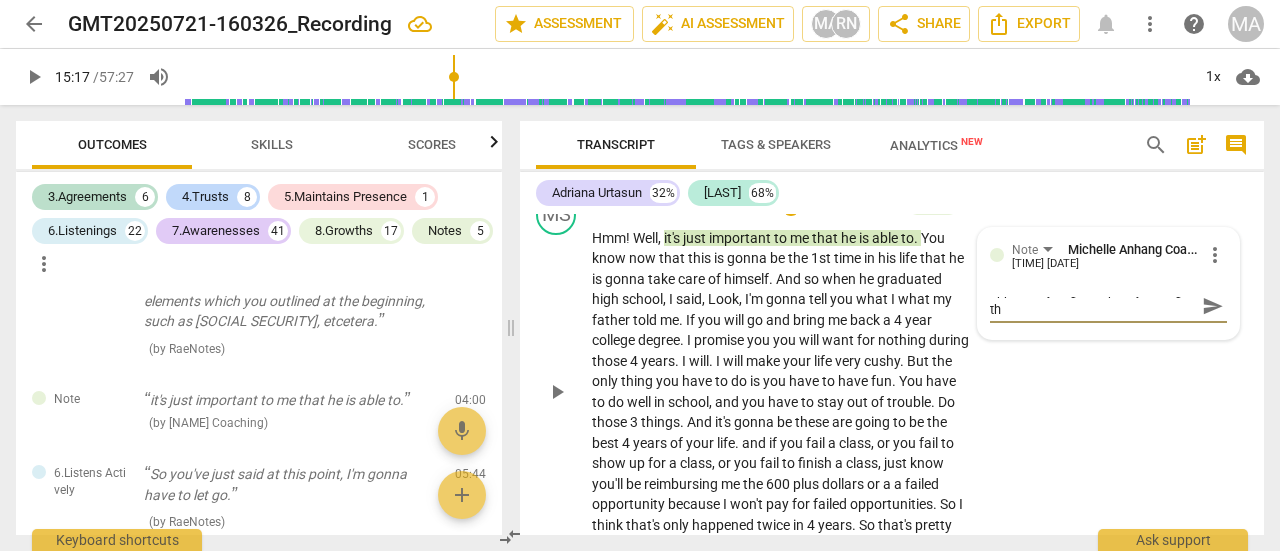 type on "opportunity to go deeper by asking the" 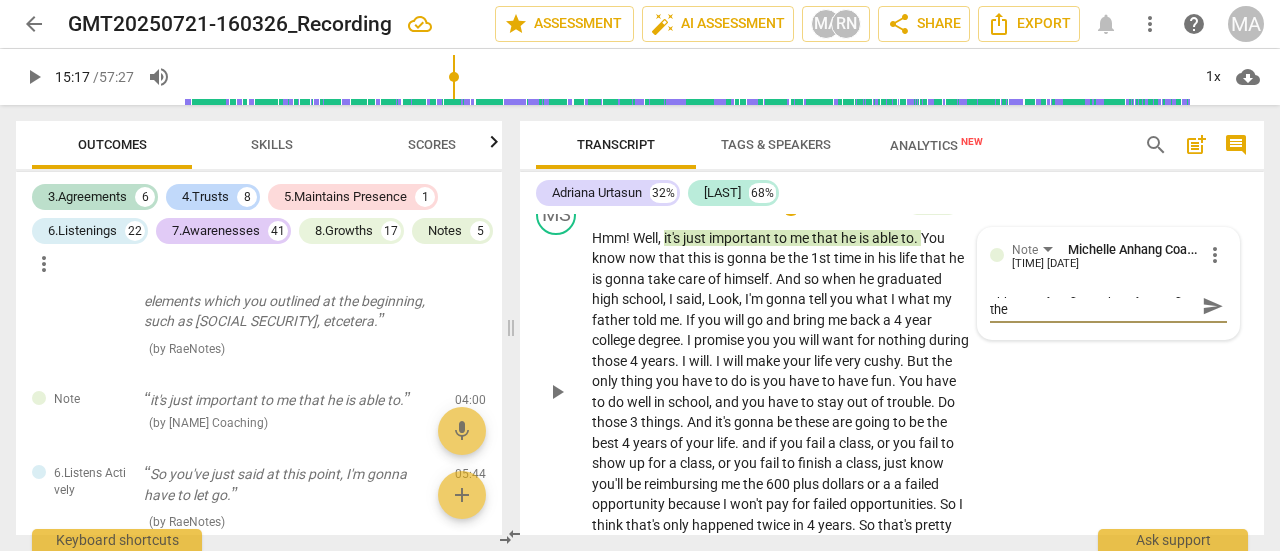 type on "opportunity to go deeper by asking the" 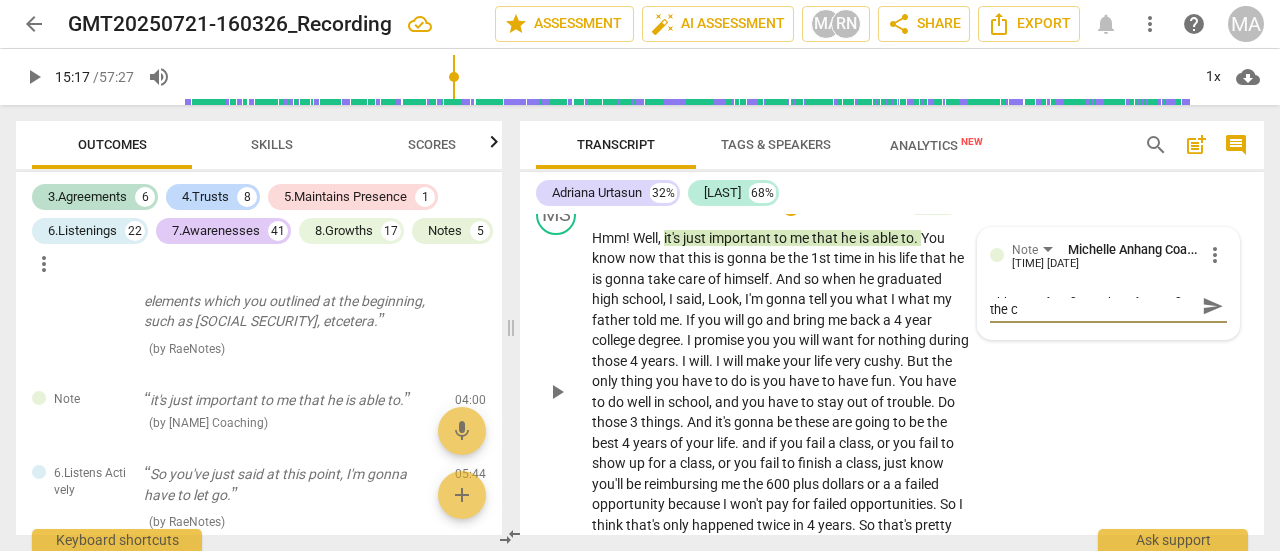 type on "opportunity to go deeper by asking the cl" 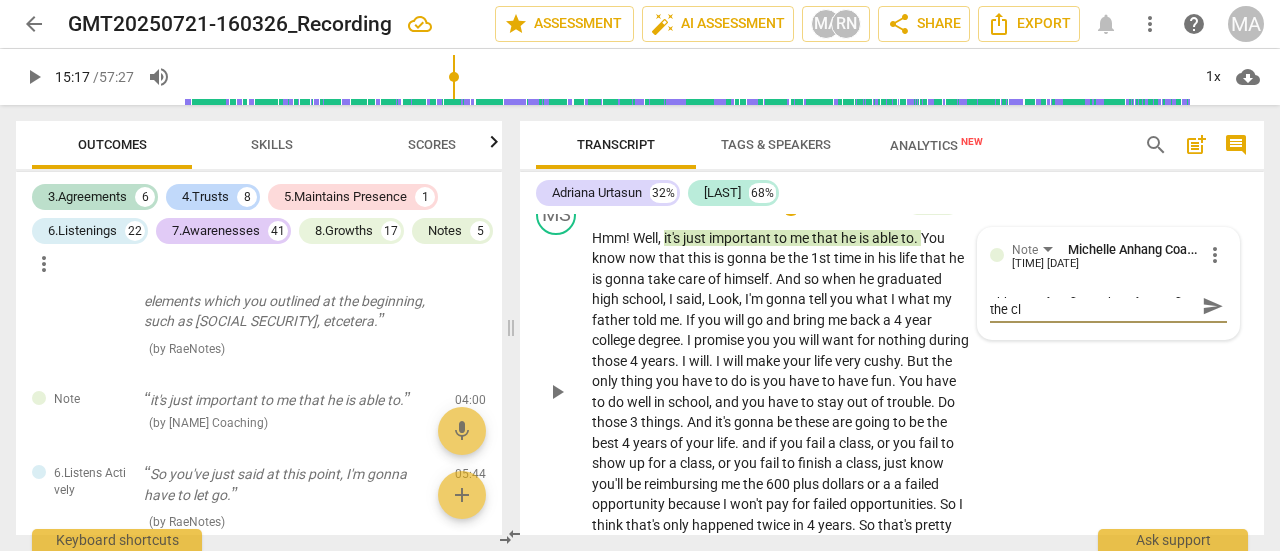 type on "opportunity to go deeper by asking the cli" 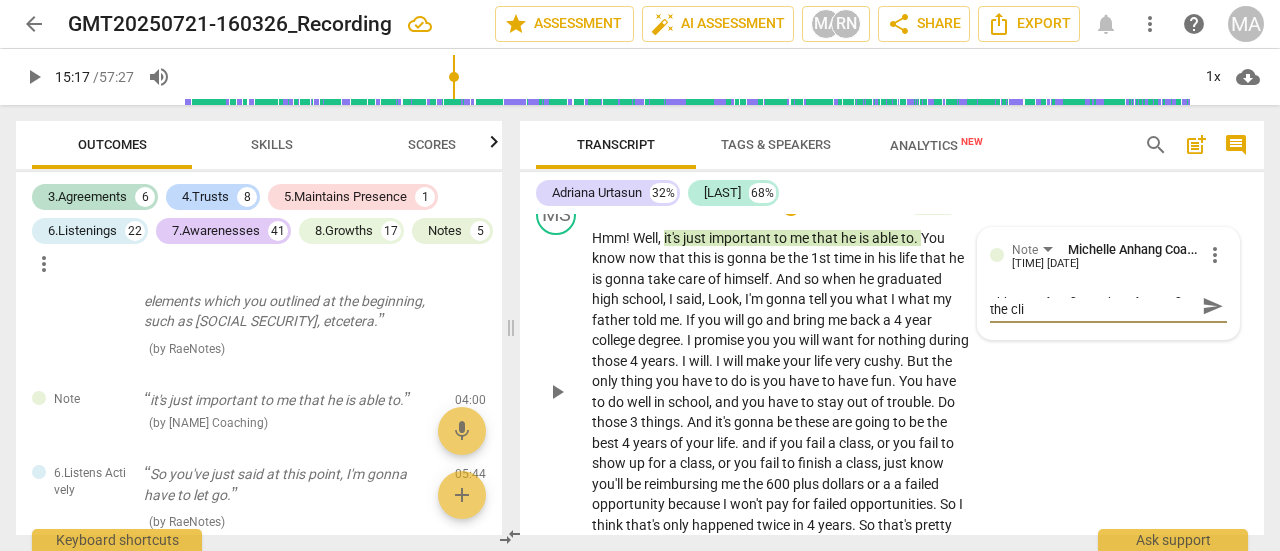 type on "opportunity to go deeper by asking the clie" 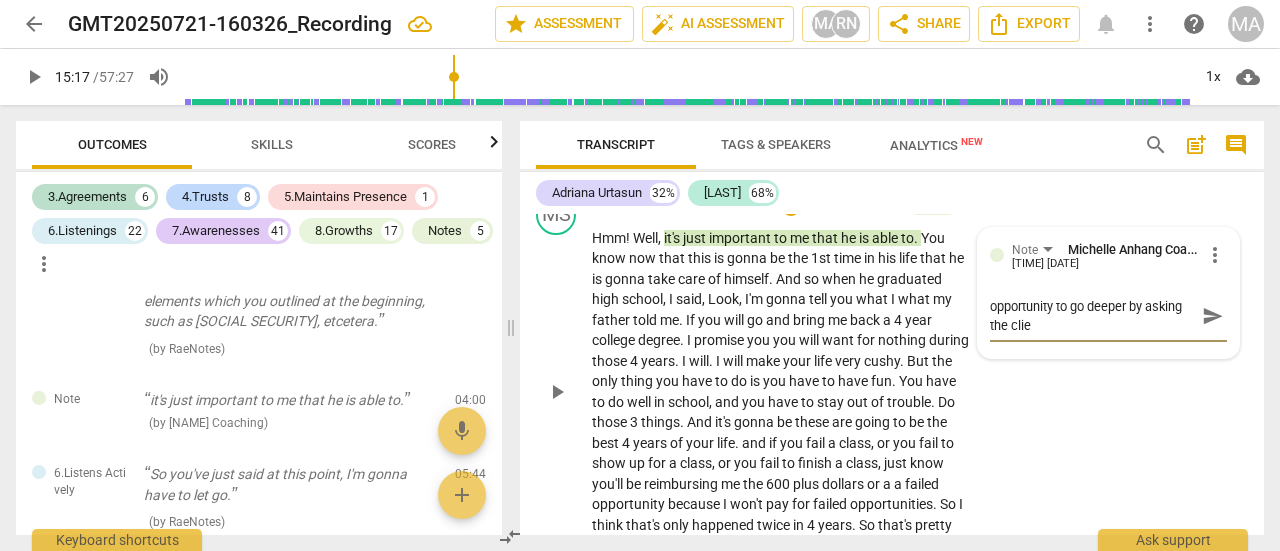 scroll, scrollTop: 0, scrollLeft: 0, axis: both 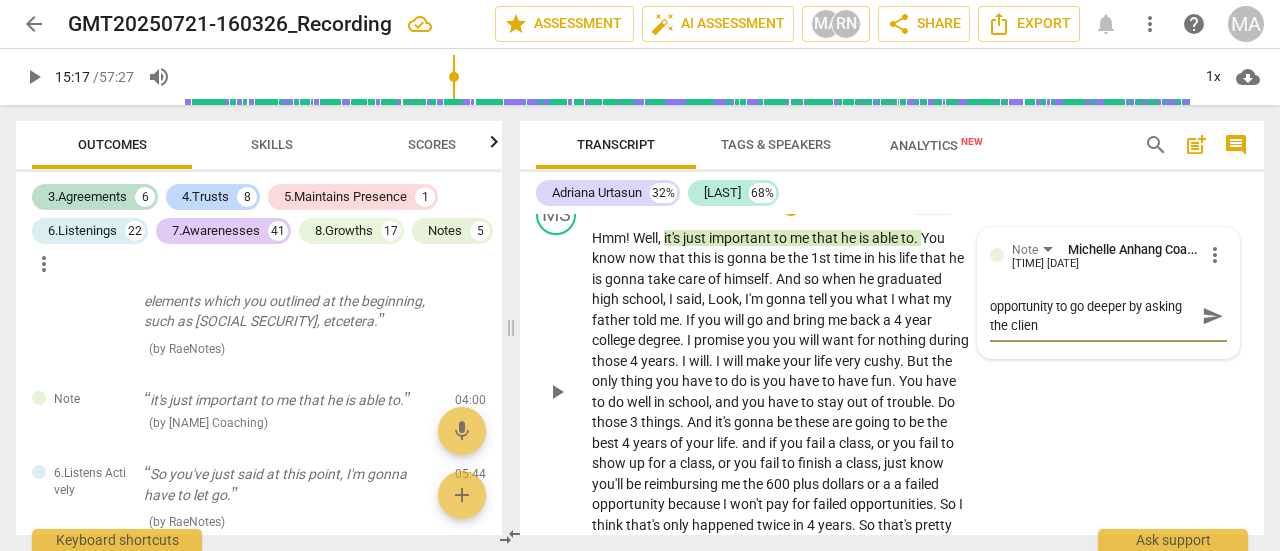 type on "opportunity to go deeper by asking the client" 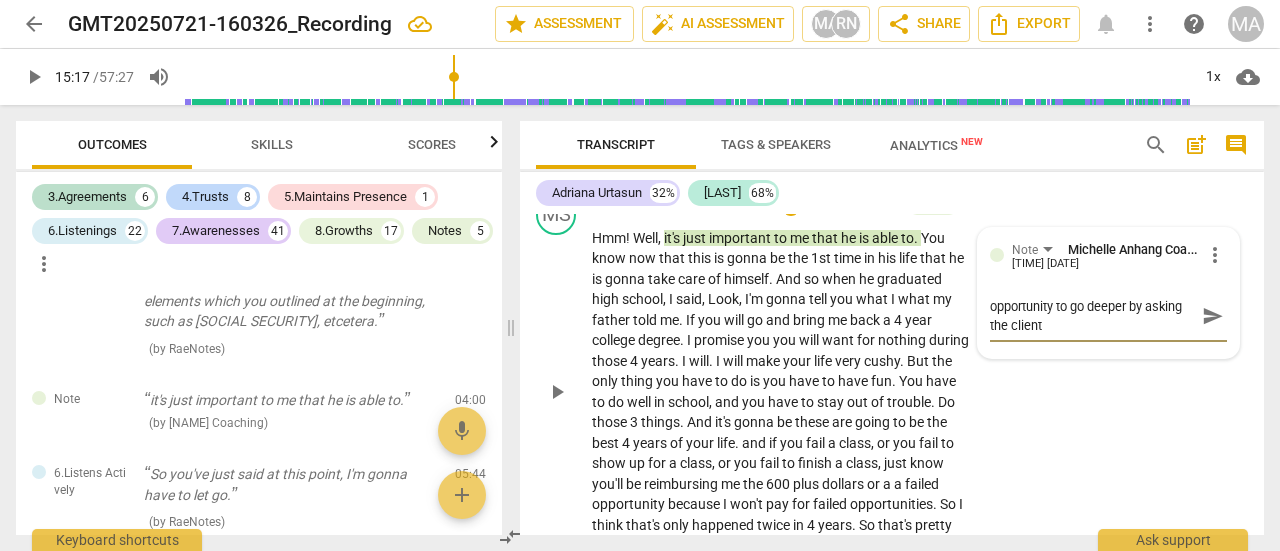 type on "opportunity to go deeper by asking the client" 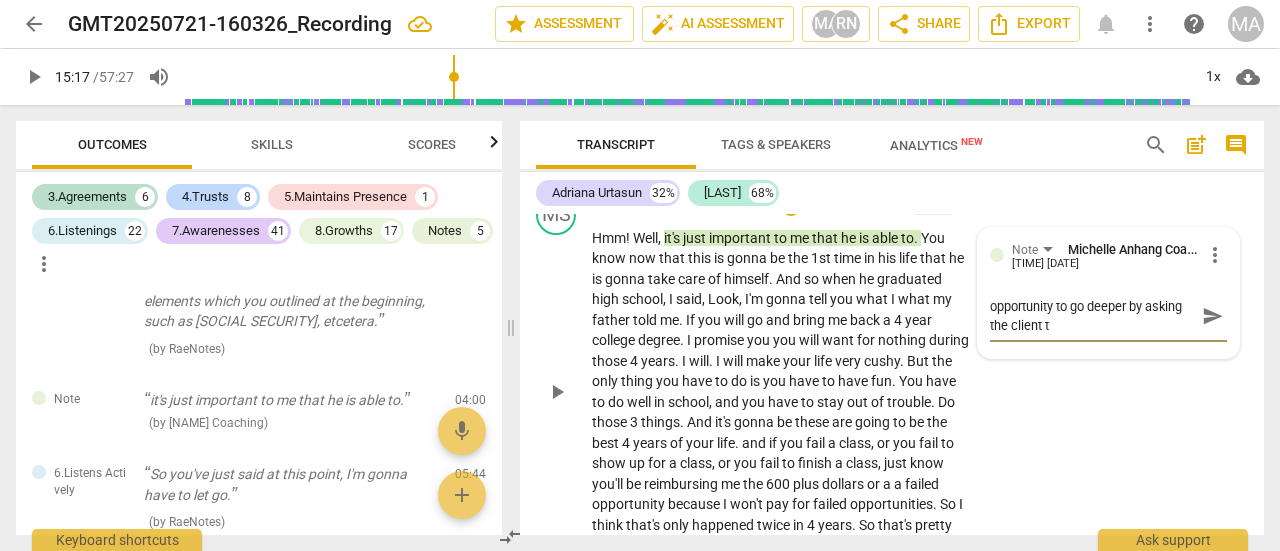 type on "opportunity to go deeper by asking the client to" 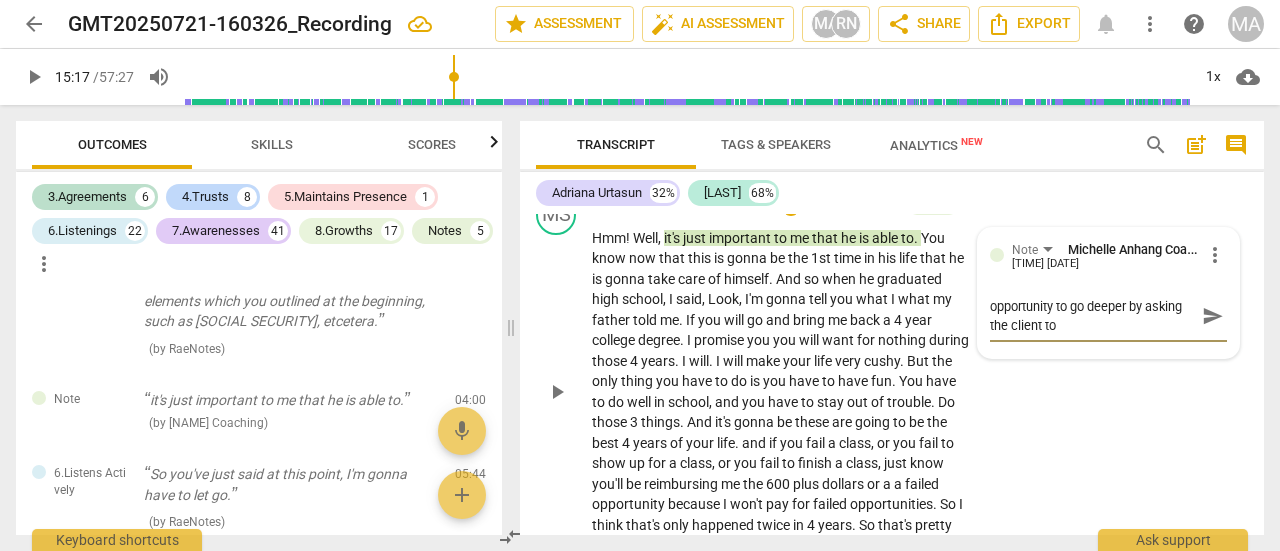 type on "opportunity to go deeper by asking the client to" 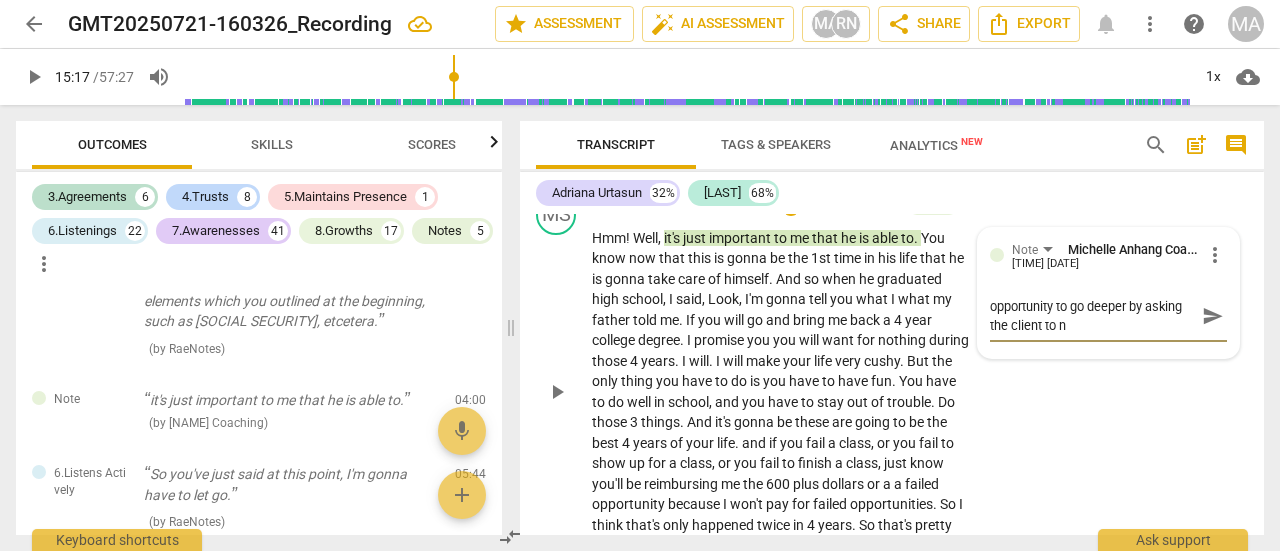 type on "opportunity to go deeper by asking the client to na" 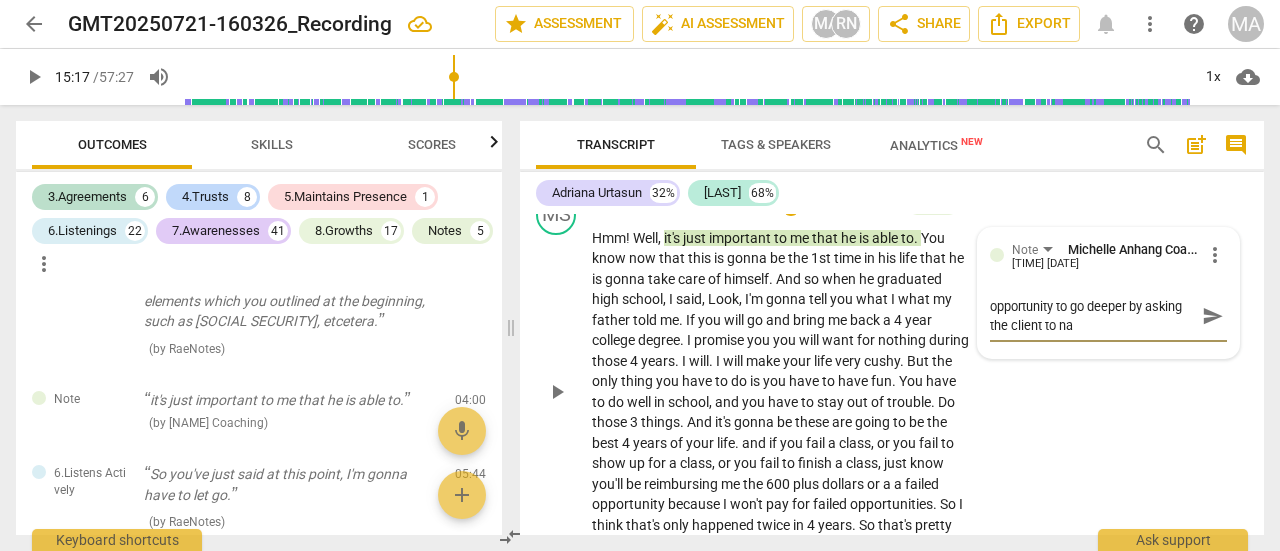 type on "opportunity to go deeper by asking the client to nam" 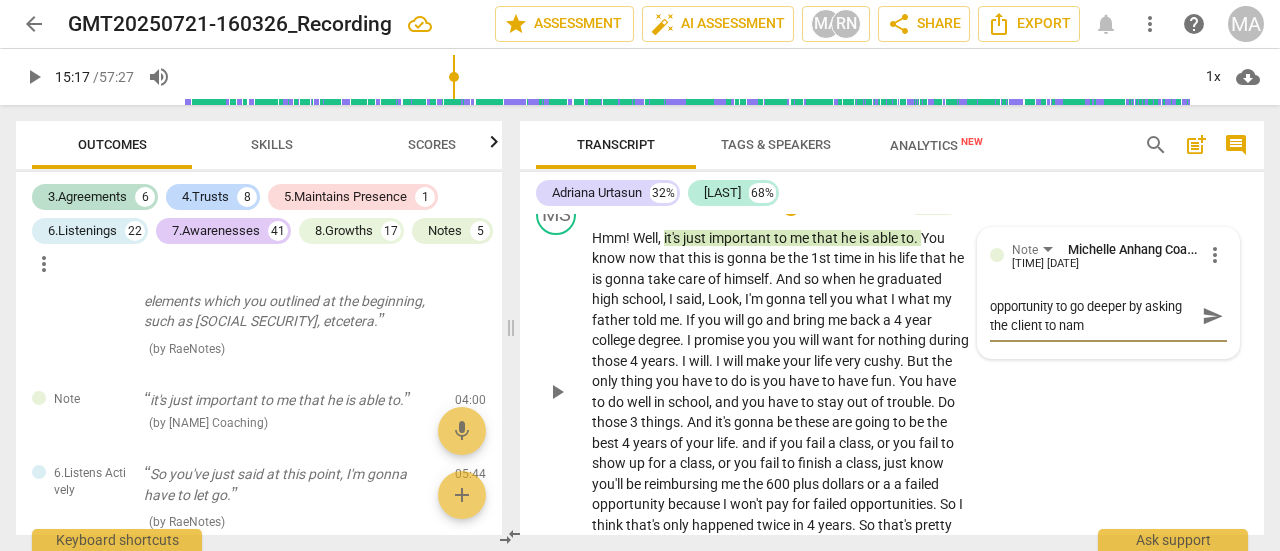 type on "opportunity to go deeper by asking the client to name" 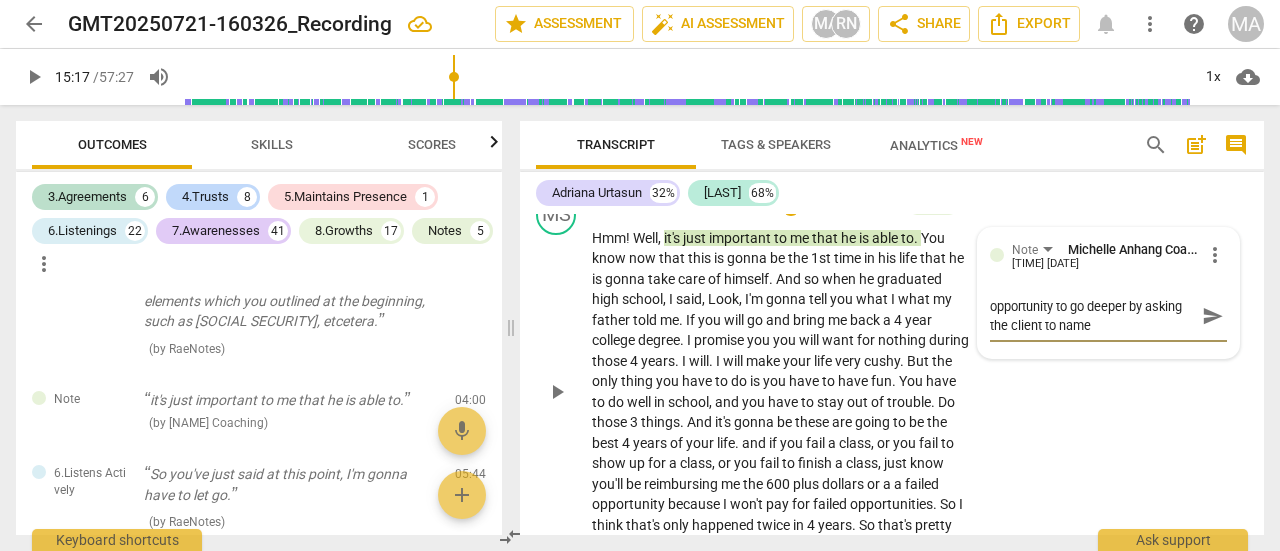 type on "opportunity to go deeper by asking the client to name" 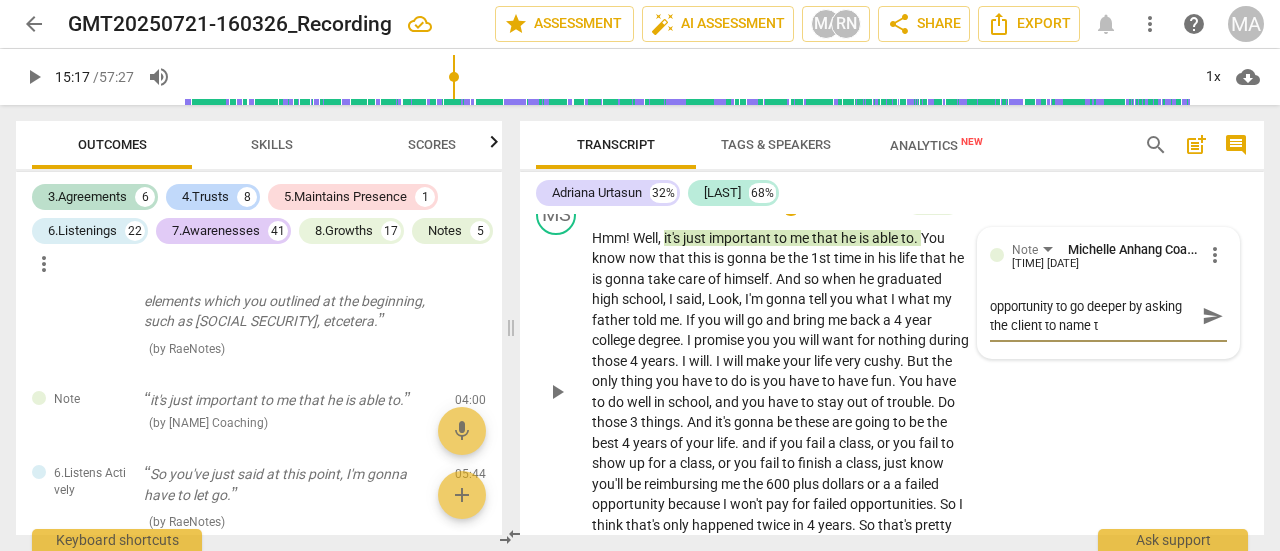 type on "opportunity to go deeper by asking the client to name th" 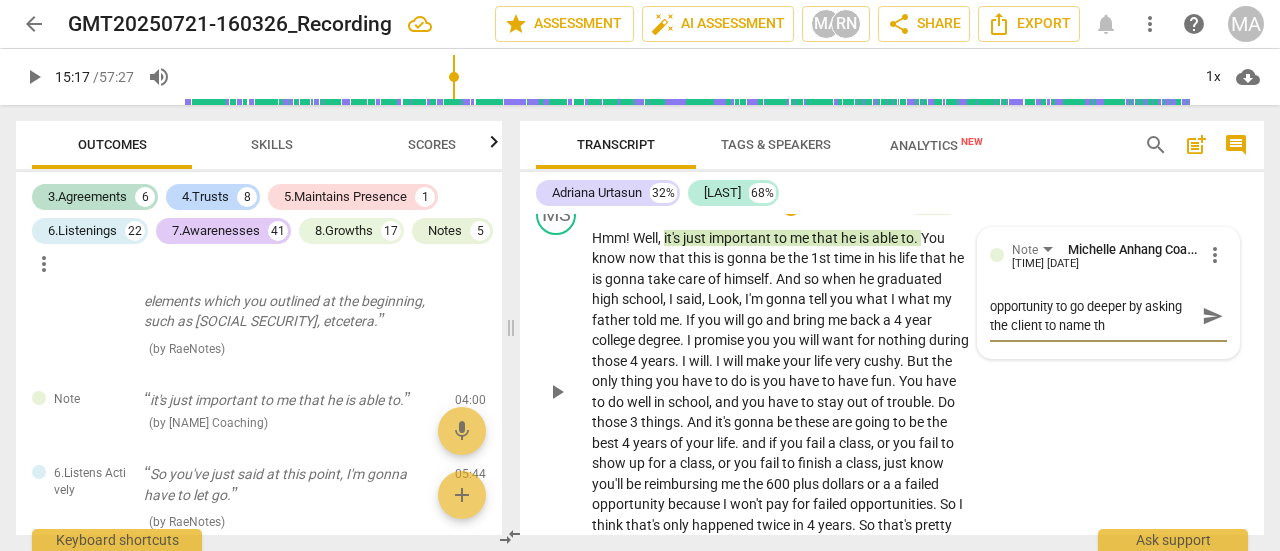 type on "opportunity to go deeper by asking the client to name the" 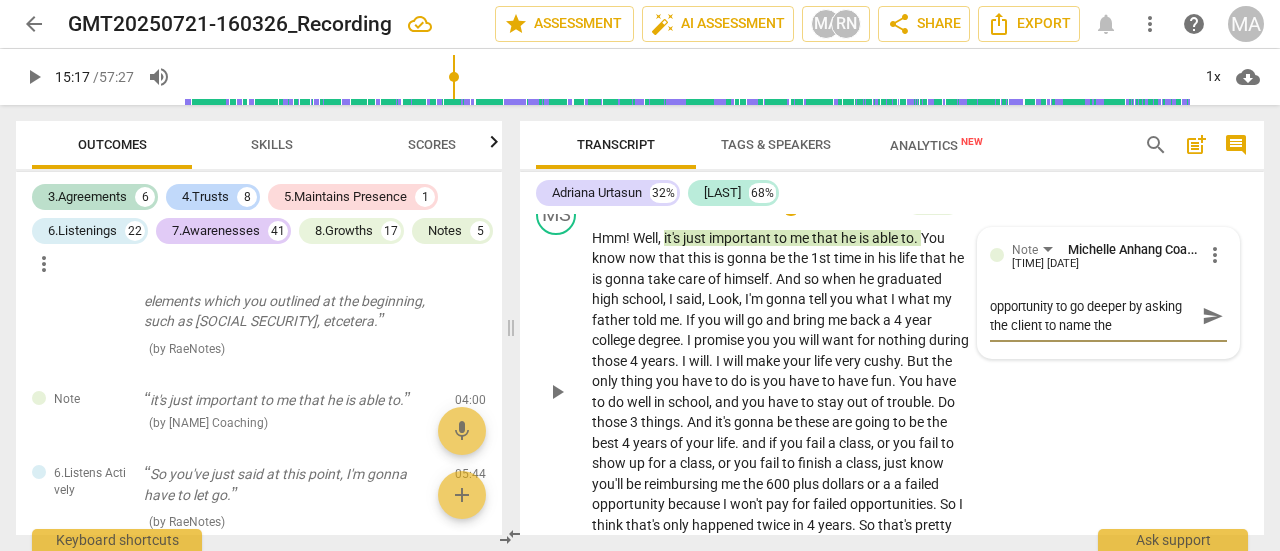 type on "opportunity to go deeper by asking the client to name the" 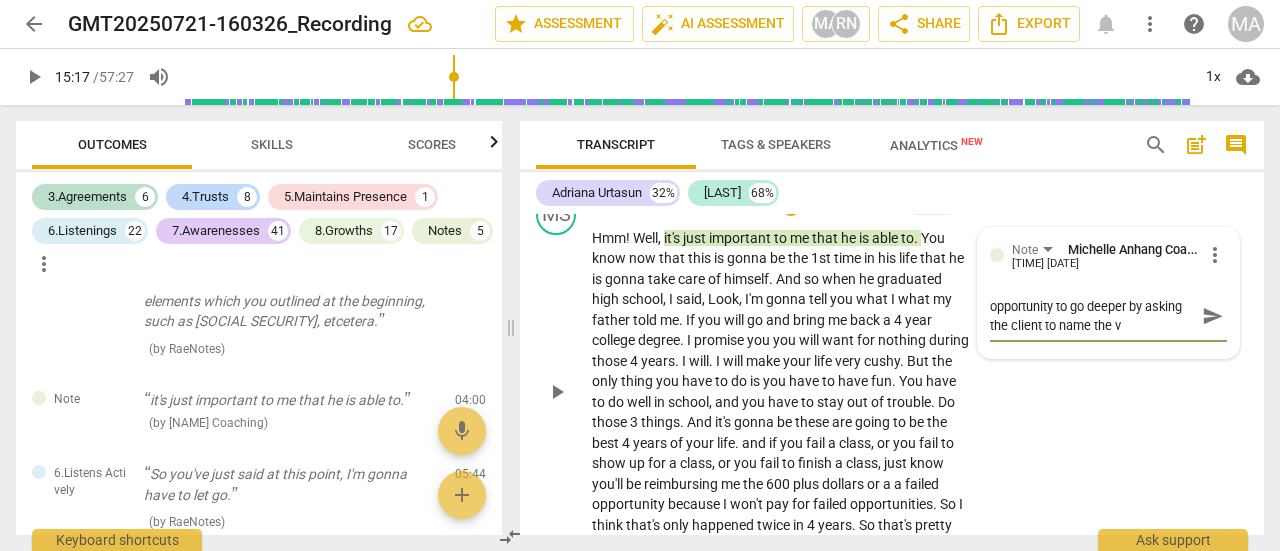 type on "opportunity to go deeper by asking the client to name the va" 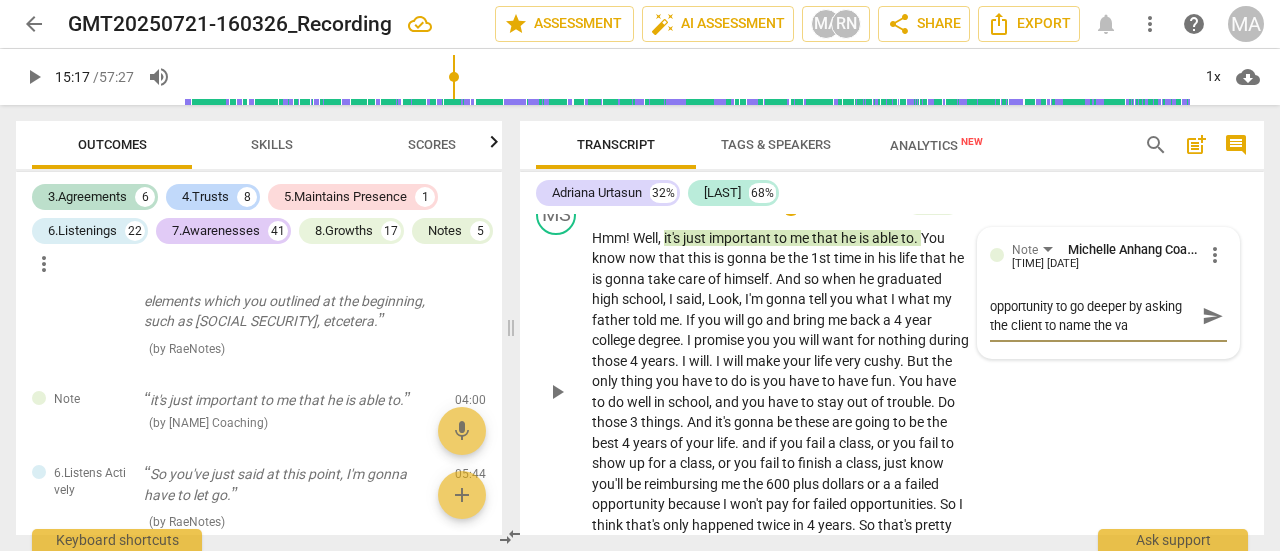 type on "opportunity to go deeper by asking the client to name the val" 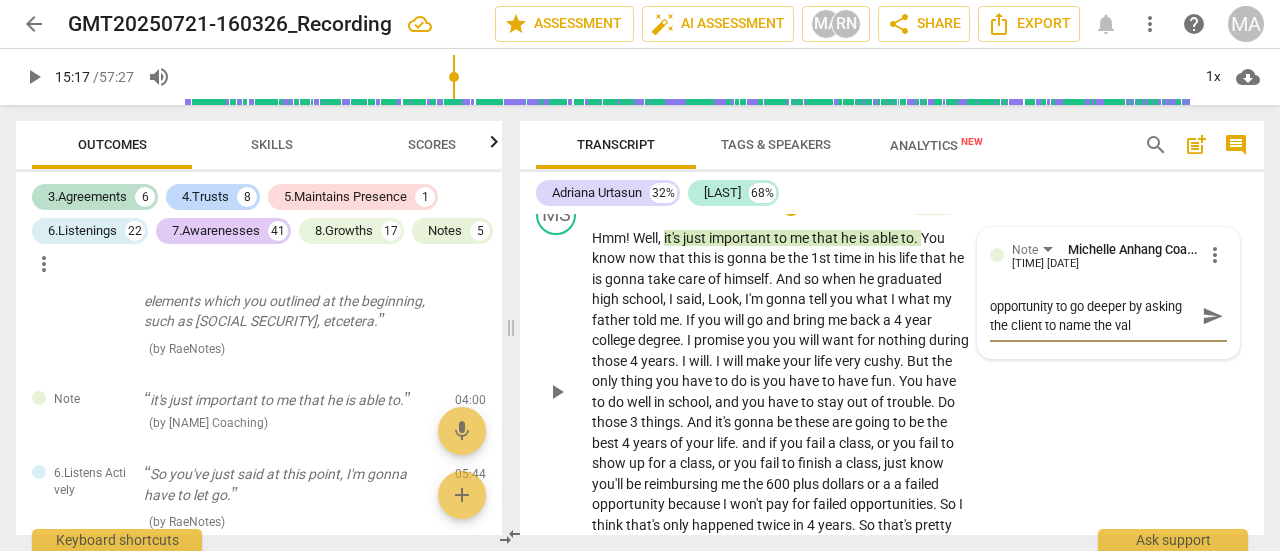 type on "opportunity to go deeper by asking the client to name the valu" 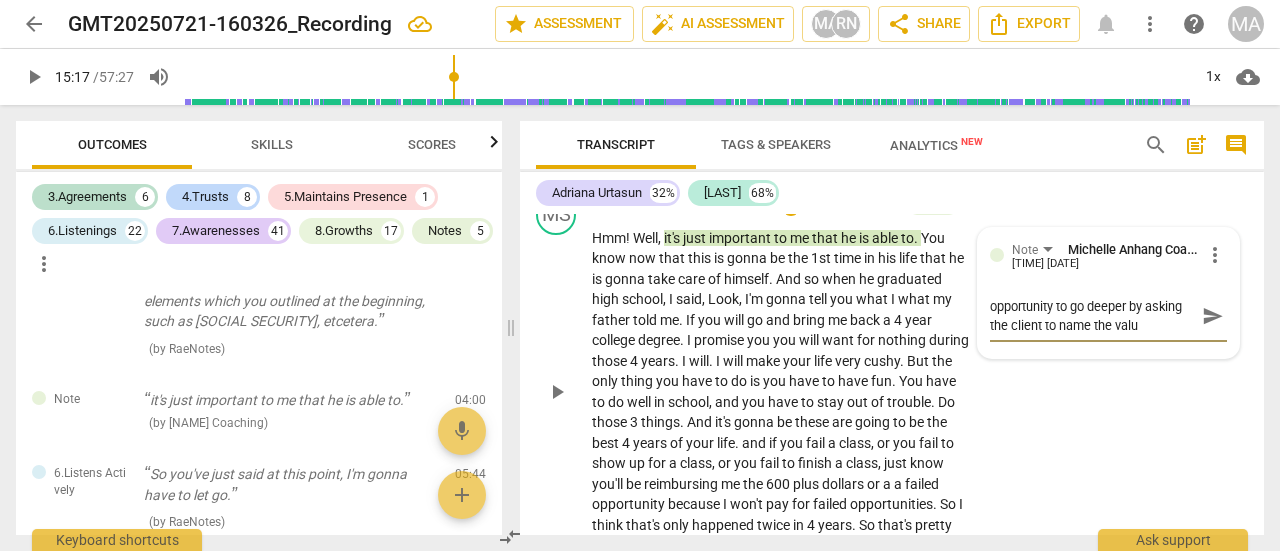 type on "opportunity to go deeper by asking the client to name the value" 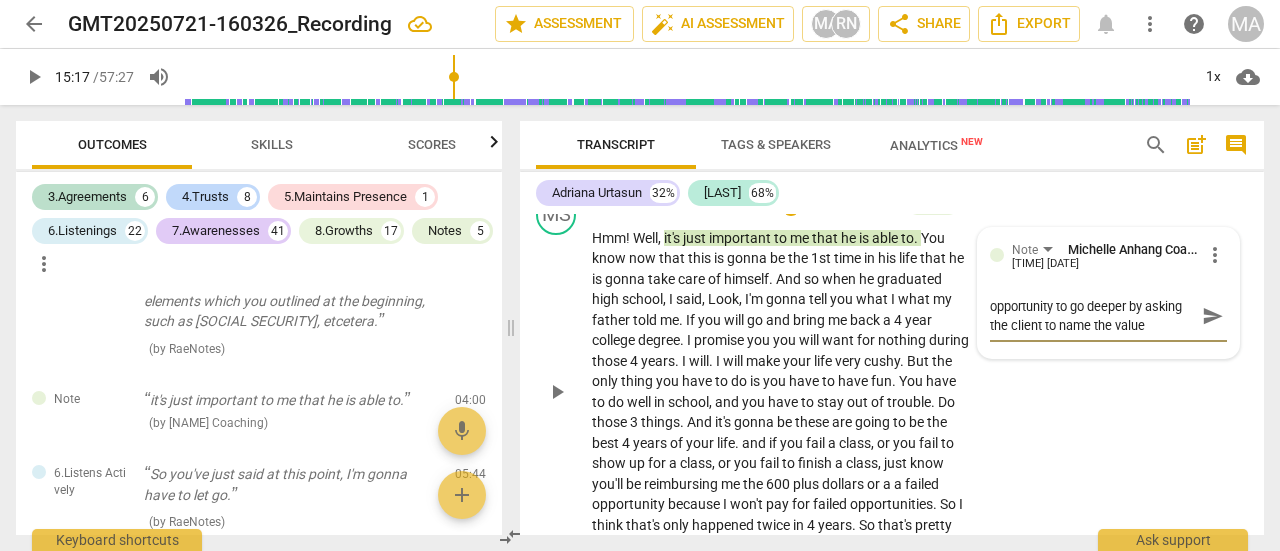 type on "opportunity to go deeper by asking the client to name the value" 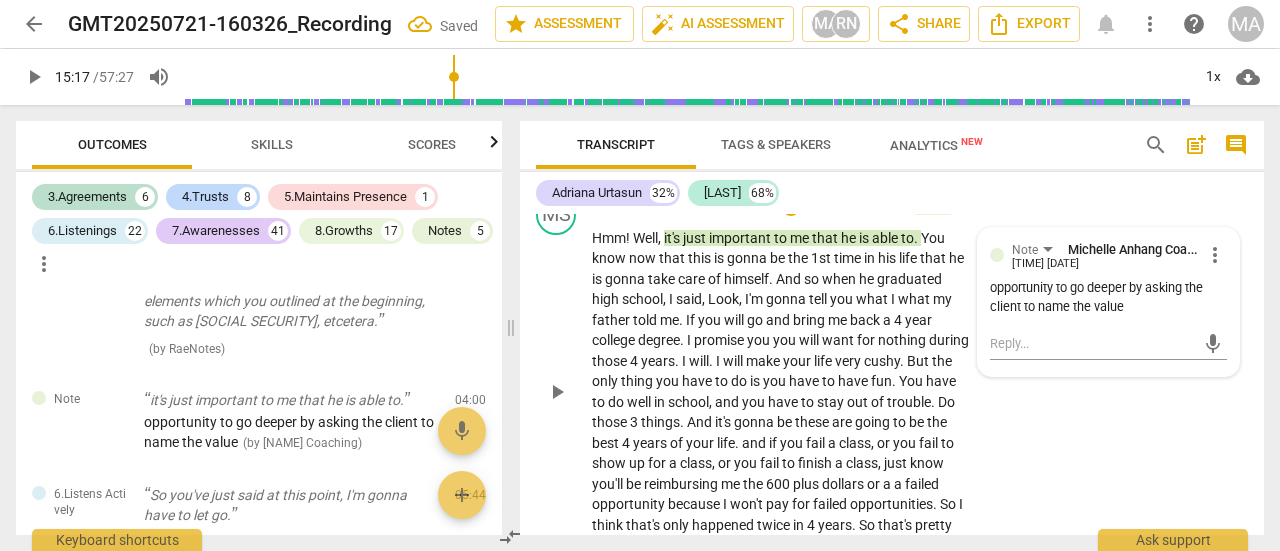 scroll, scrollTop: 1735, scrollLeft: 0, axis: vertical 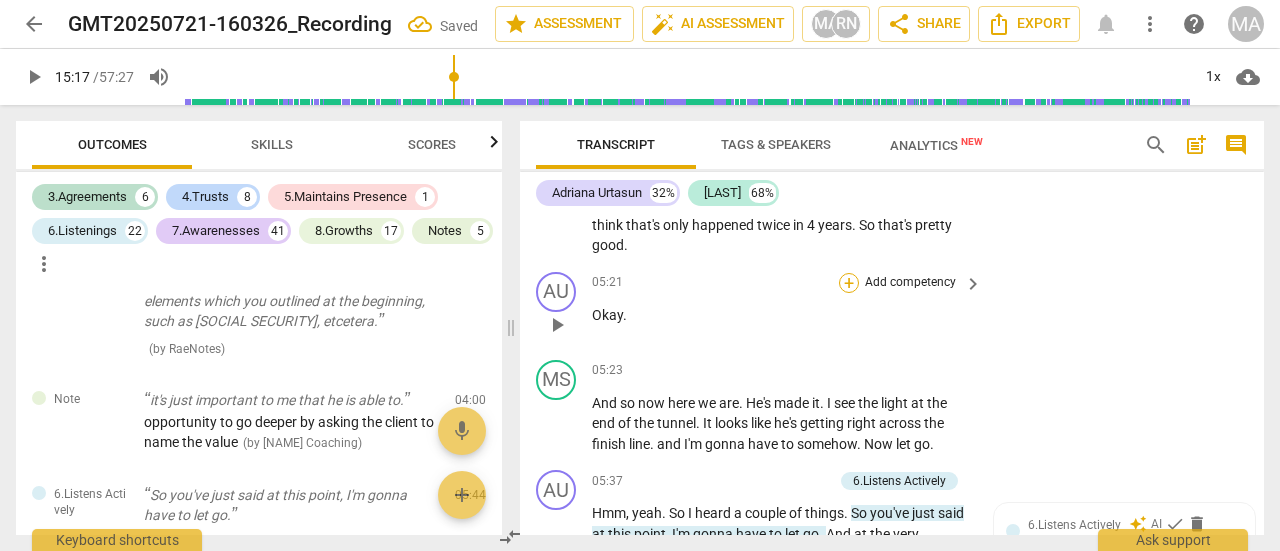 click on "+" at bounding box center [849, 283] 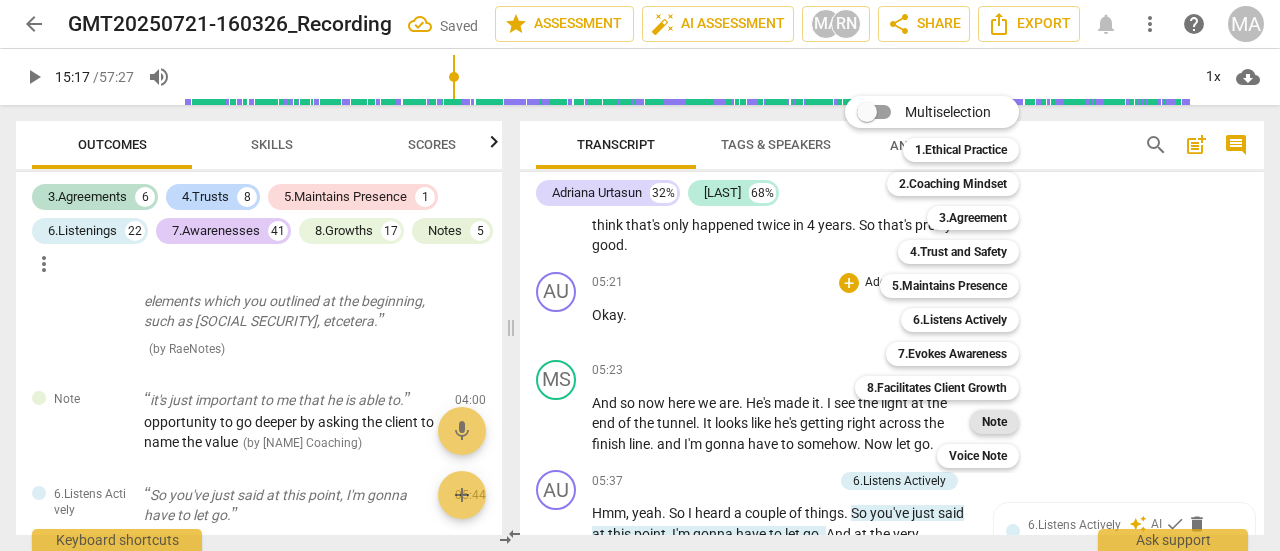 click on "Note" at bounding box center (994, 422) 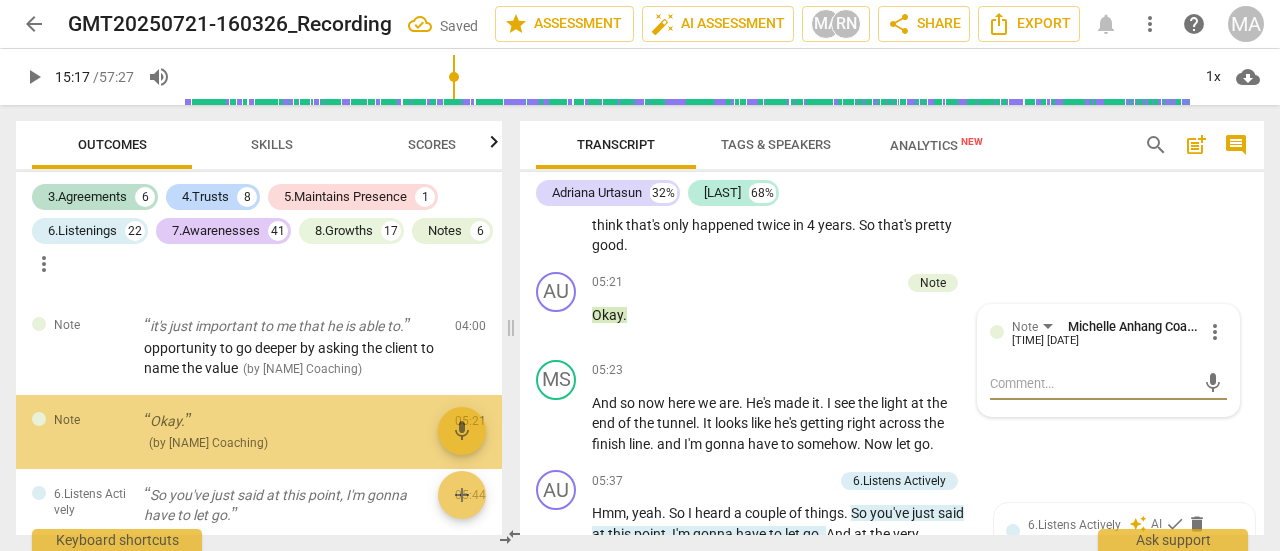 scroll, scrollTop: 1222, scrollLeft: 0, axis: vertical 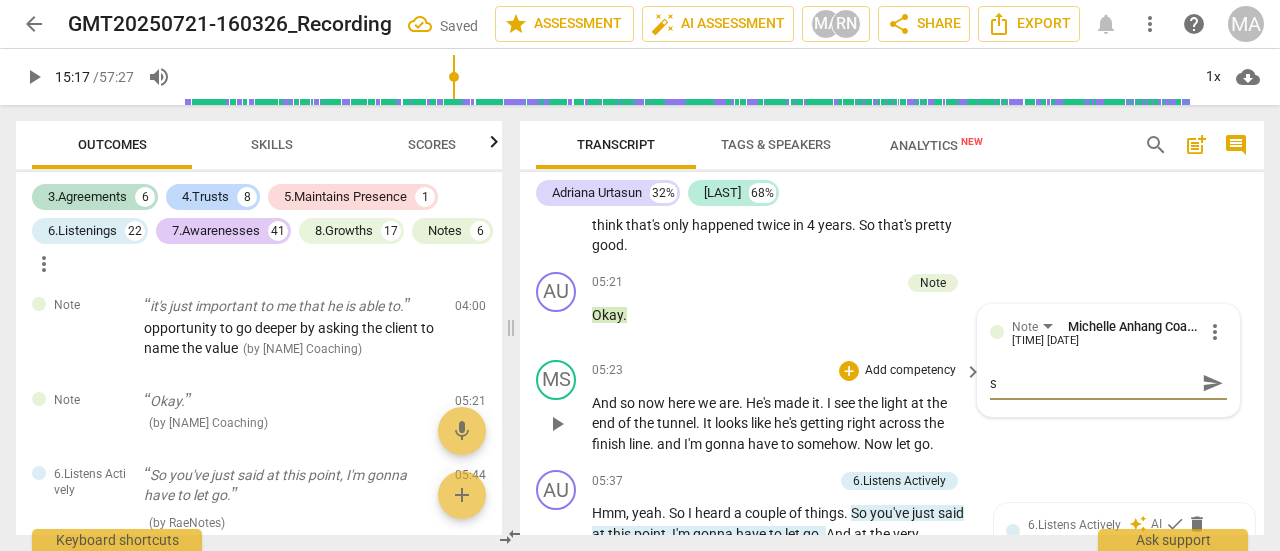 type on "s" 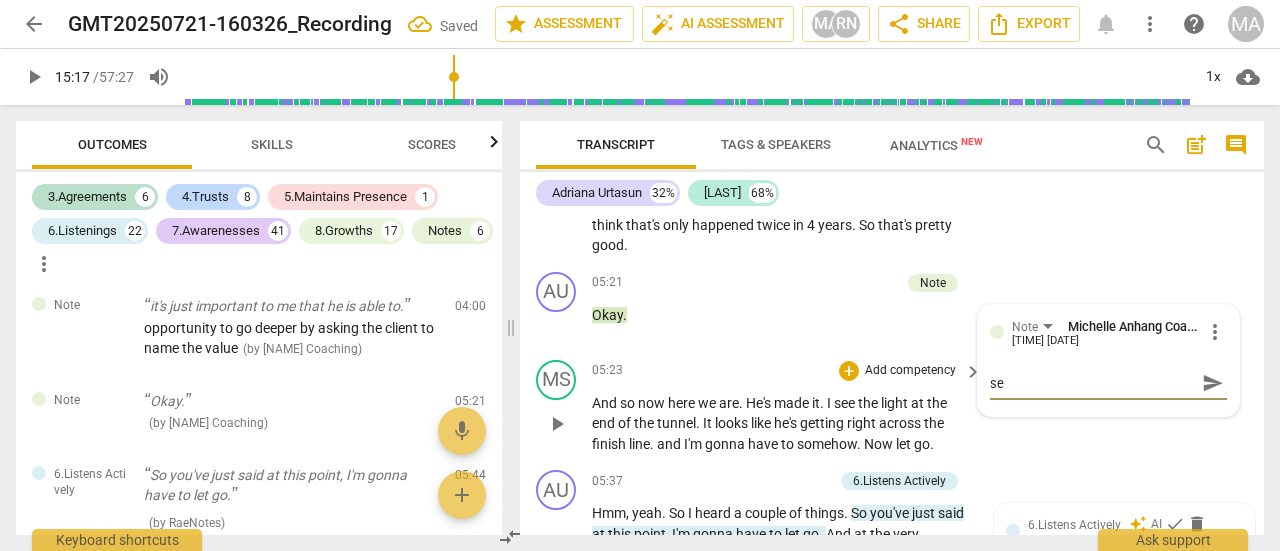 type on "see" 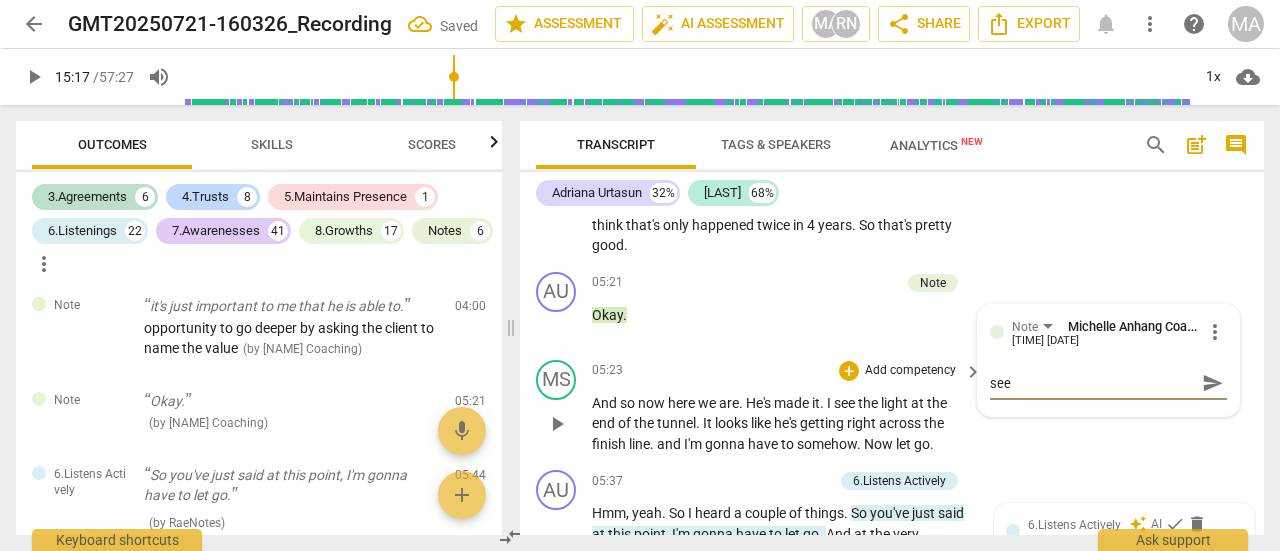 type on "see" 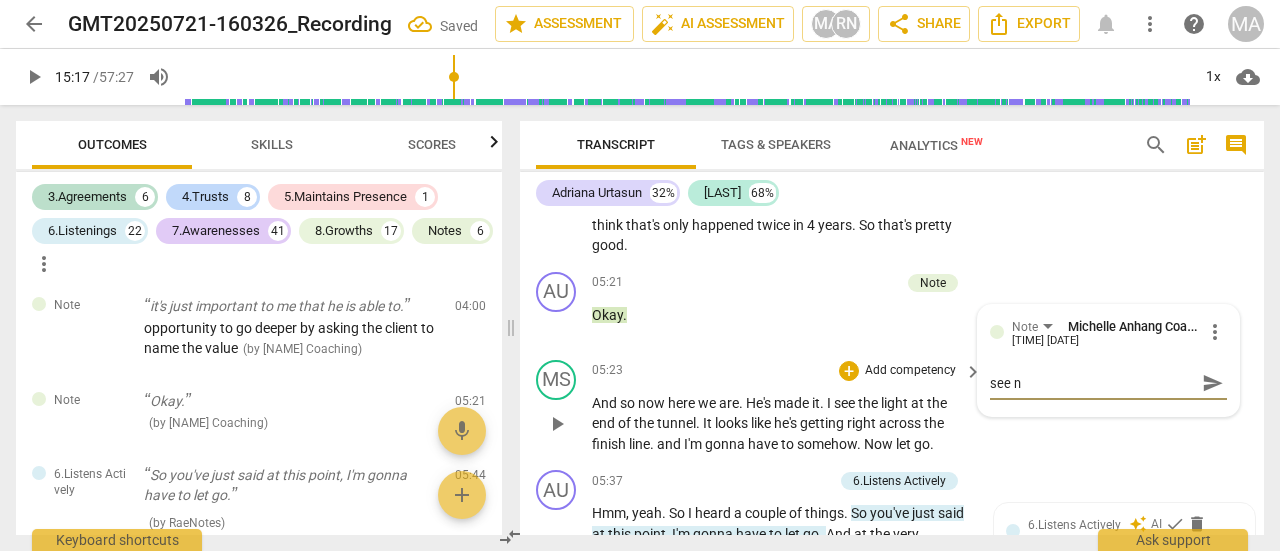 type on "see no" 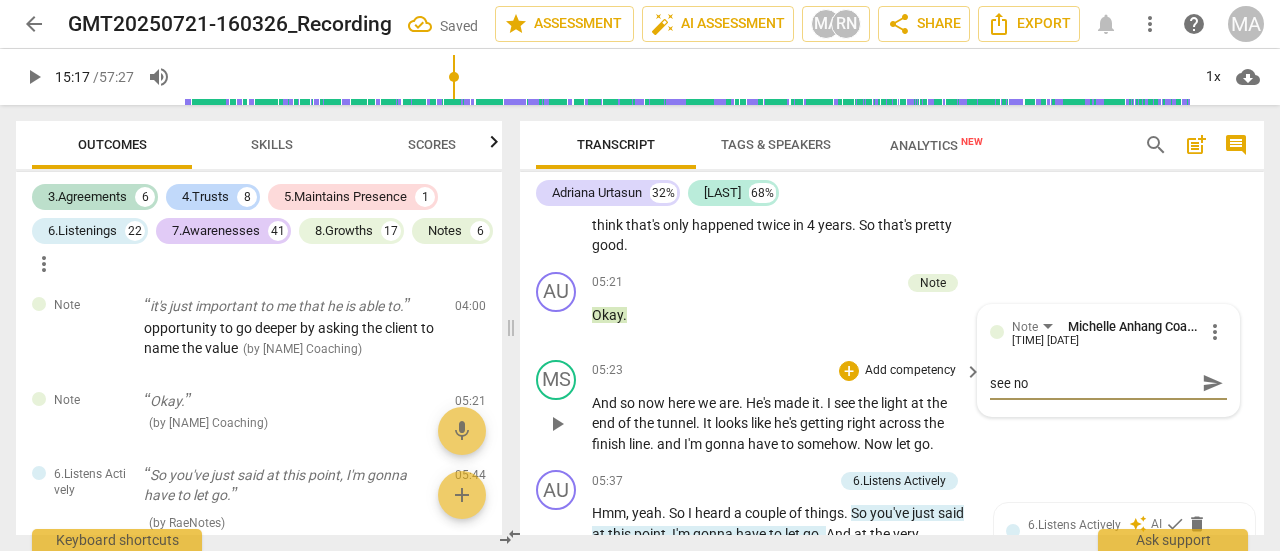 type on "see not" 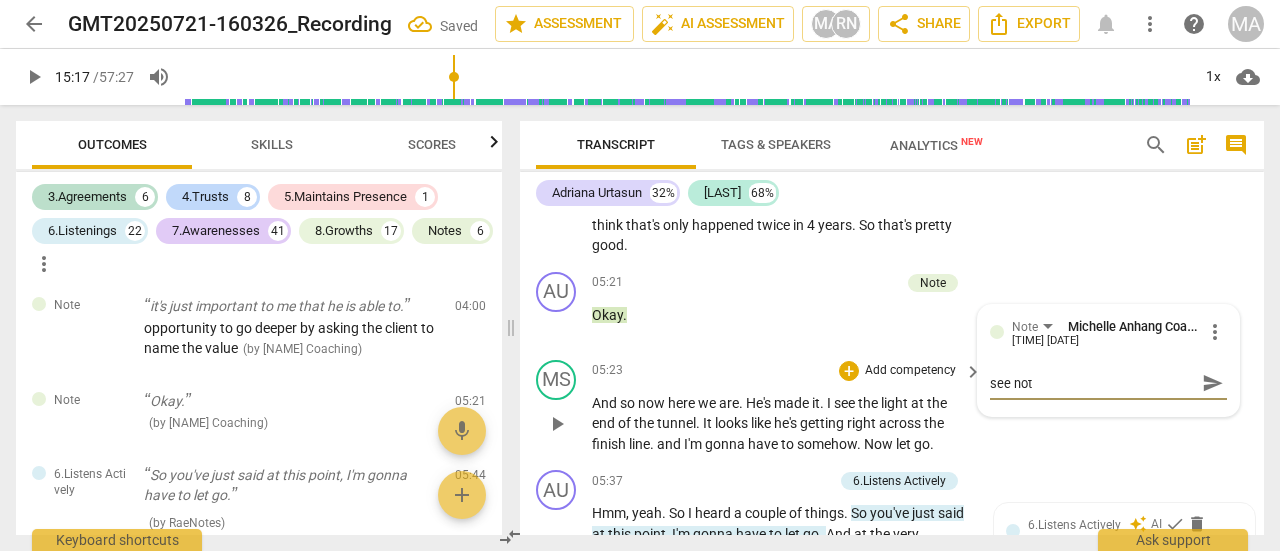 type on "see not" 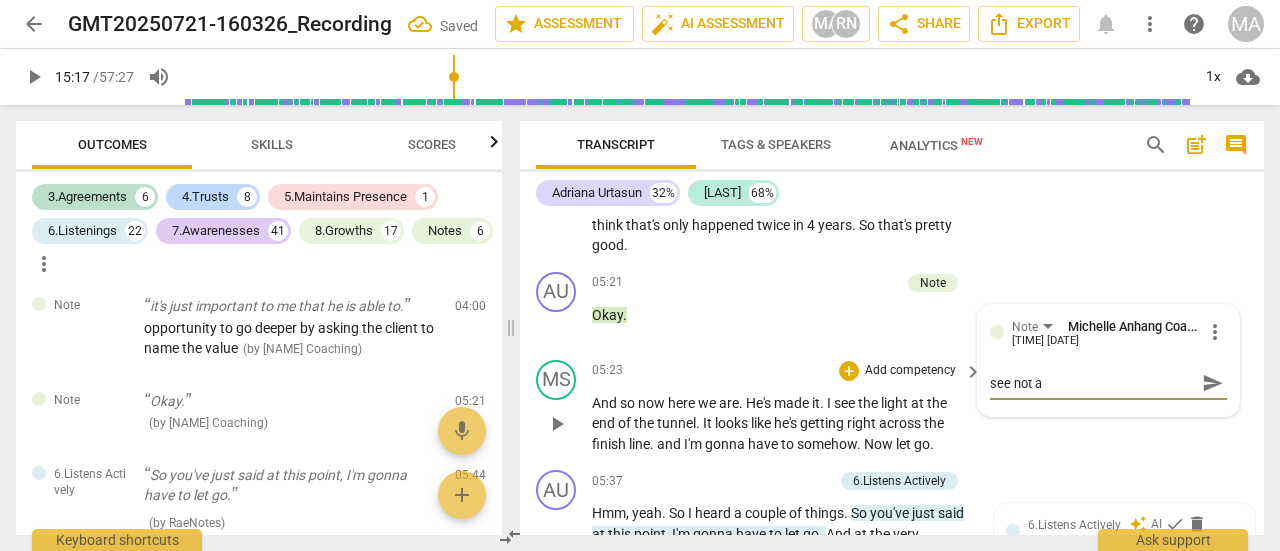 type on "see not ab" 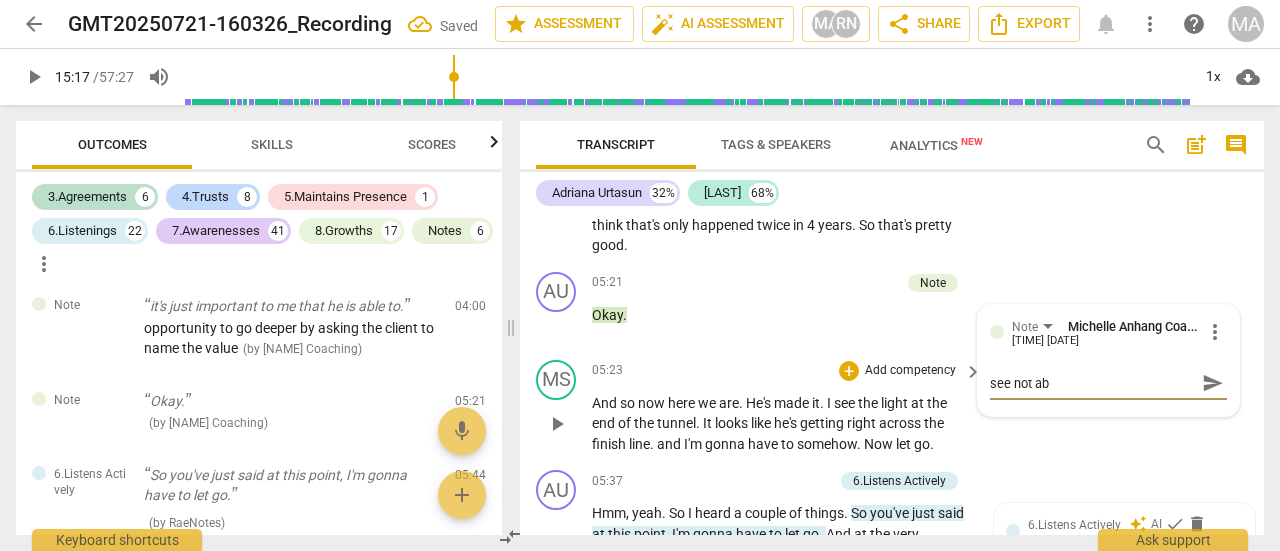 type on "see not abo" 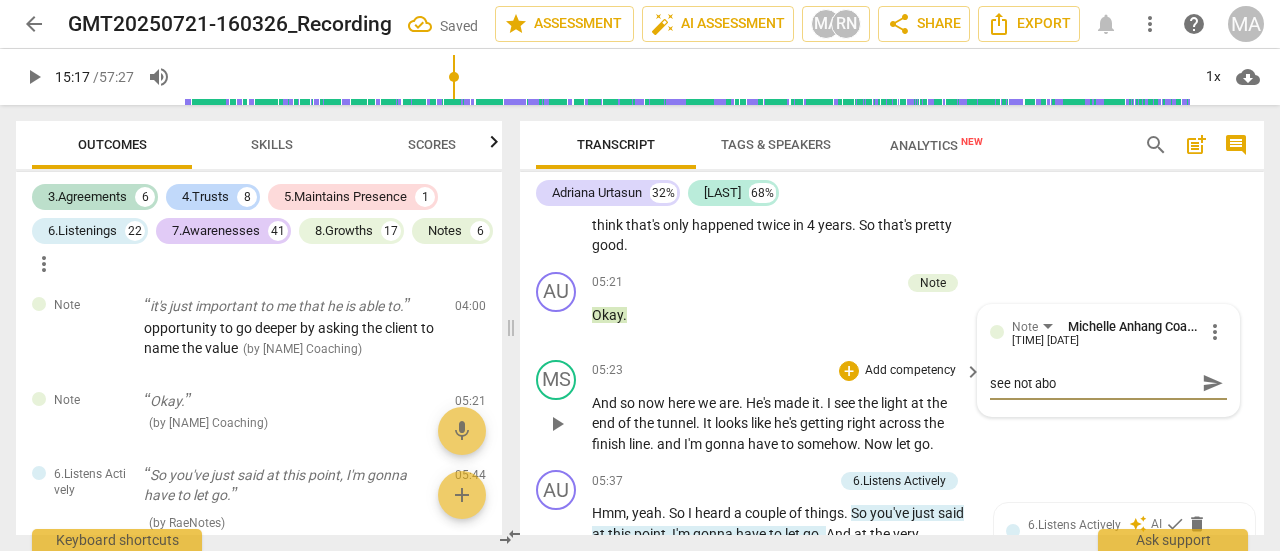 type on "see not ab" 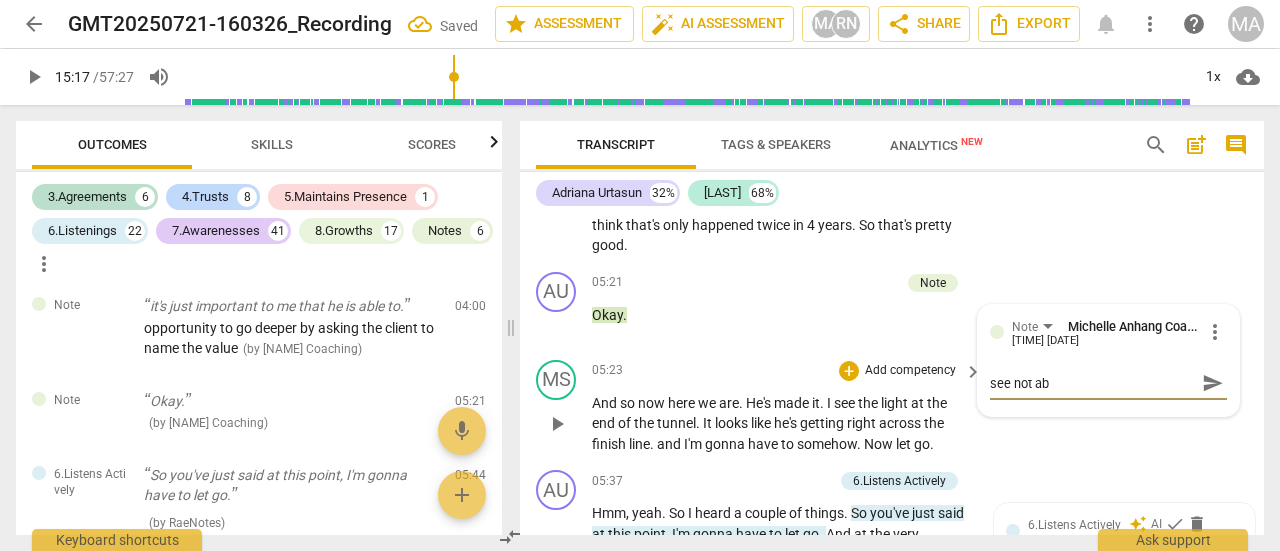 type on "see not a" 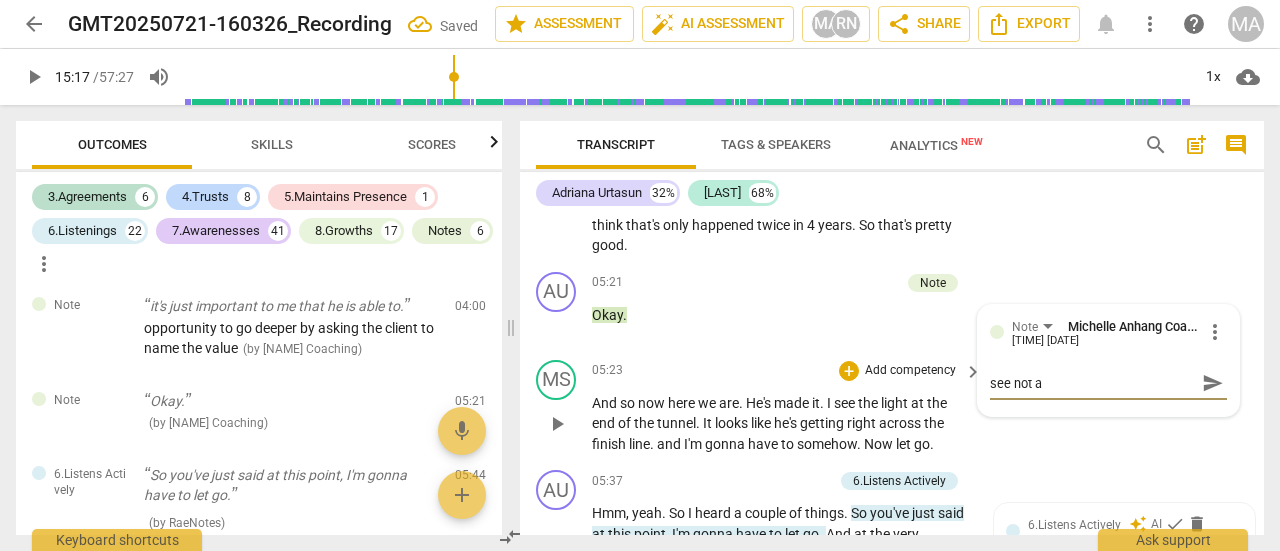 type on "see not" 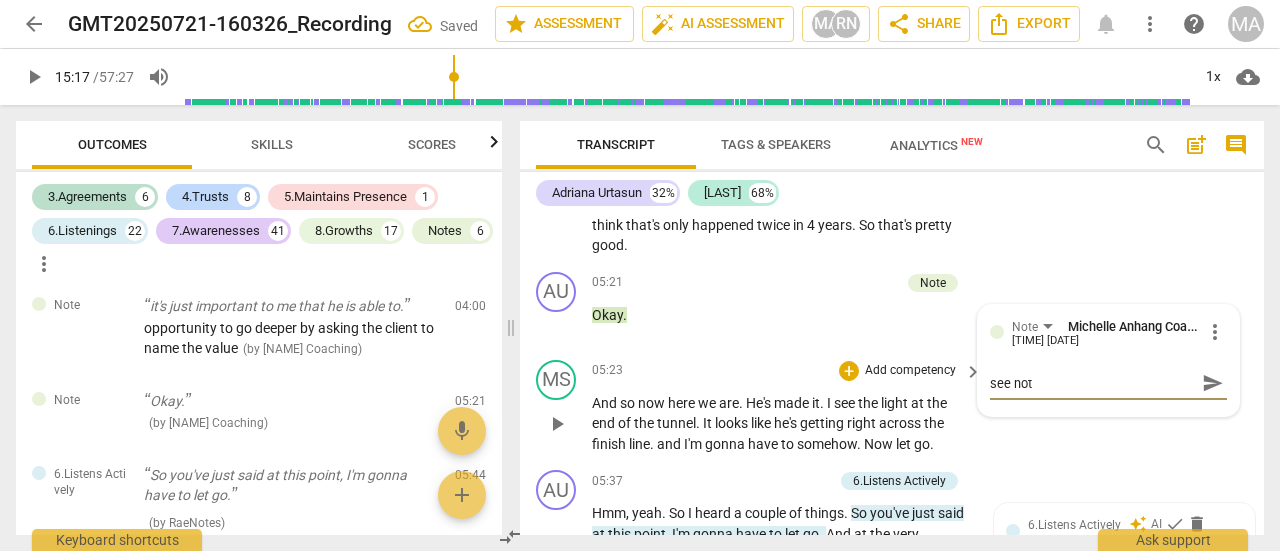 type on "see not" 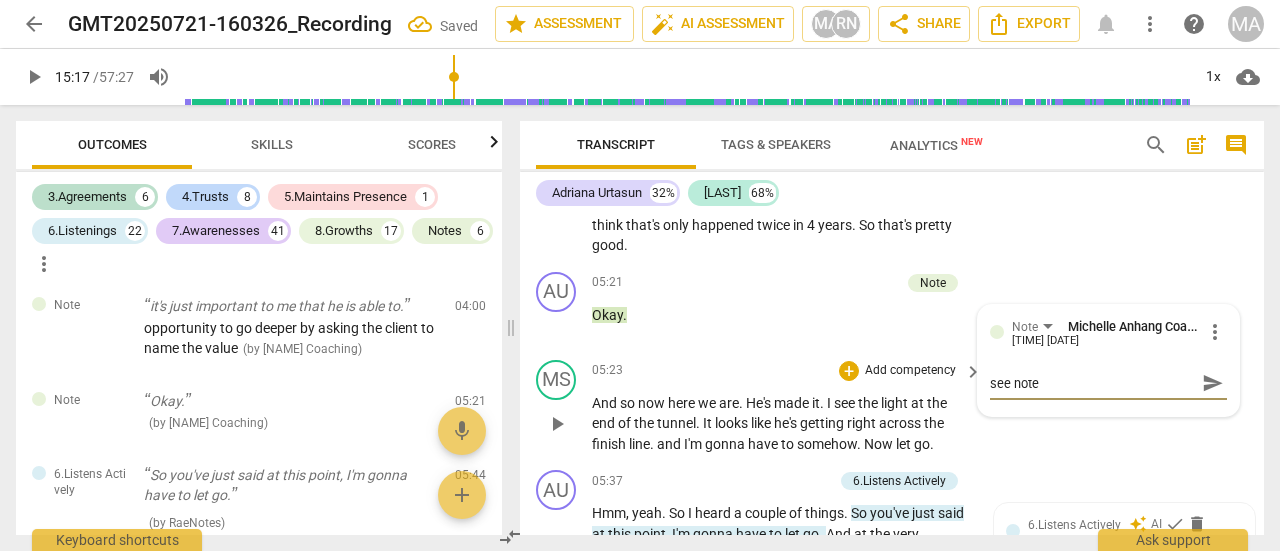 type on "see note" 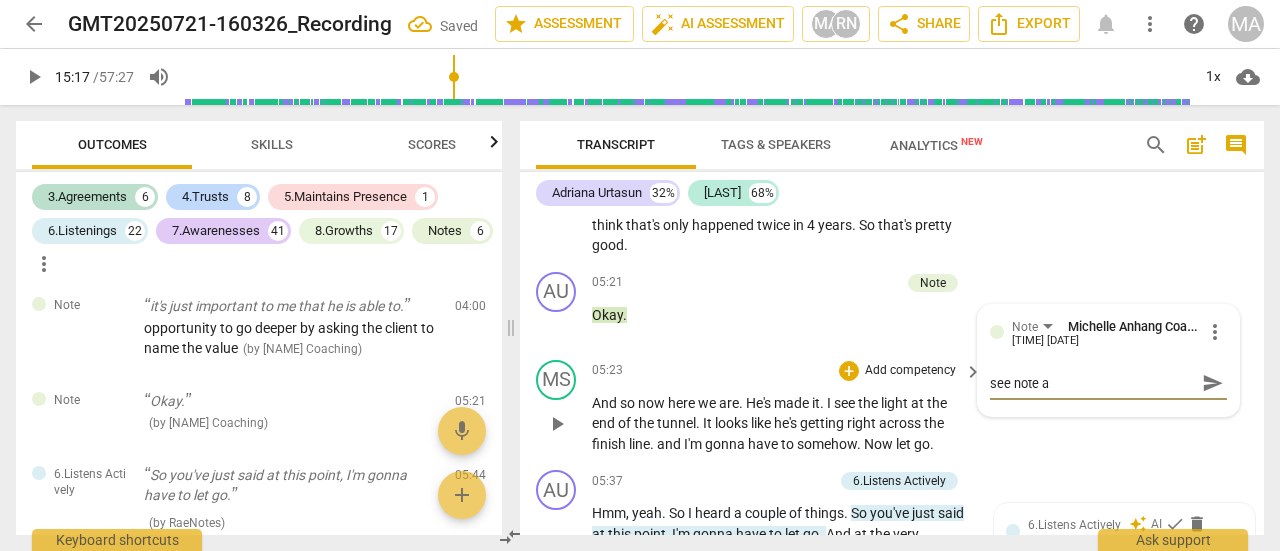 type on "see note ab" 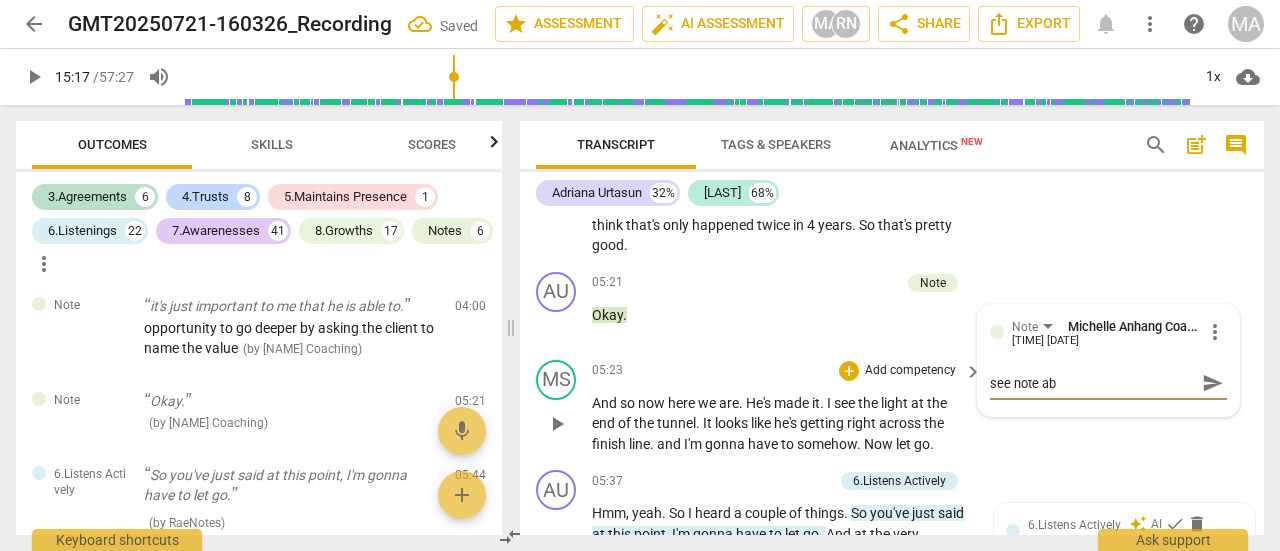 type on "see note abo" 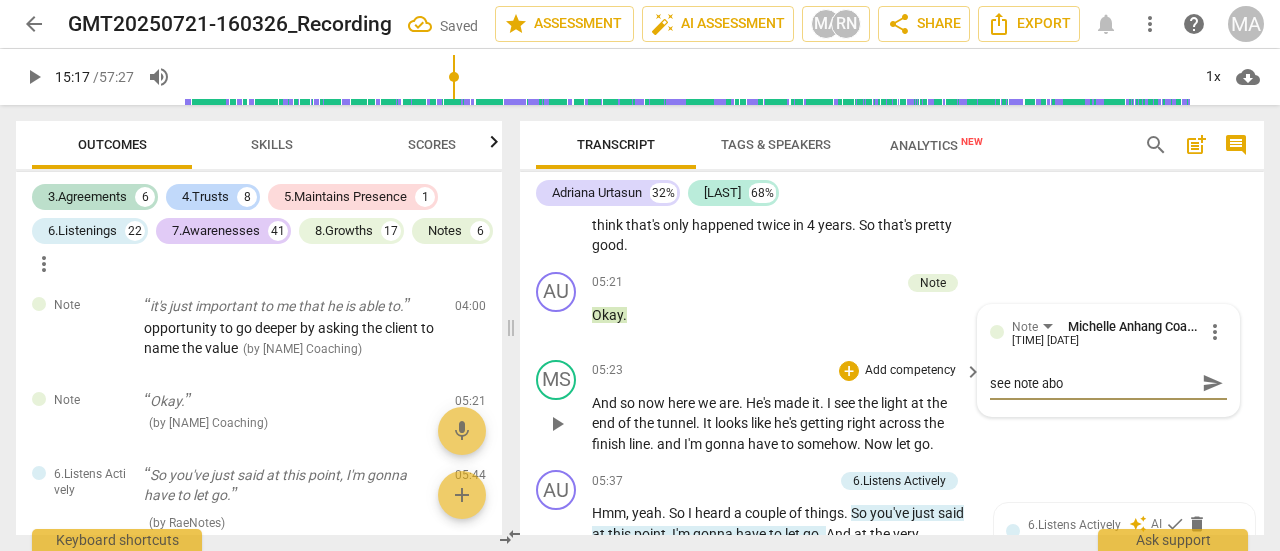 type on "see note abov" 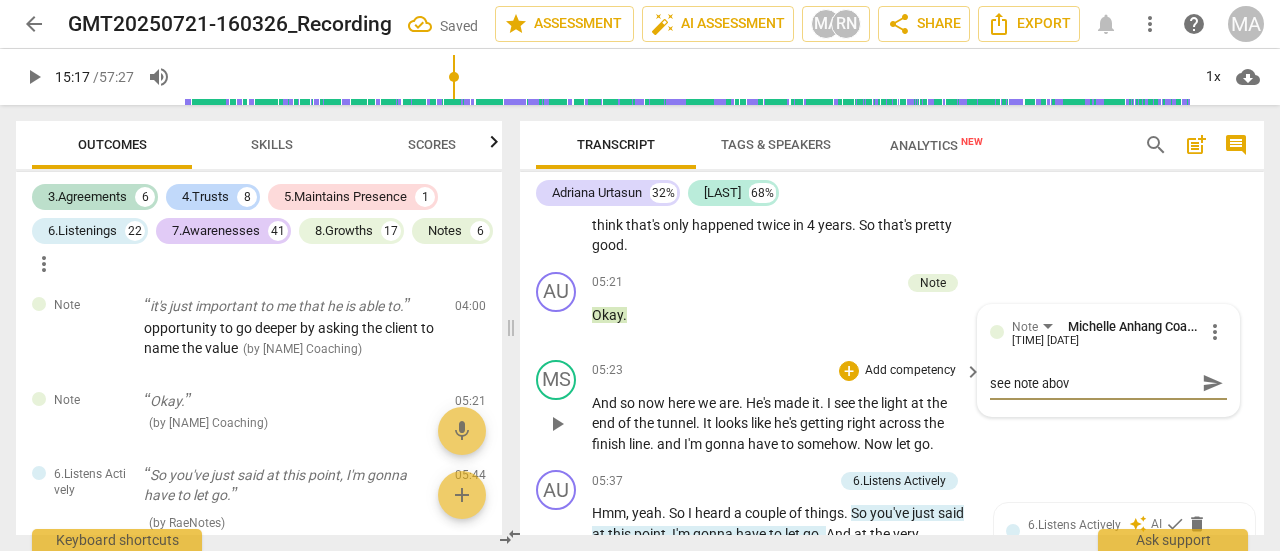 type on "see note above" 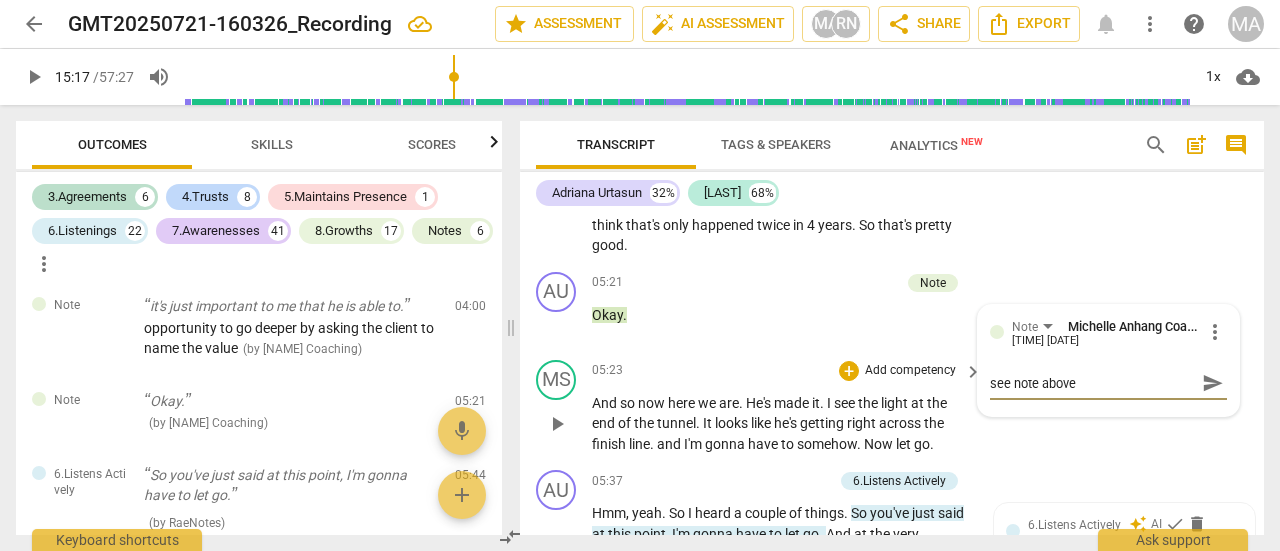 type on "see note above" 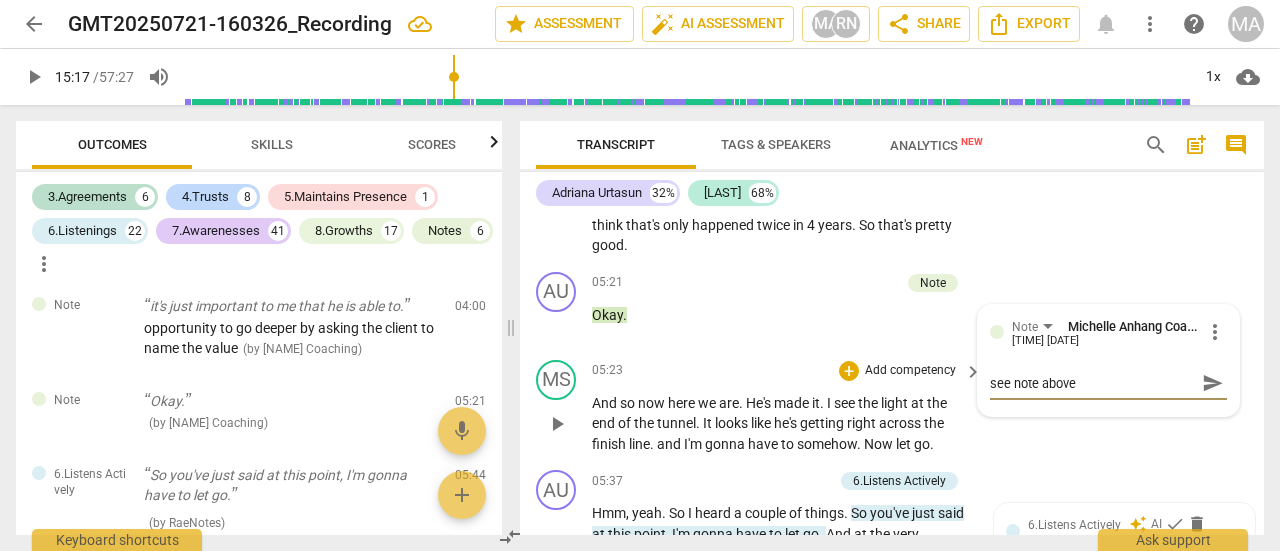 type on "see note above" 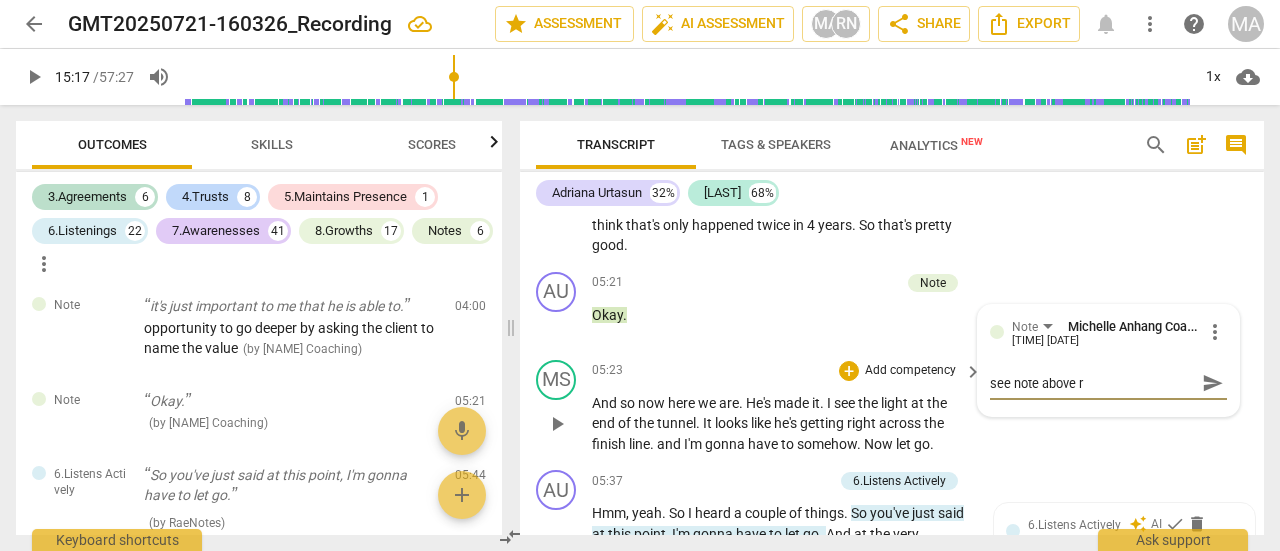 type on "see note above re" 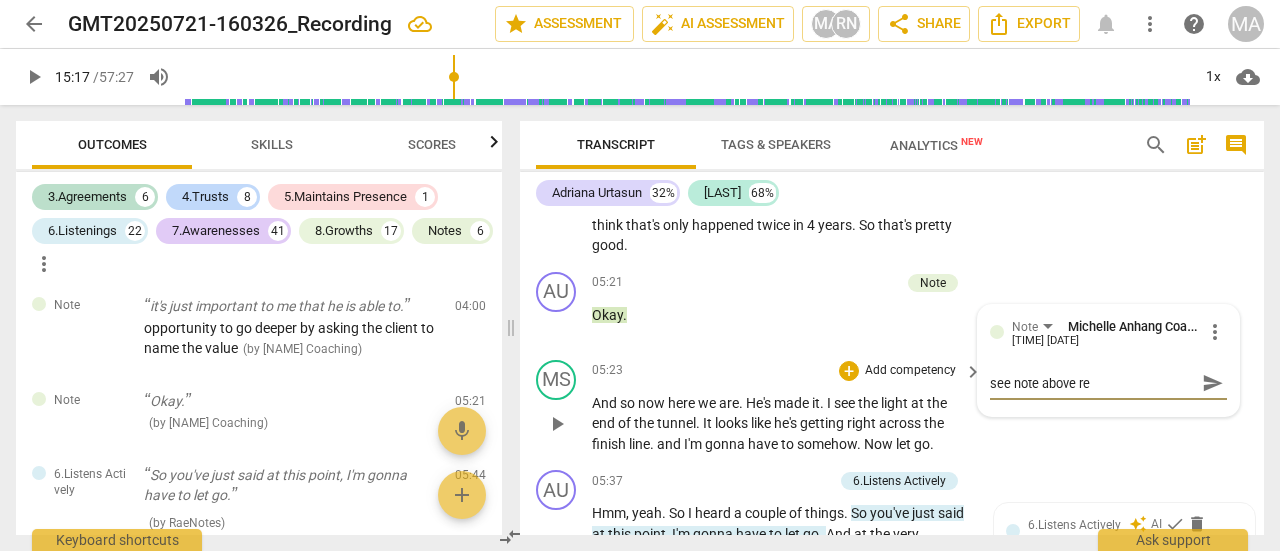 type on "see note above re:" 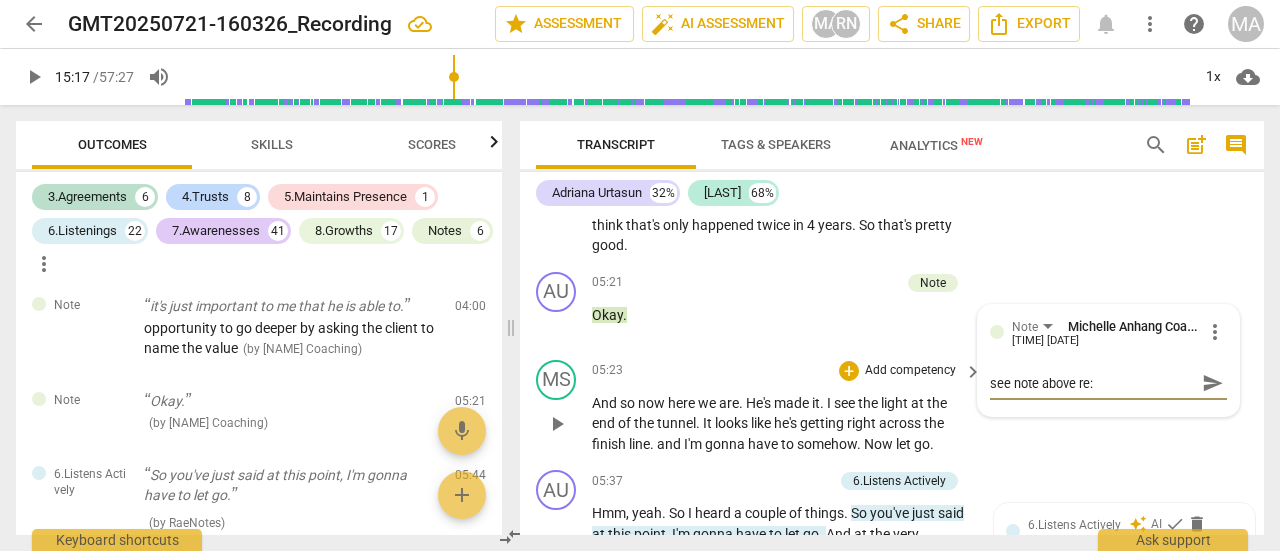 type on "see note above re:" 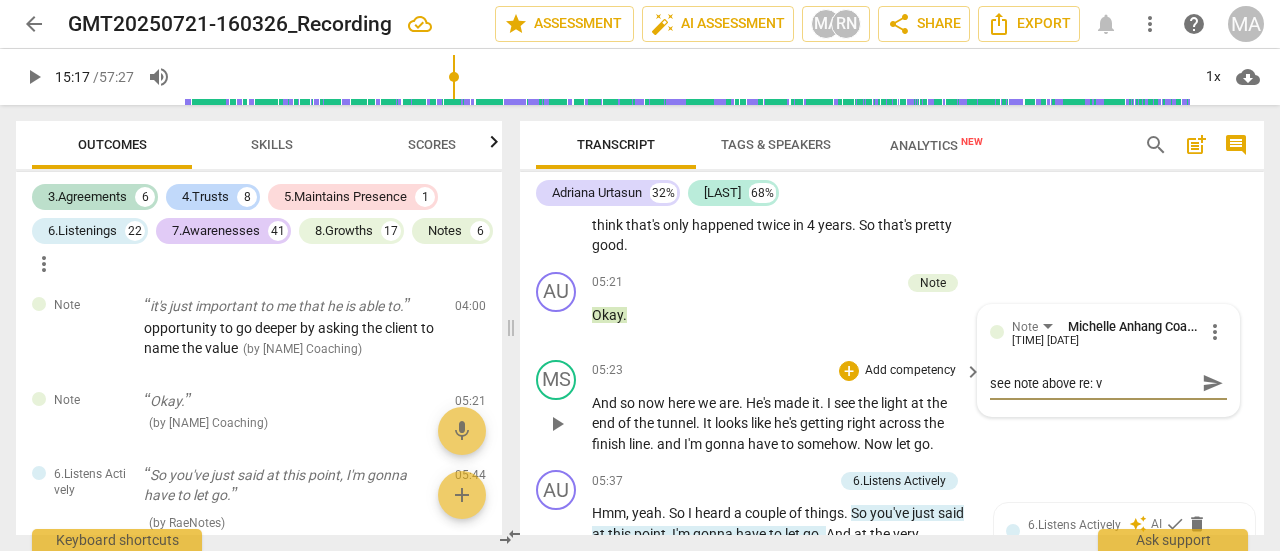 type 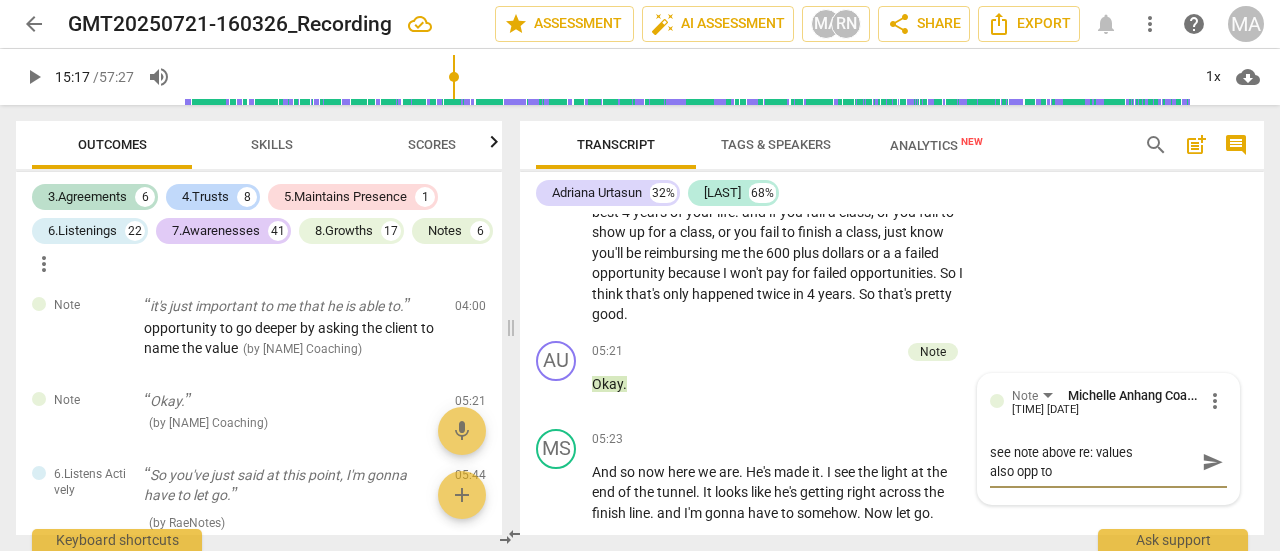 scroll, scrollTop: 1635, scrollLeft: 0, axis: vertical 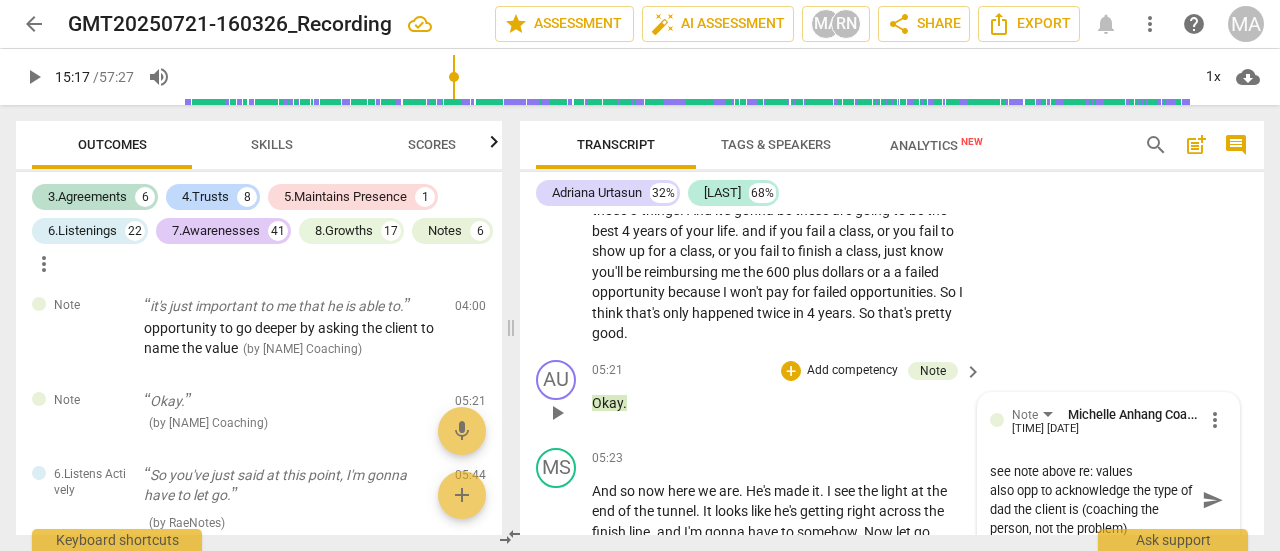 click on "send" at bounding box center [1213, 500] 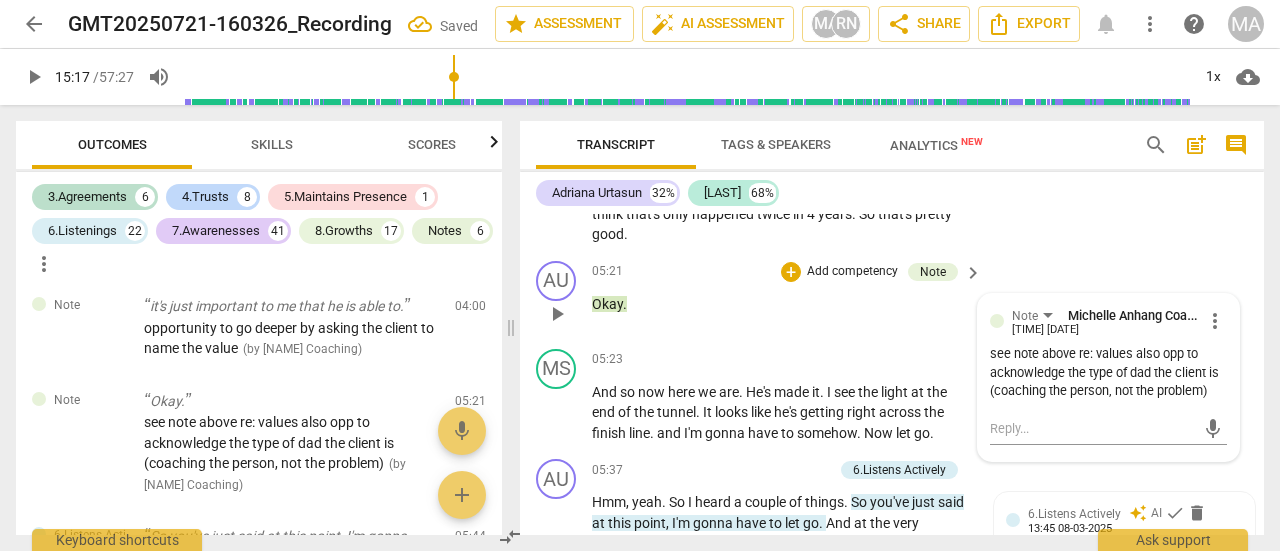 scroll, scrollTop: 1747, scrollLeft: 0, axis: vertical 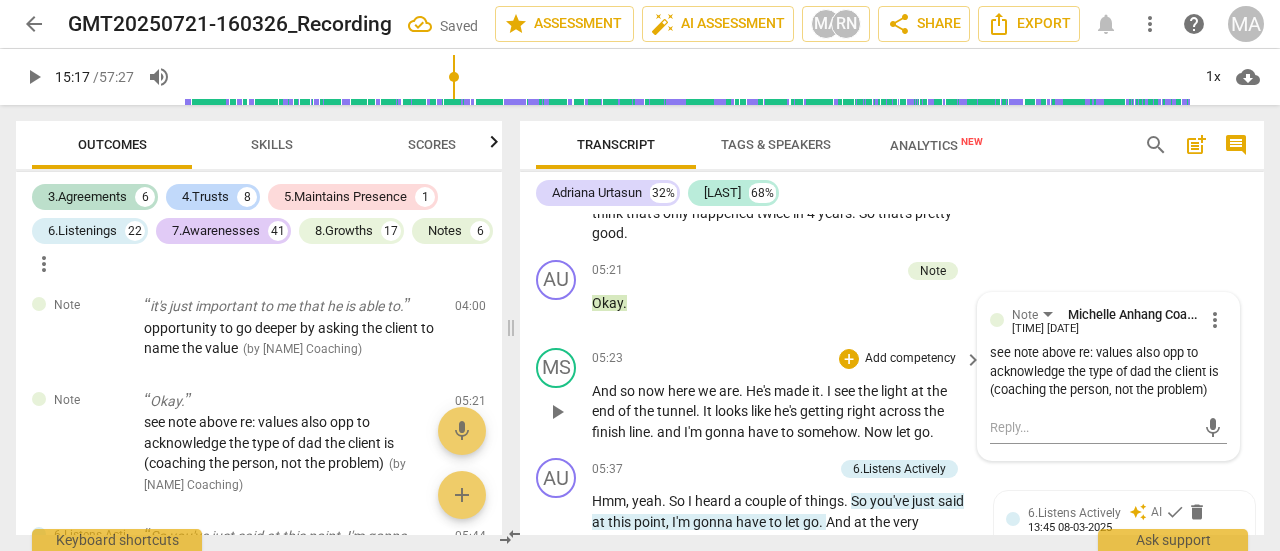 click on "[TIME] + Add competency keyboard_arrow_right" at bounding box center [788, 359] 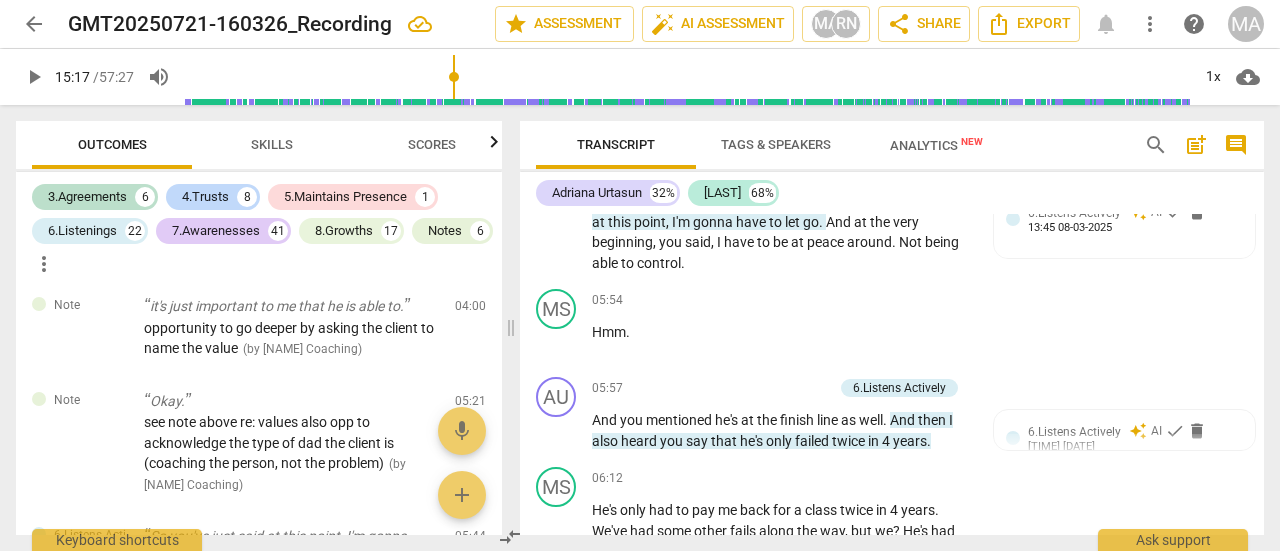 scroll, scrollTop: 2147, scrollLeft: 0, axis: vertical 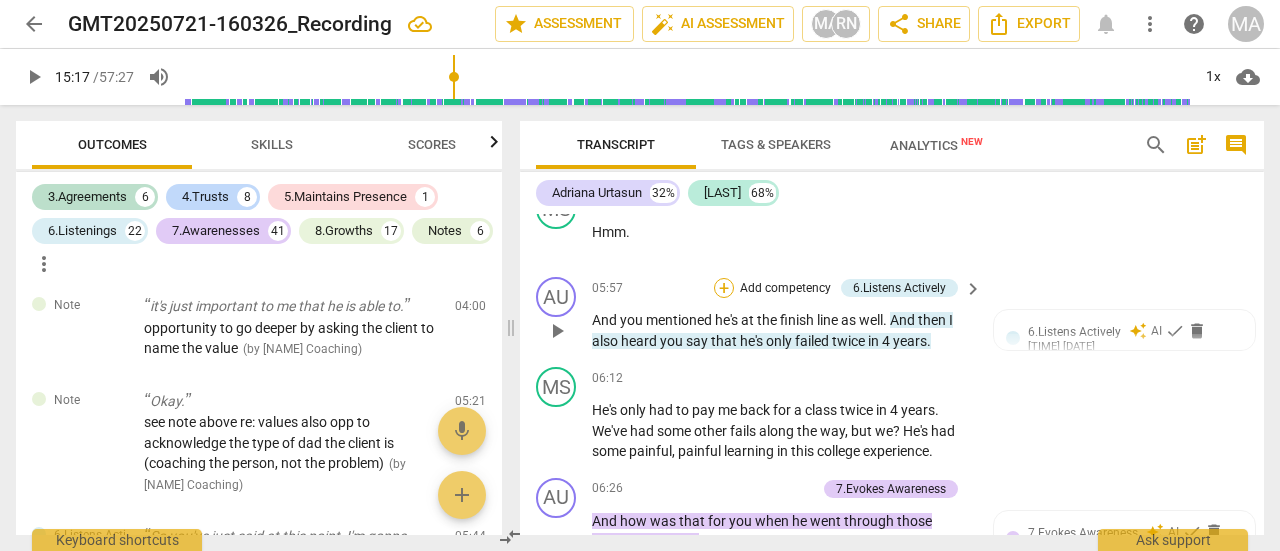 click on "+" at bounding box center [724, 288] 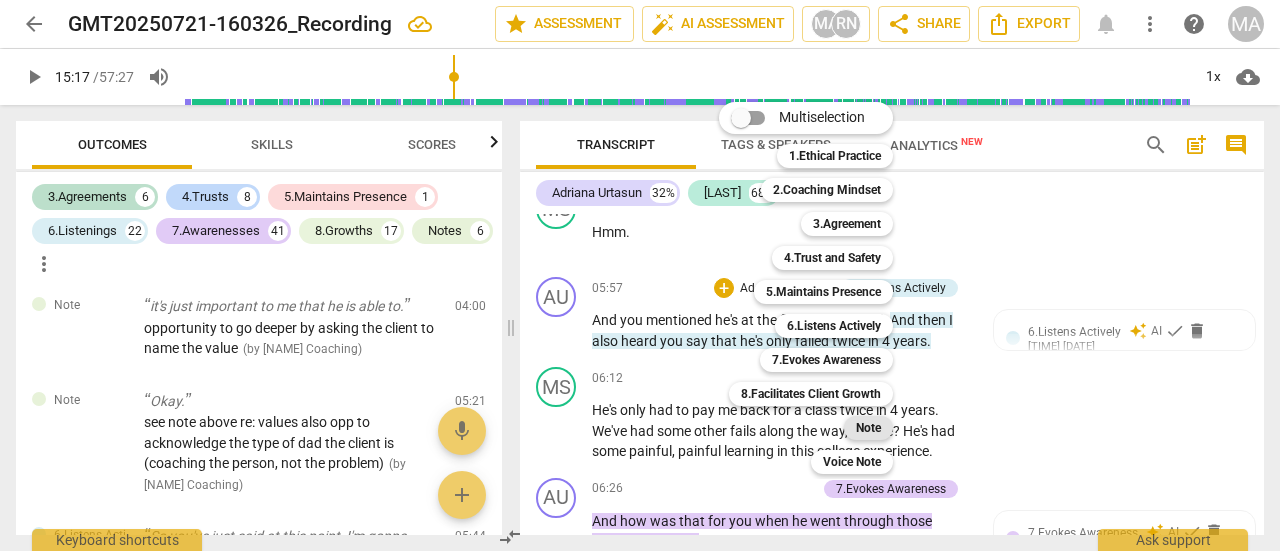 click on "Note" at bounding box center (868, 428) 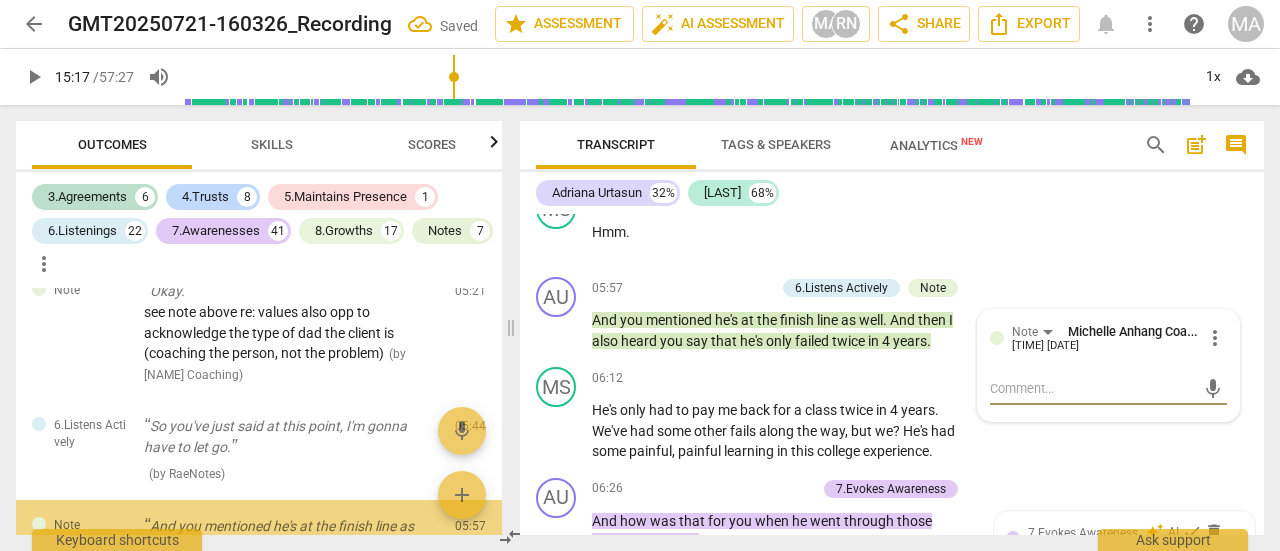 scroll, scrollTop: 1478, scrollLeft: 0, axis: vertical 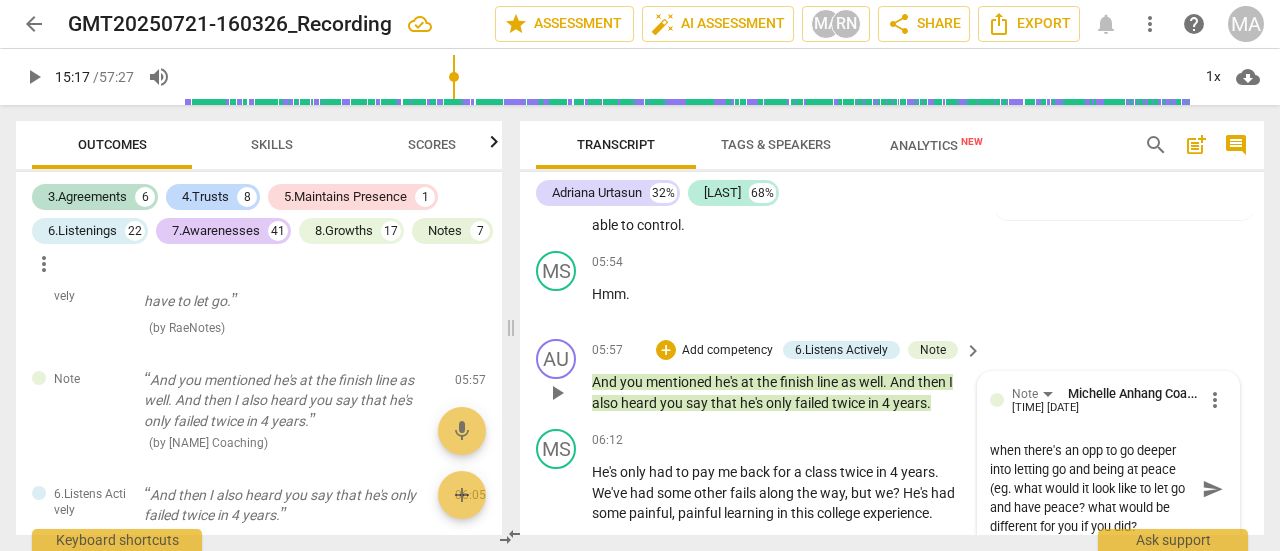 click on "you took him back into the problem when there's an opp to go deeper into letting go and being at peace (eg. what would it look like to let go and have peace? what would be different for you if you did?" at bounding box center [1092, 488] 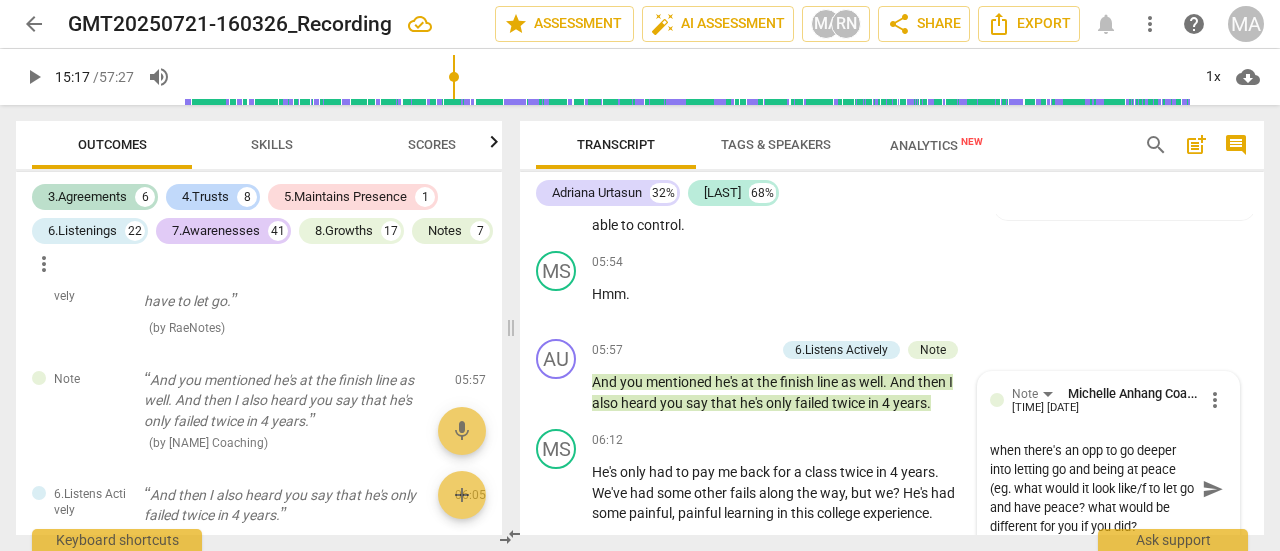 scroll, scrollTop: 19, scrollLeft: 0, axis: vertical 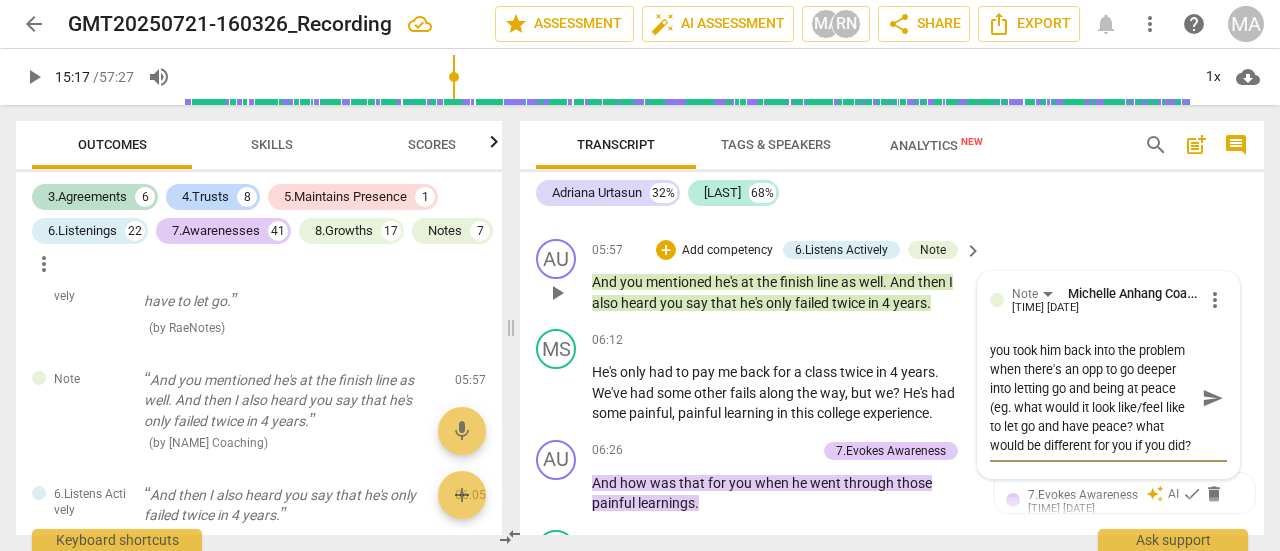 click on "you took him back into the problem when there's an opp to go deeper into letting go and being at peace (eg. what would it look like/feel like to let go and have peace? what would be different for you if you did?" at bounding box center (1092, 398) 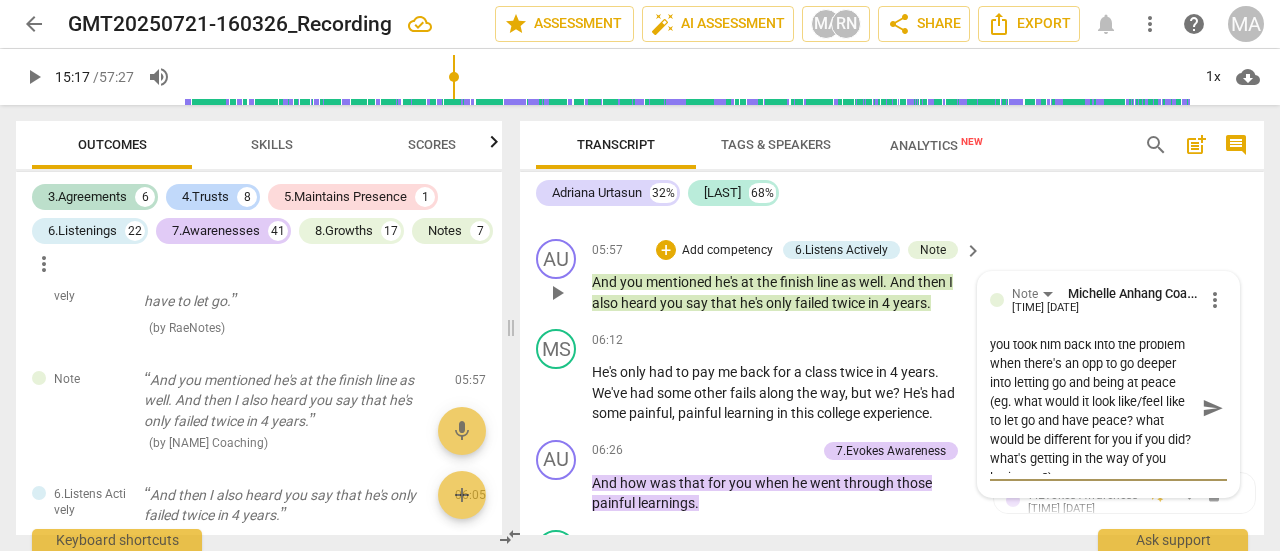 scroll, scrollTop: 0, scrollLeft: 0, axis: both 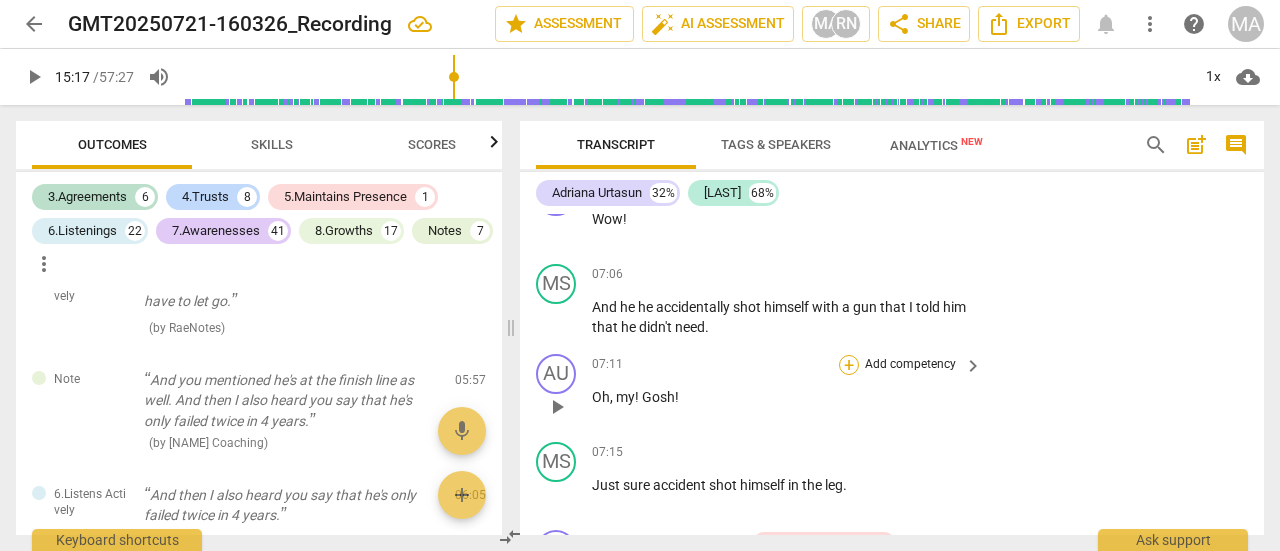 click on "+" at bounding box center (849, 365) 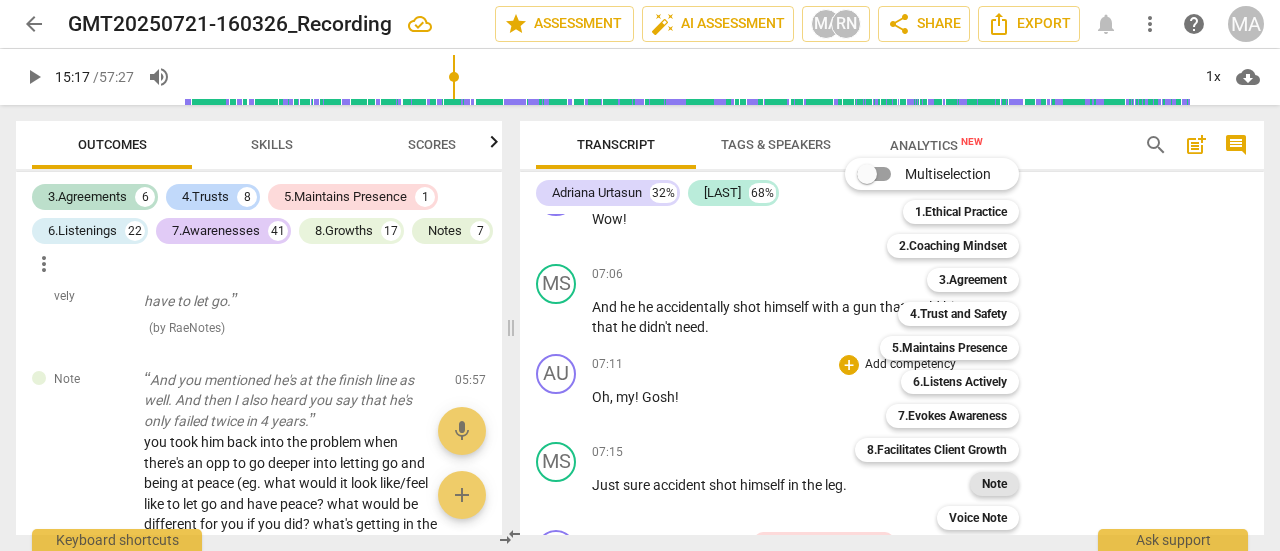 click on "Note" at bounding box center (994, 484) 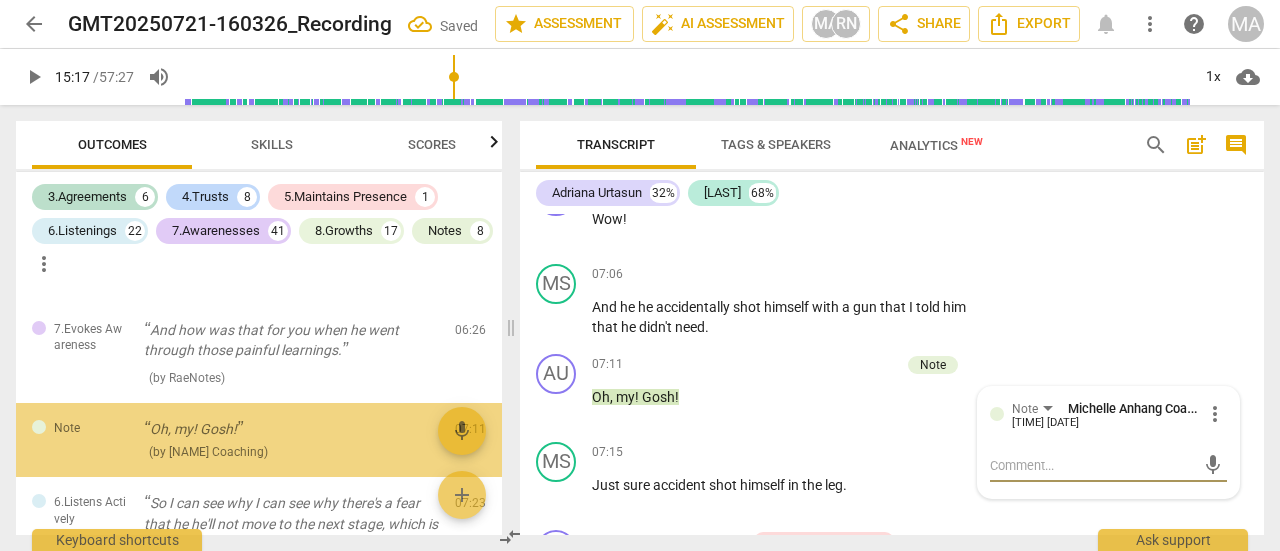 scroll, scrollTop: 1894, scrollLeft: 0, axis: vertical 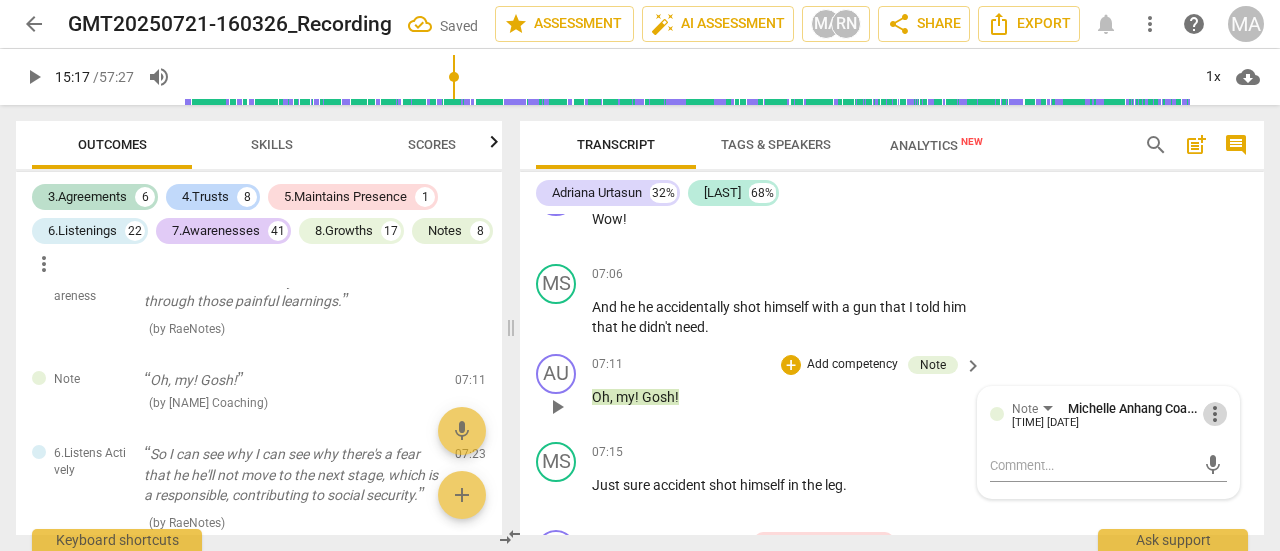 click on "more_vert" at bounding box center [1215, 414] 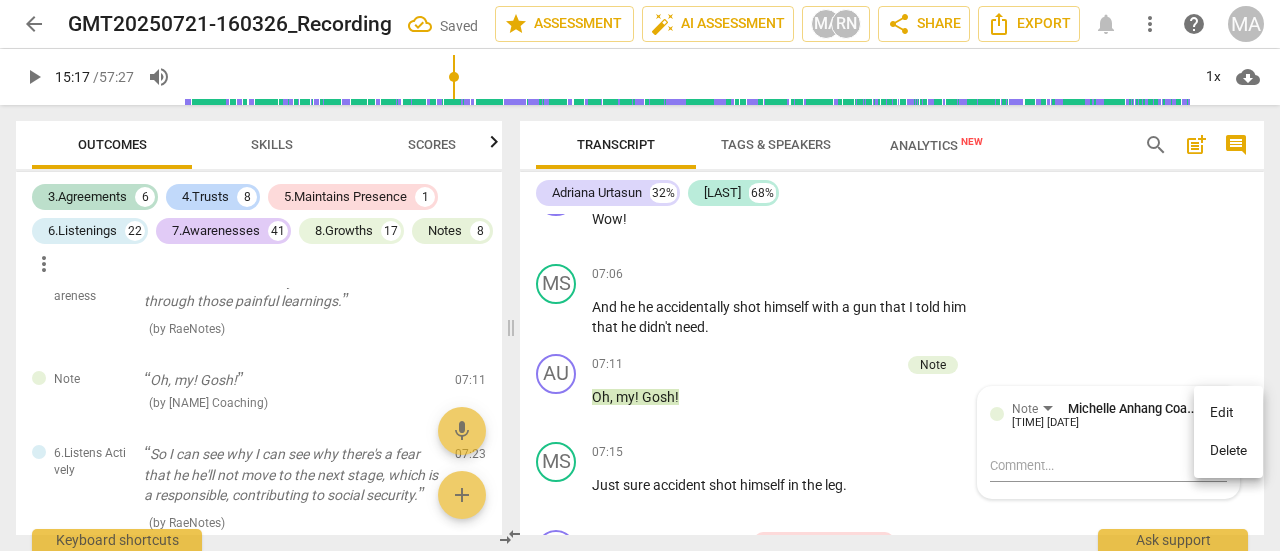click on "Delete" at bounding box center (1228, 451) 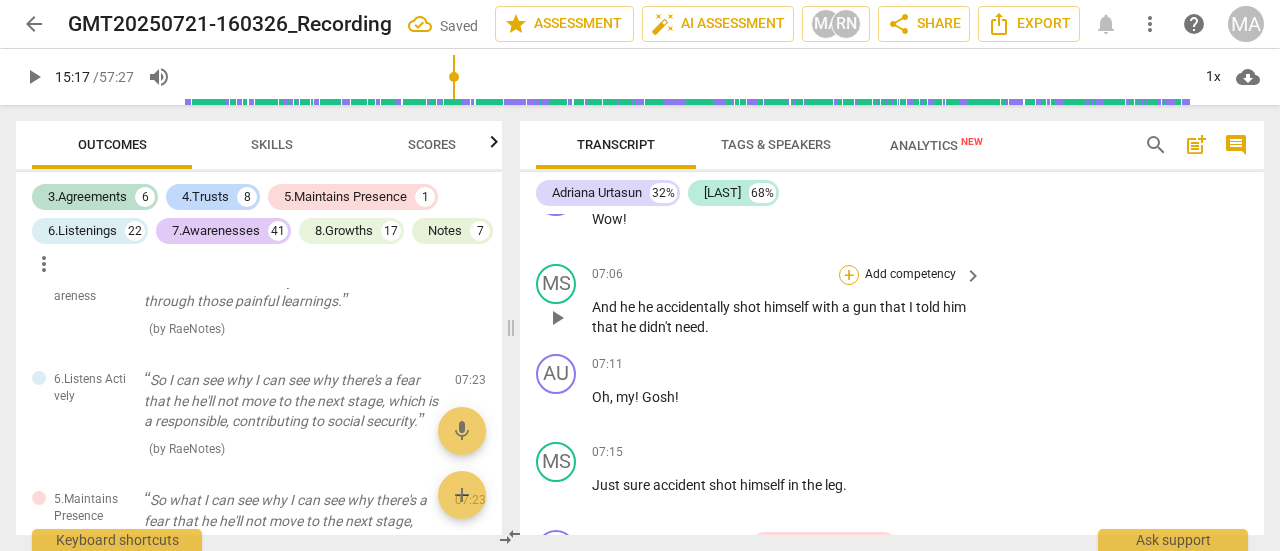 click on "+" at bounding box center [849, 275] 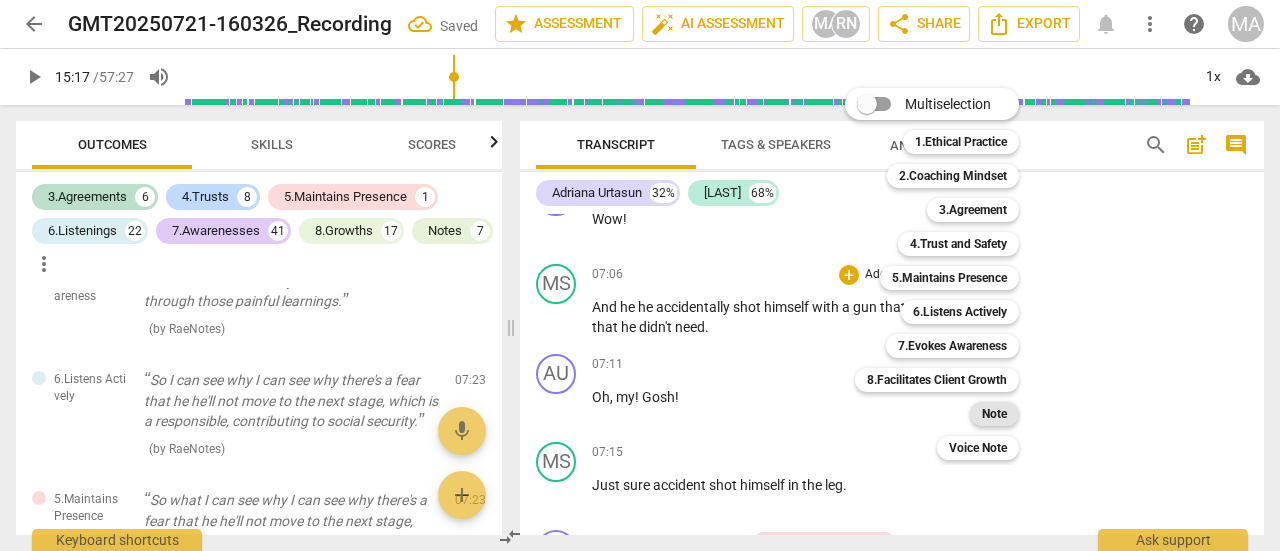 click on "Note" at bounding box center [994, 414] 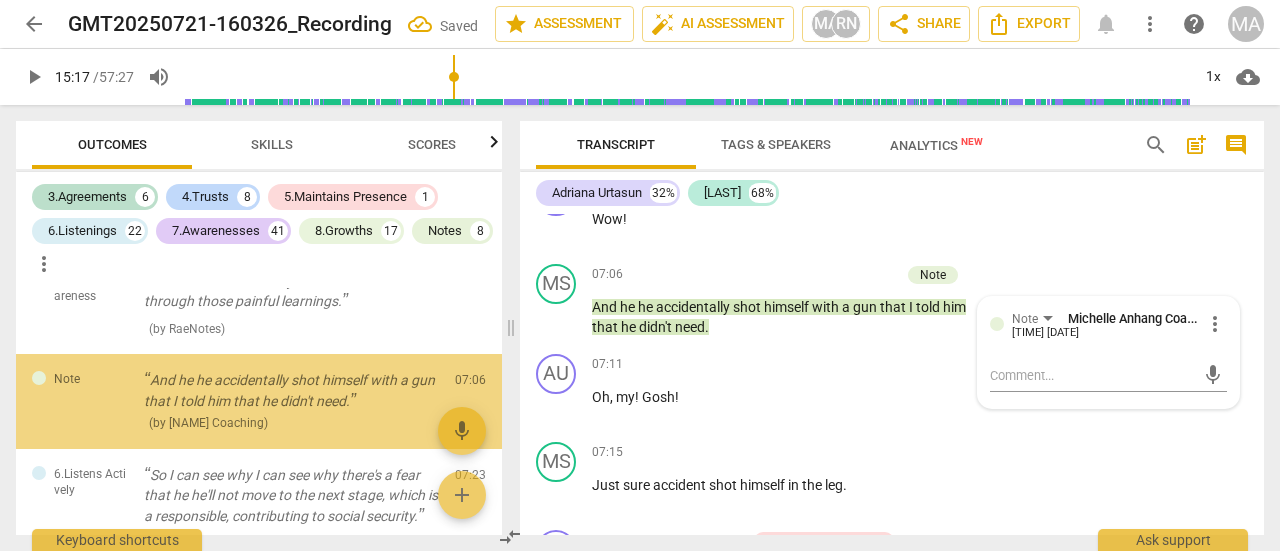 scroll, scrollTop: 1905, scrollLeft: 0, axis: vertical 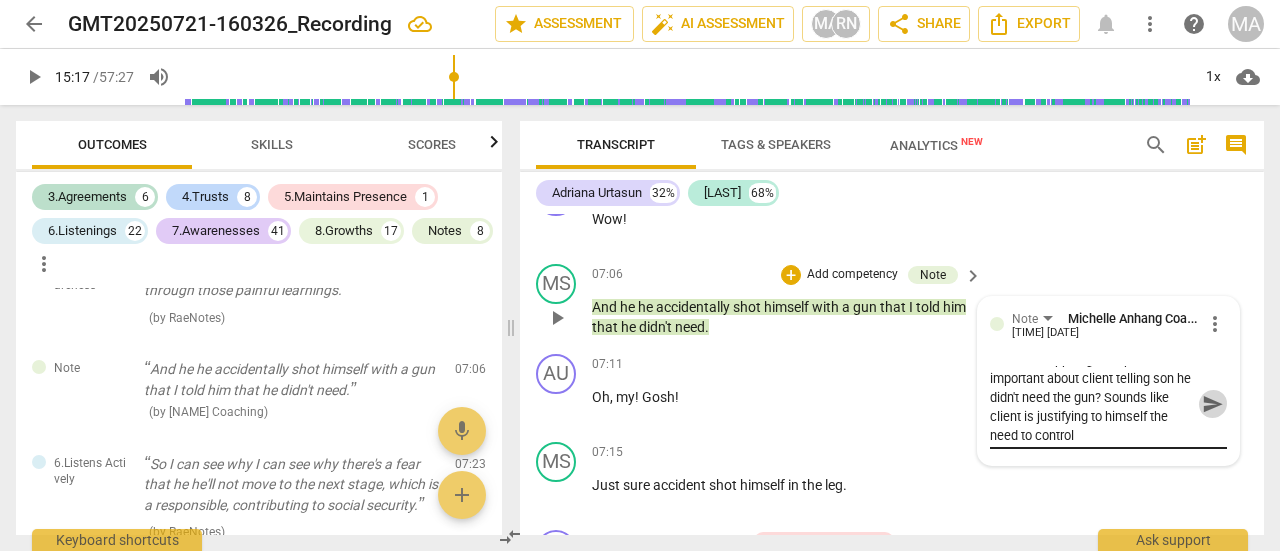 click on "send" at bounding box center [1213, 404] 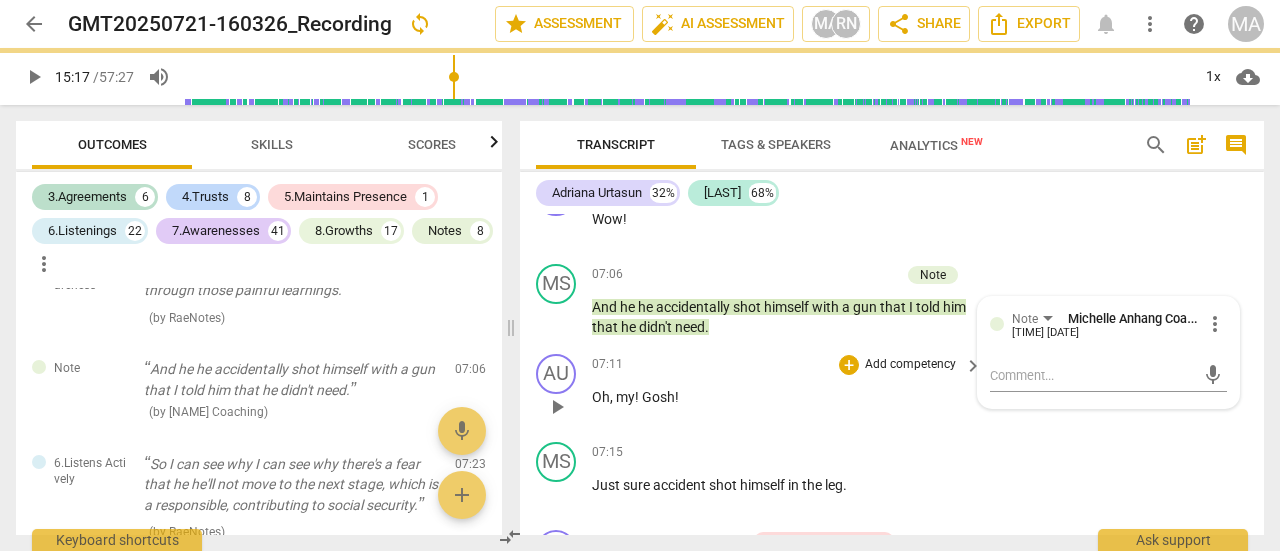 scroll, scrollTop: 0, scrollLeft: 0, axis: both 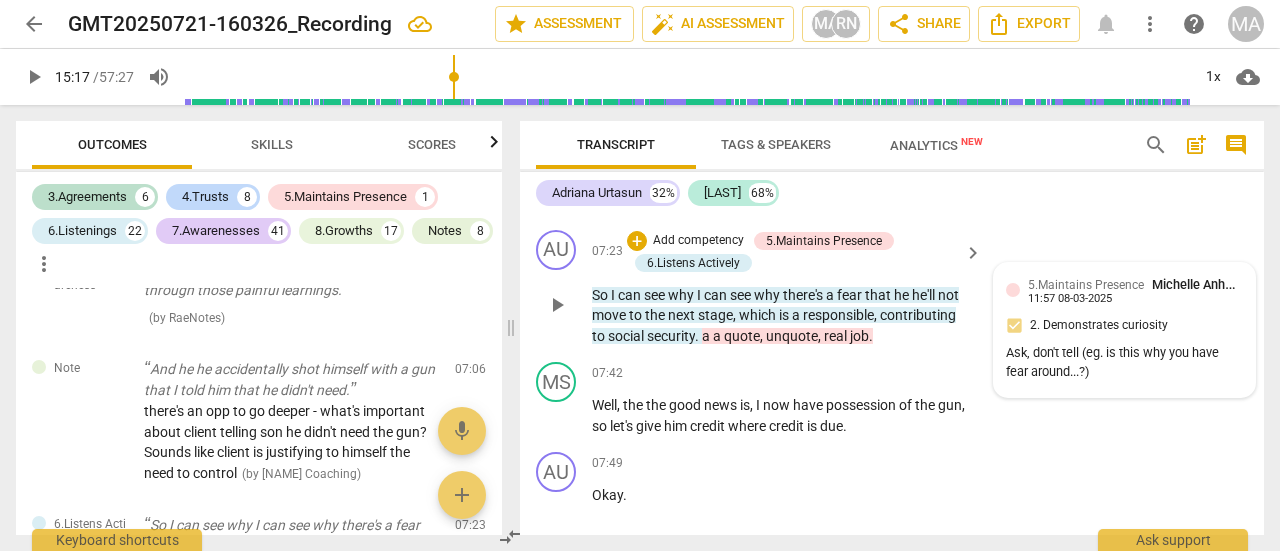 click on "5.Maintains Presence Michelle Anhang Coaching 11:57 08-03-2025 2. Demonstrates curiosity Ask, don't tell (eg. is this why you have fear around...?)" at bounding box center (1124, 330) 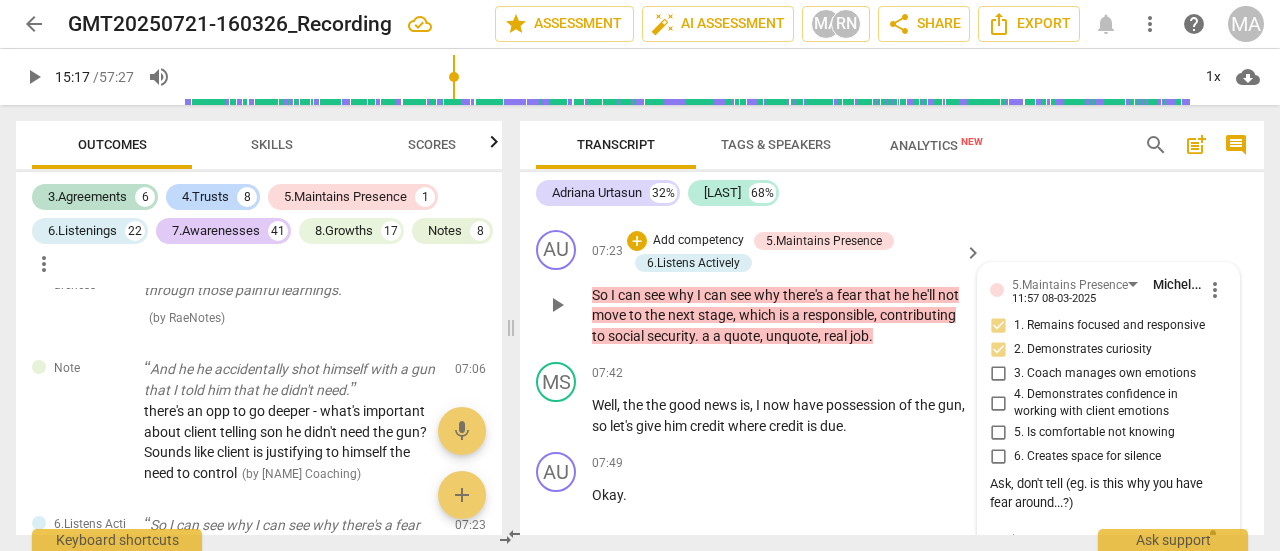 click on "1. Remains focused and responsive" at bounding box center [998, 326] 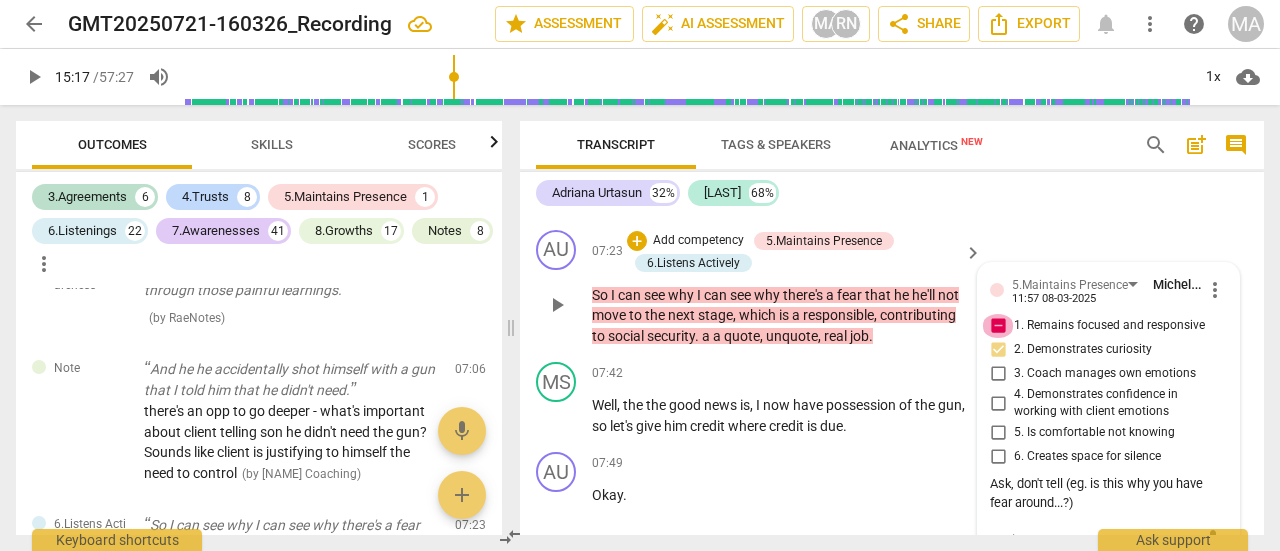 click on "1. Remains focused and responsive" at bounding box center [998, 326] 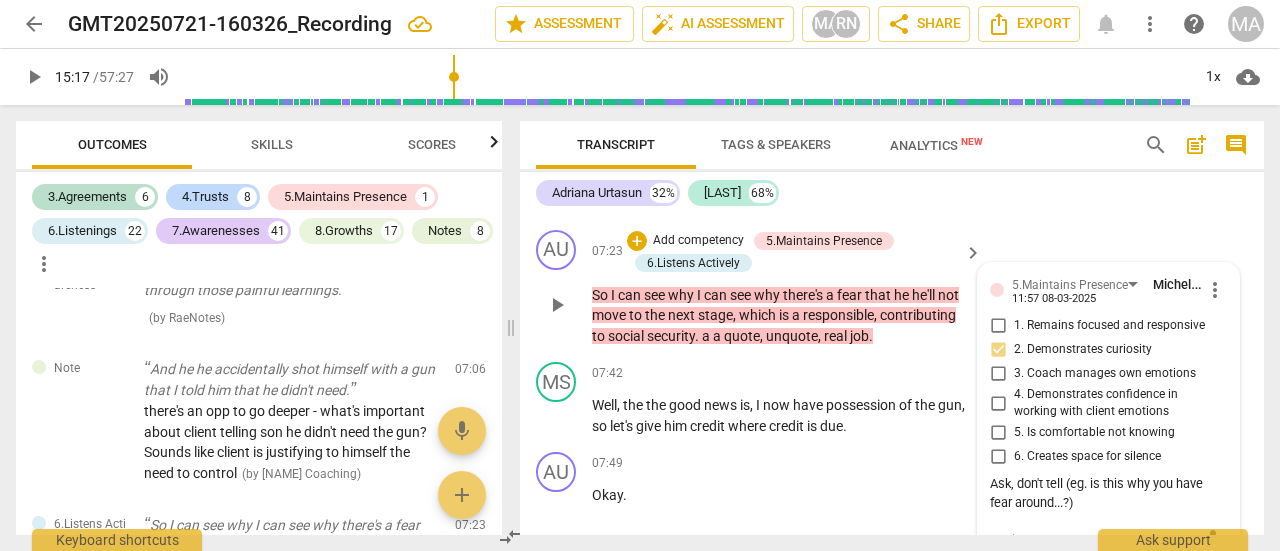 click on "2. Demonstrates curiosity" at bounding box center [998, 350] 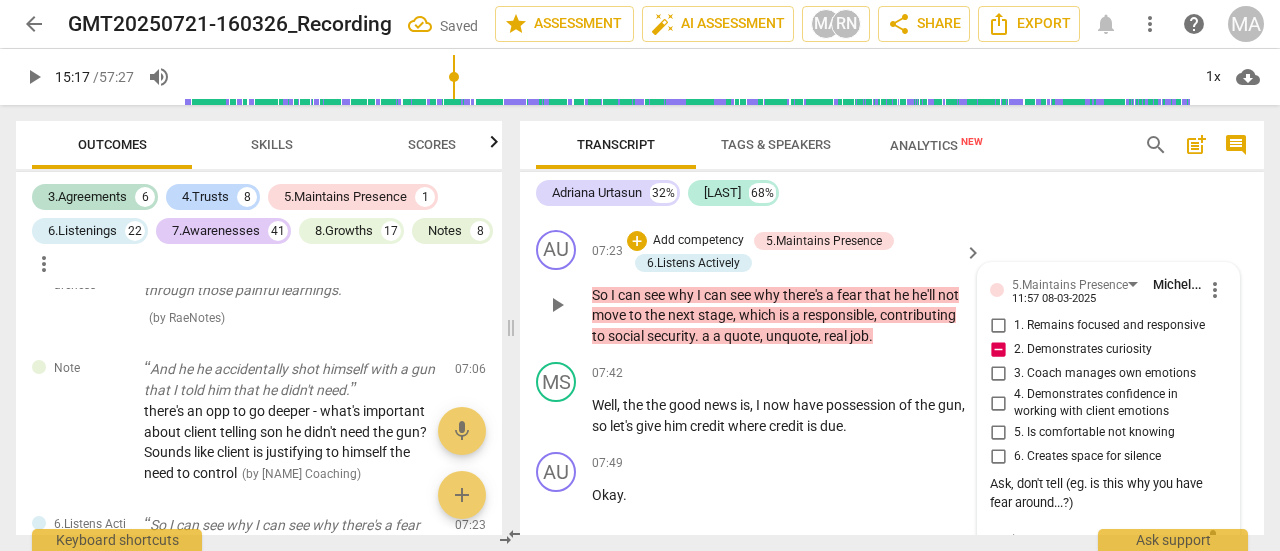 scroll, scrollTop: 3485, scrollLeft: 0, axis: vertical 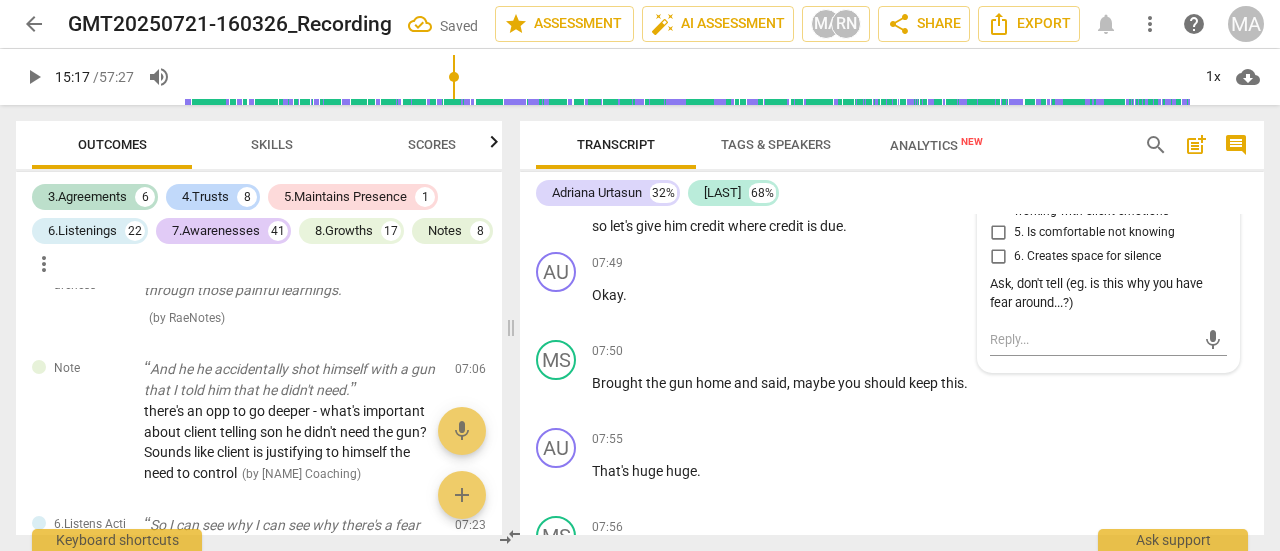 click on "mic" at bounding box center (1108, 338) 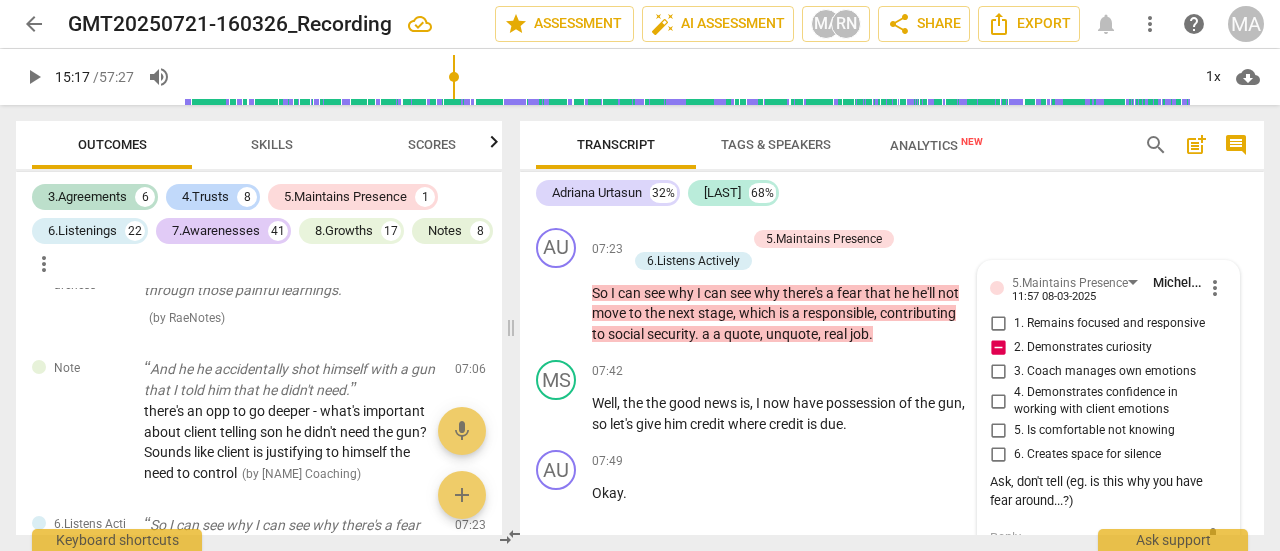 scroll, scrollTop: 3385, scrollLeft: 0, axis: vertical 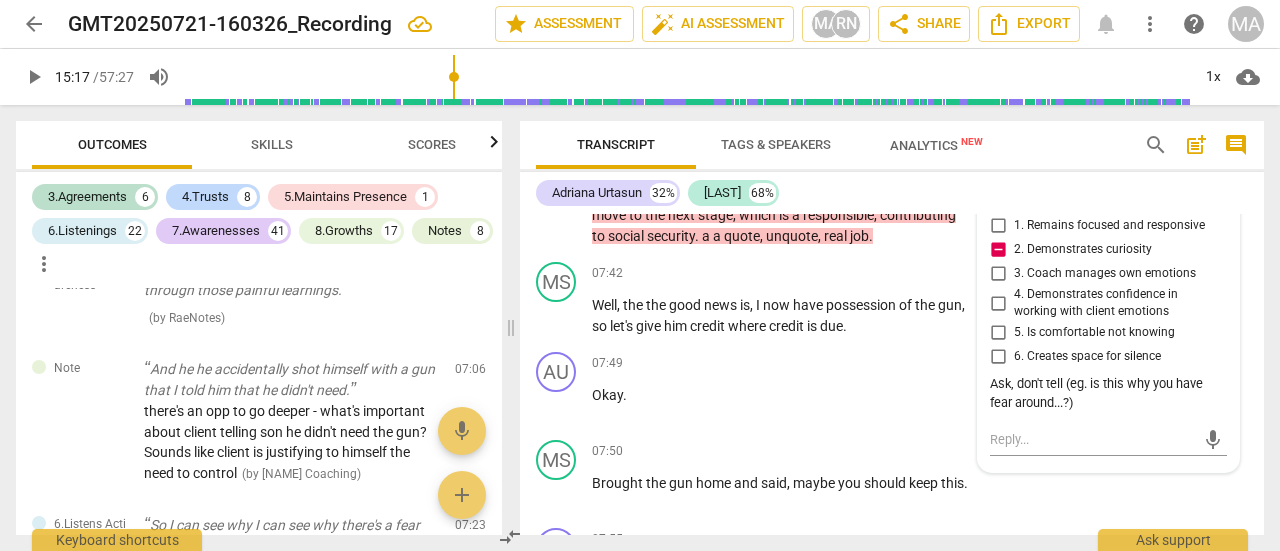 click on "Ask, don't tell (eg. is this why you have fear around...?)" at bounding box center [1108, 394] 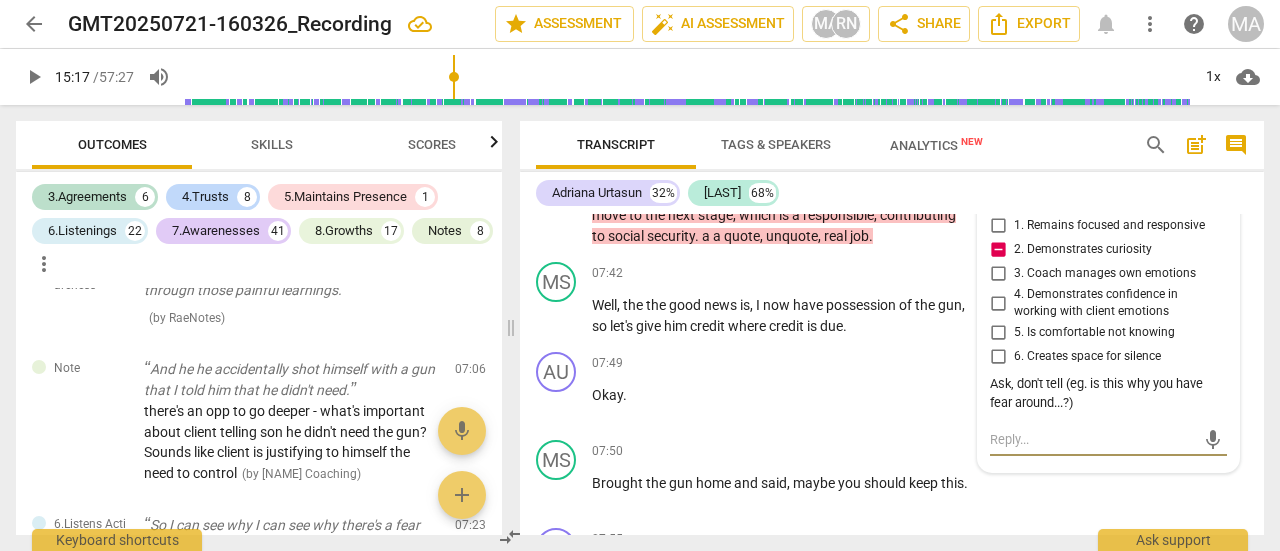 click at bounding box center (1092, 439) 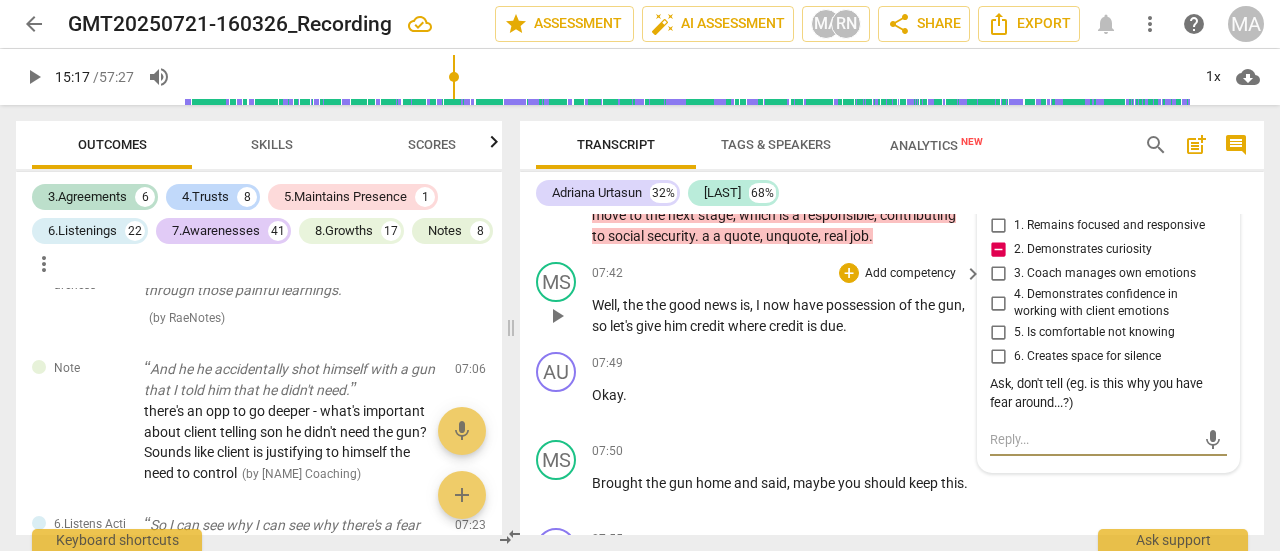 scroll, scrollTop: 3185, scrollLeft: 0, axis: vertical 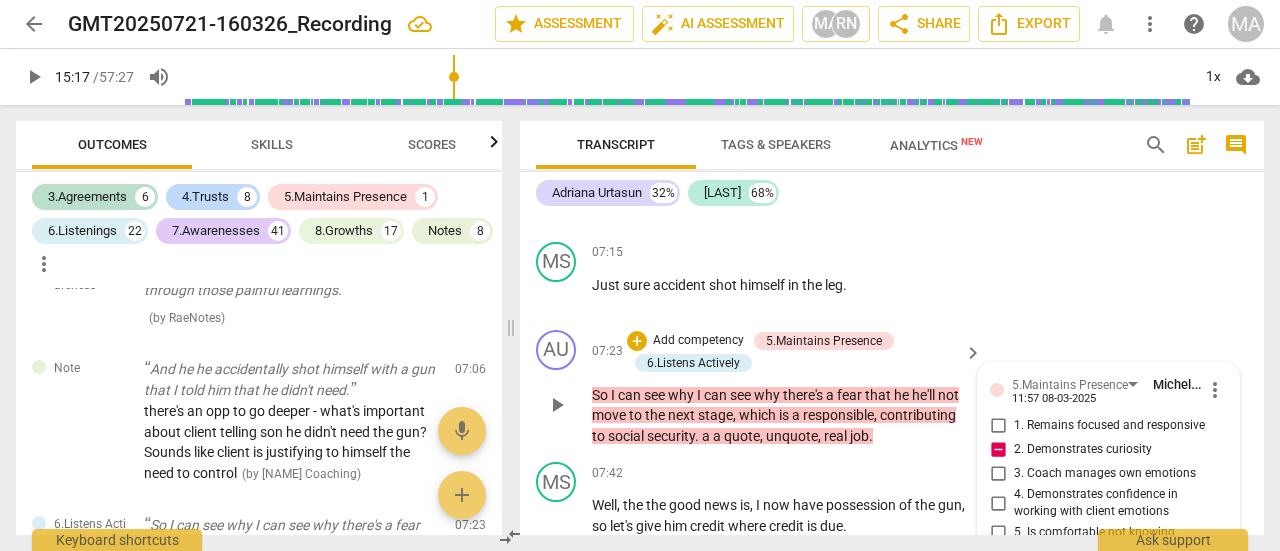 click on "+ Add competency 5.Maintains Presence 6.Listens Actively" at bounding box center [792, 352] 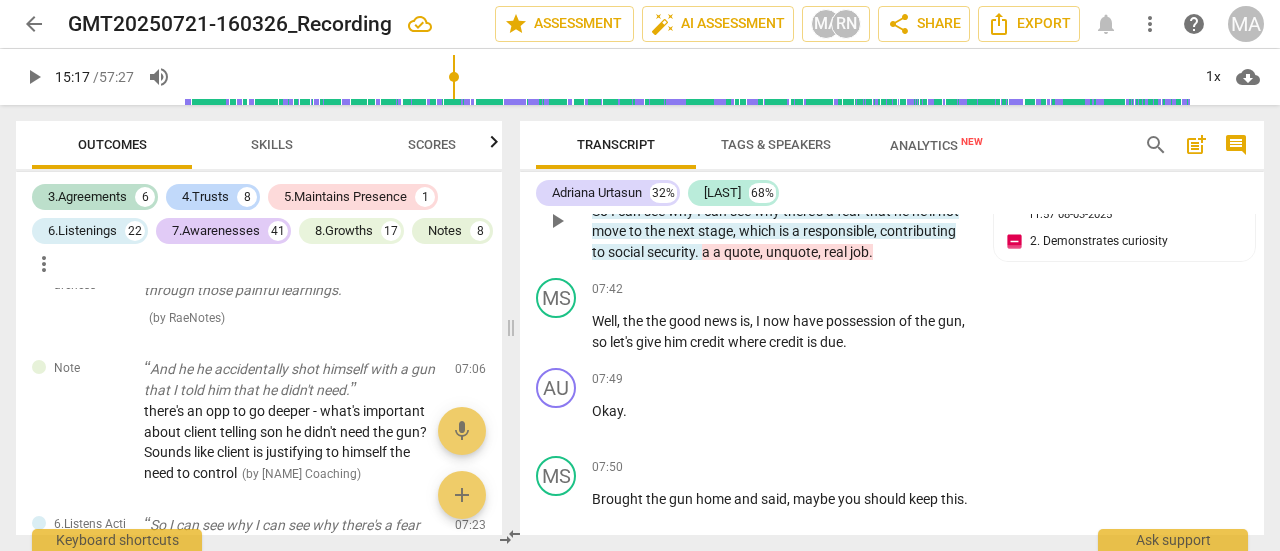 scroll, scrollTop: 3385, scrollLeft: 0, axis: vertical 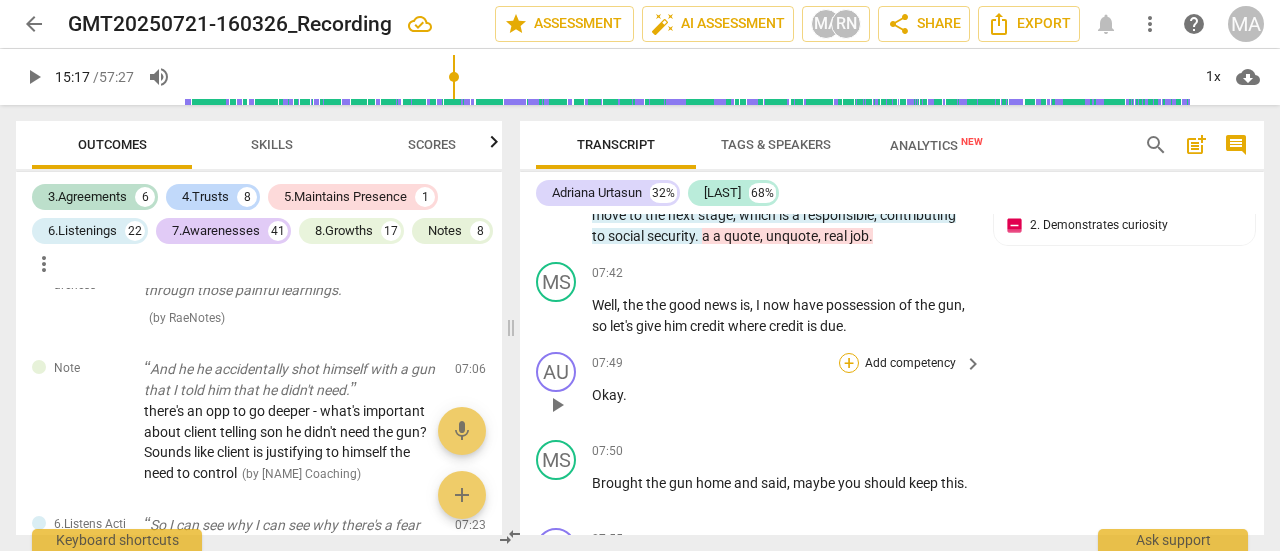 click on "+" at bounding box center [849, 363] 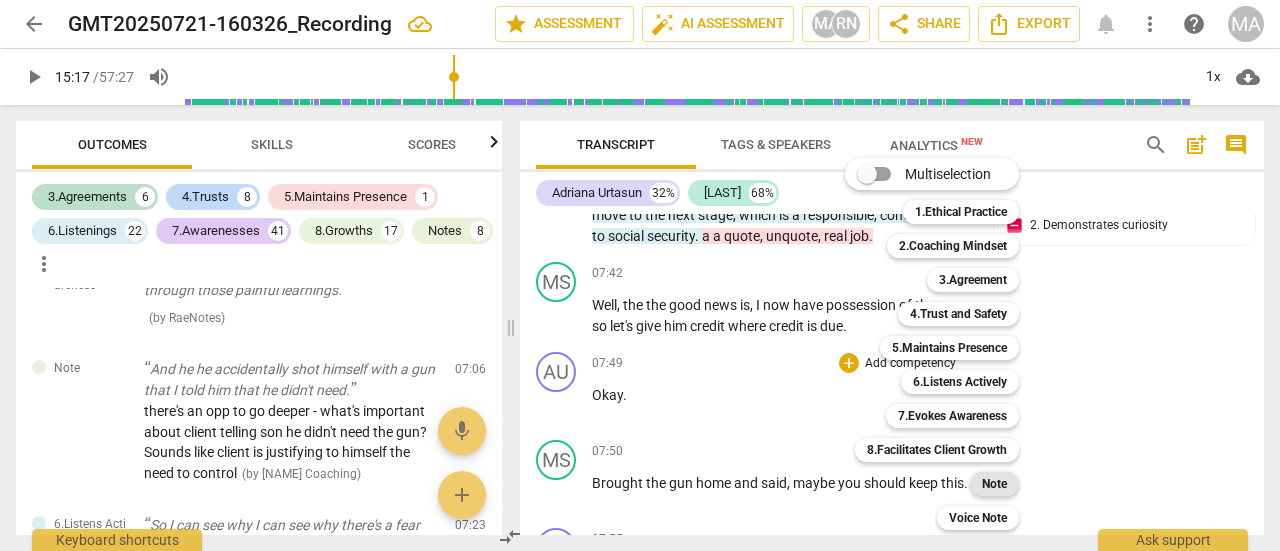click on "Note" at bounding box center (994, 484) 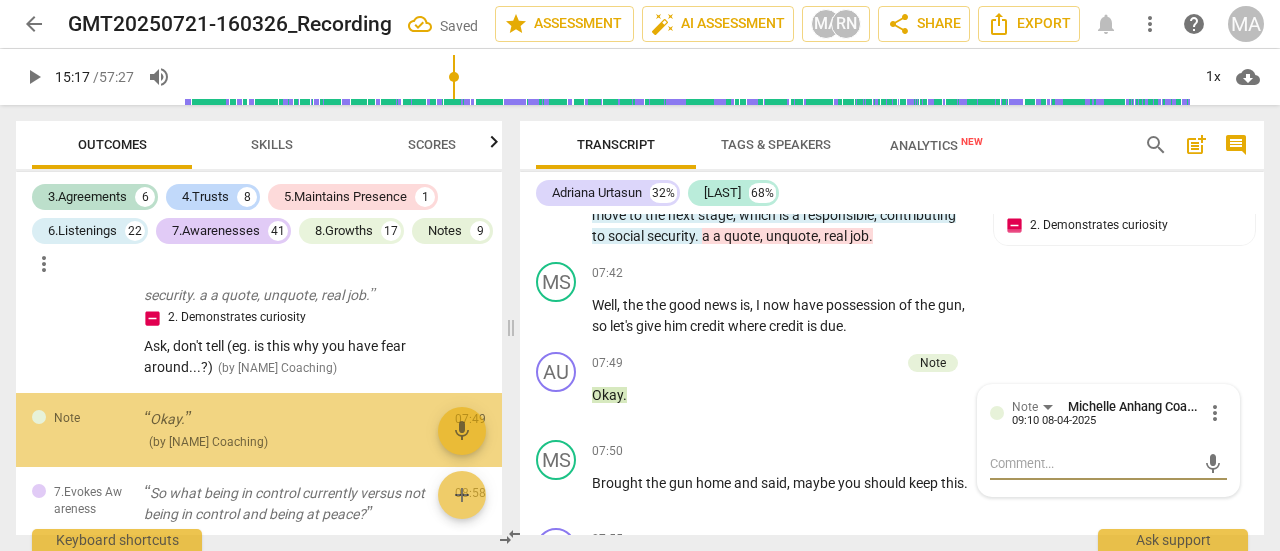 scroll, scrollTop: 2377, scrollLeft: 0, axis: vertical 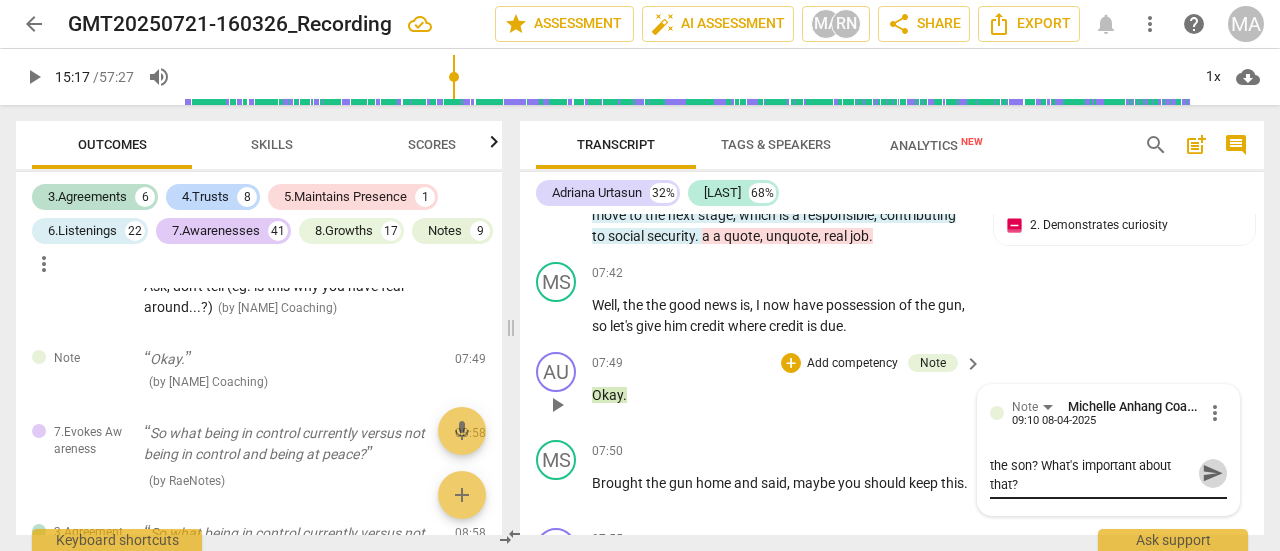 click on "send" at bounding box center [1213, 473] 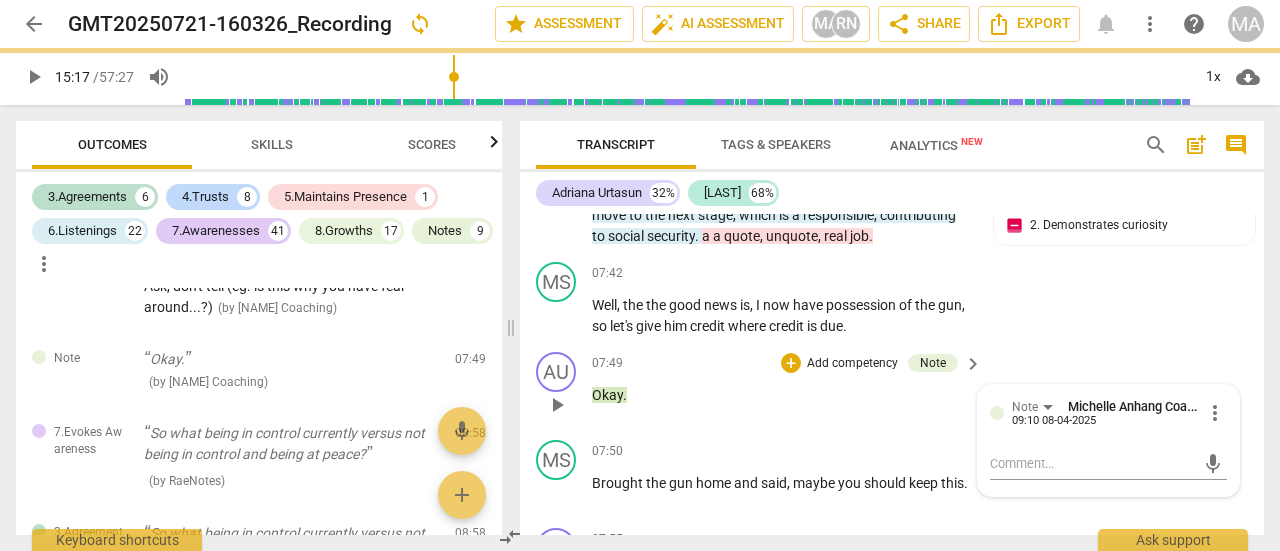scroll, scrollTop: 0, scrollLeft: 0, axis: both 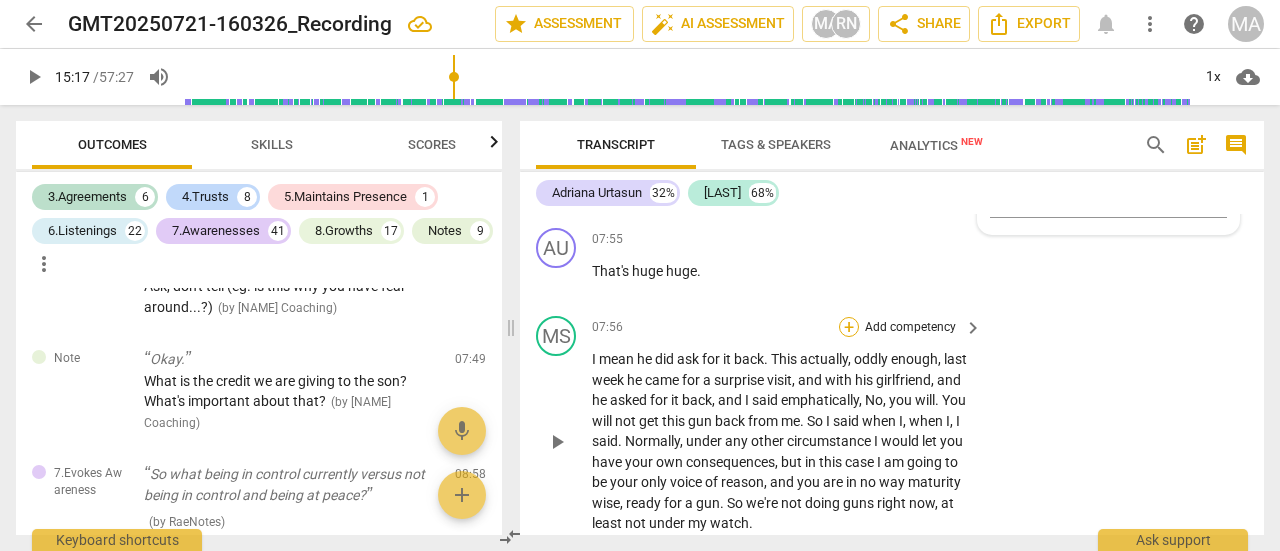 click on "+" at bounding box center [849, 327] 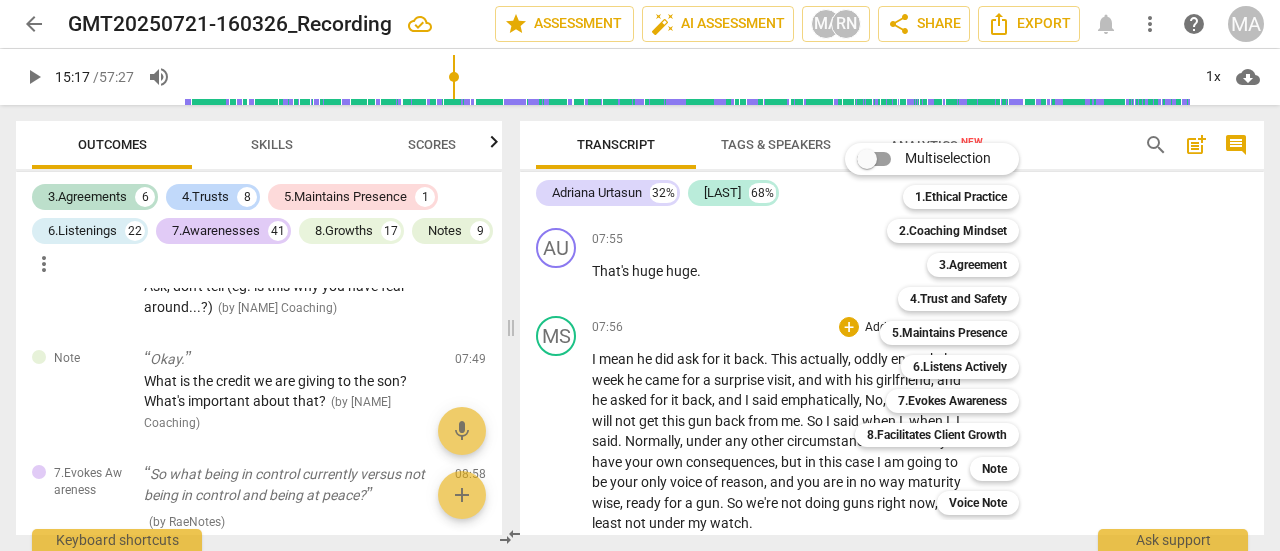 click at bounding box center [640, 275] 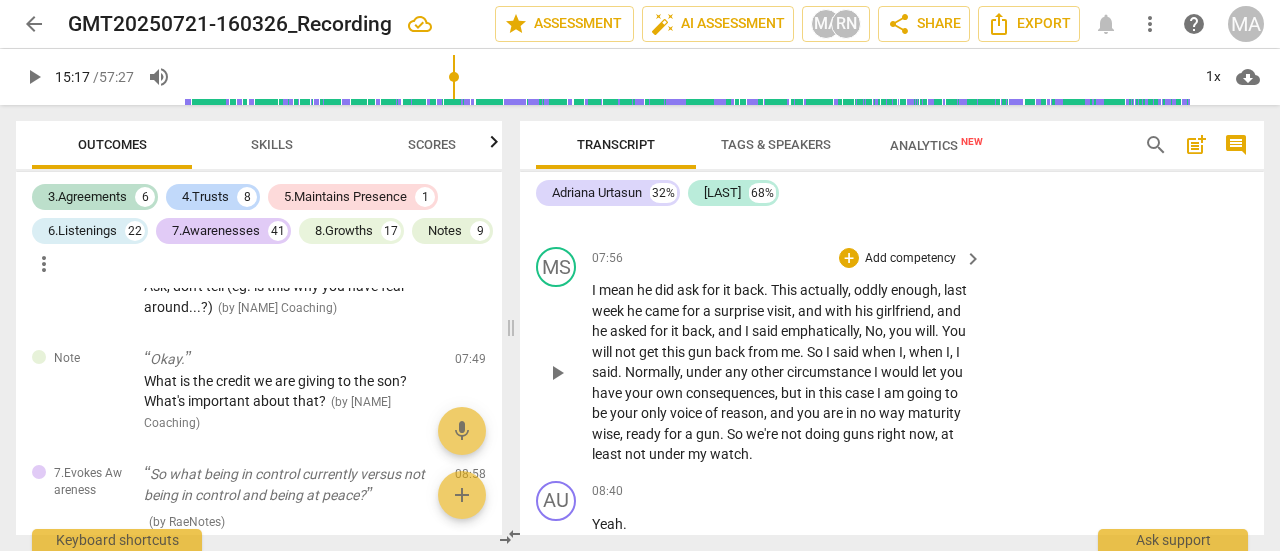 scroll, scrollTop: 3785, scrollLeft: 0, axis: vertical 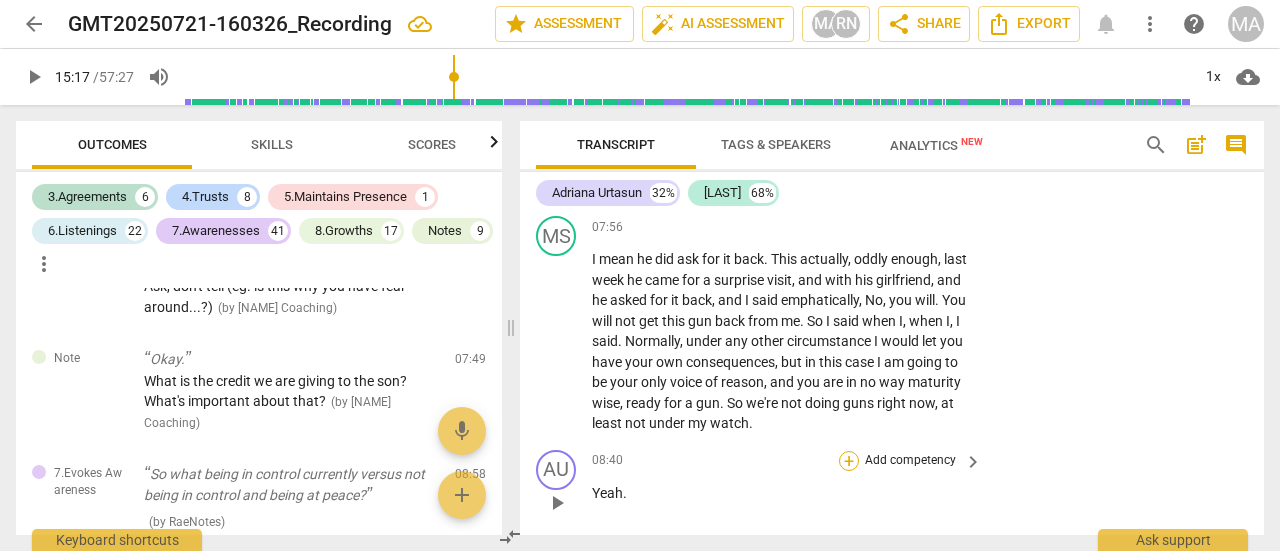 click on "+" at bounding box center (849, 461) 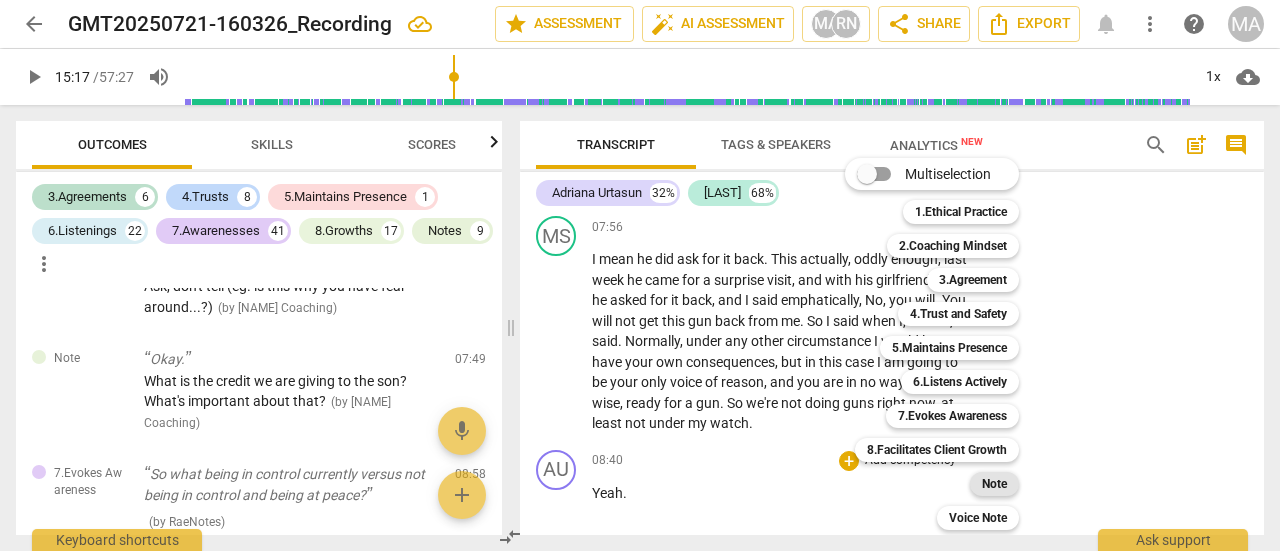 click on "Note" at bounding box center (994, 484) 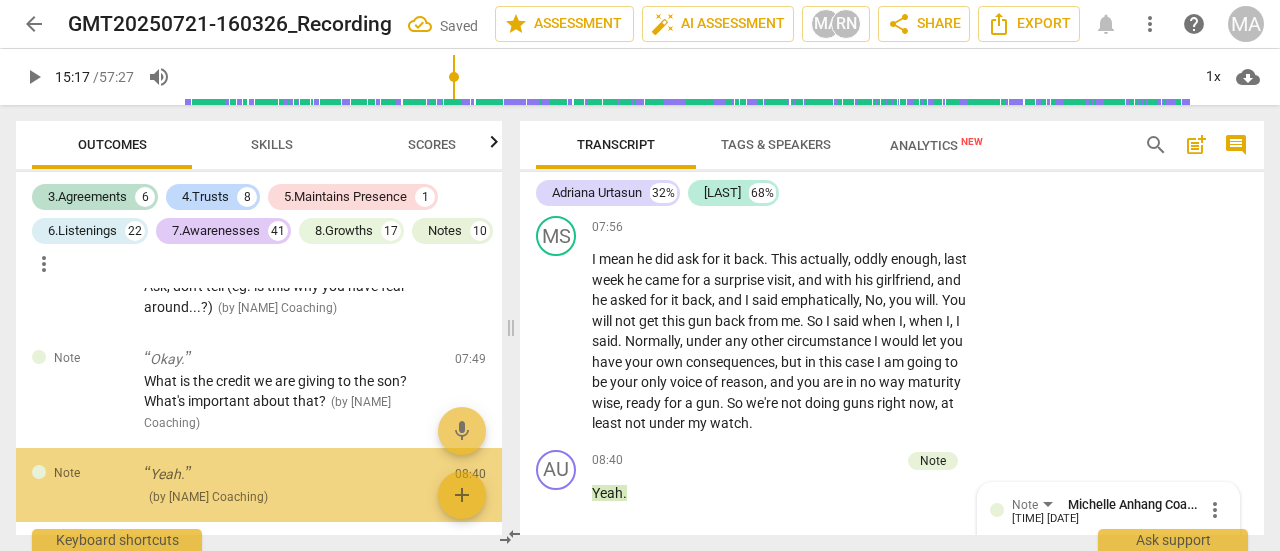 scroll, scrollTop: 3973, scrollLeft: 0, axis: vertical 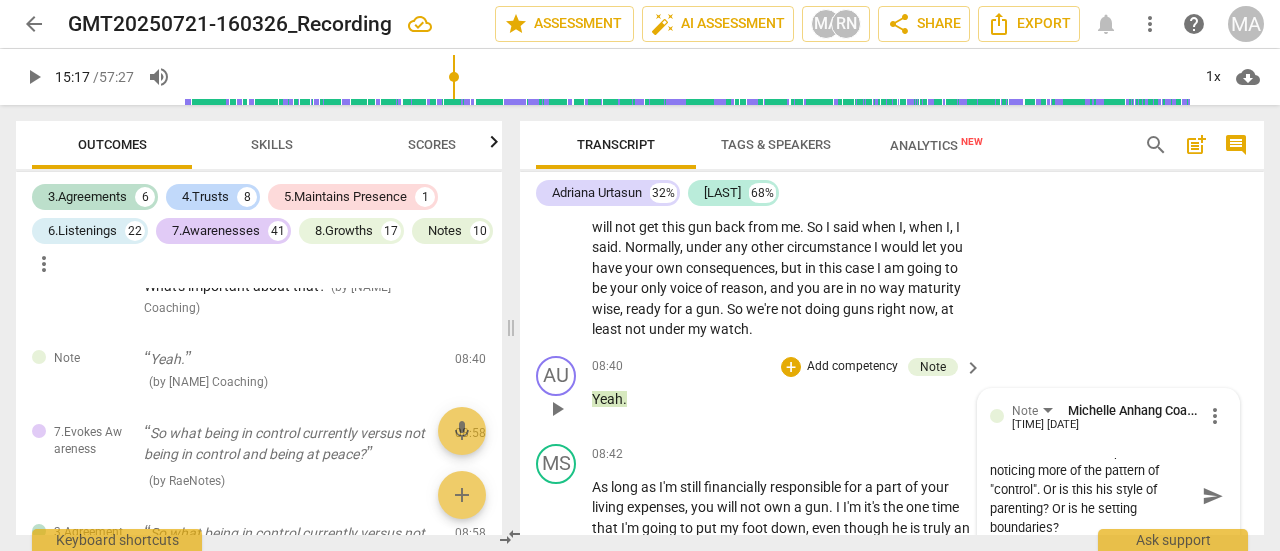click on "send" at bounding box center (1213, 496) 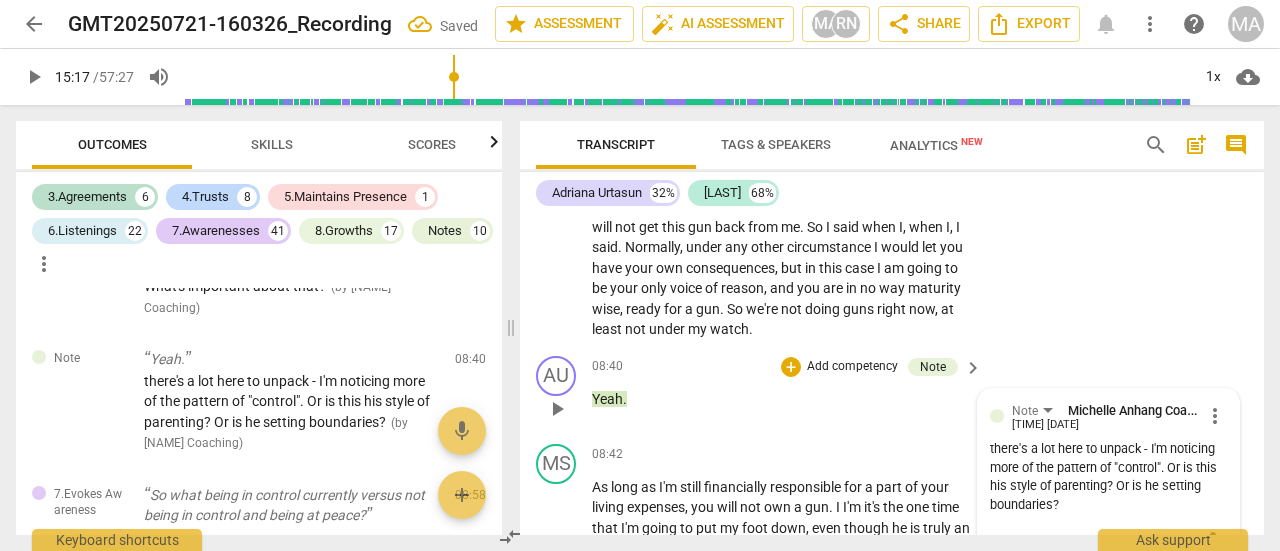 scroll, scrollTop: 0, scrollLeft: 0, axis: both 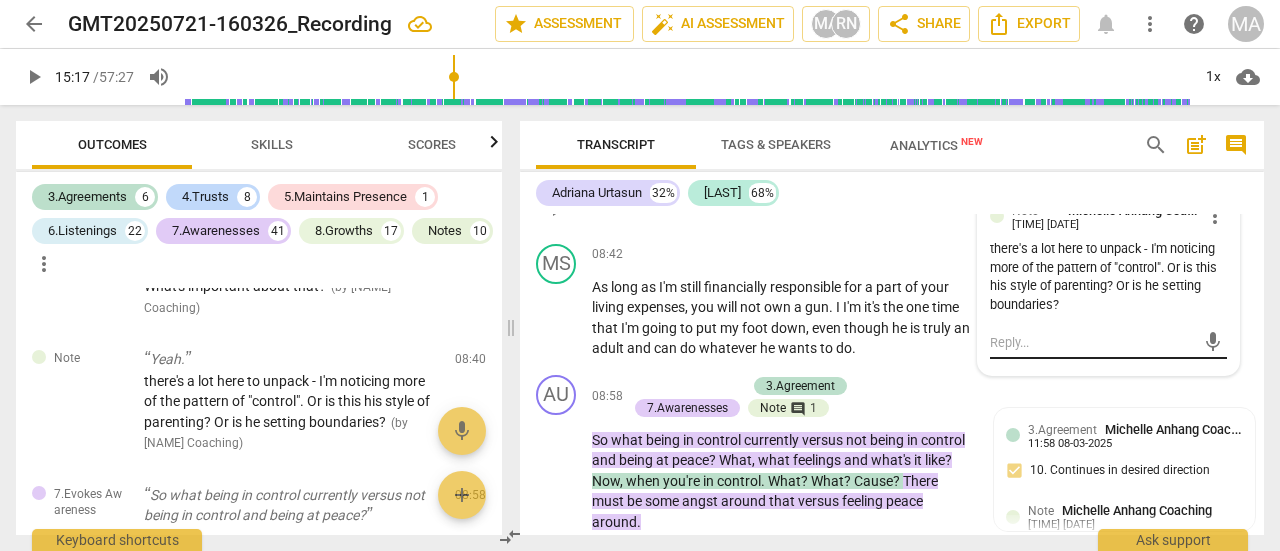 click at bounding box center (1092, 342) 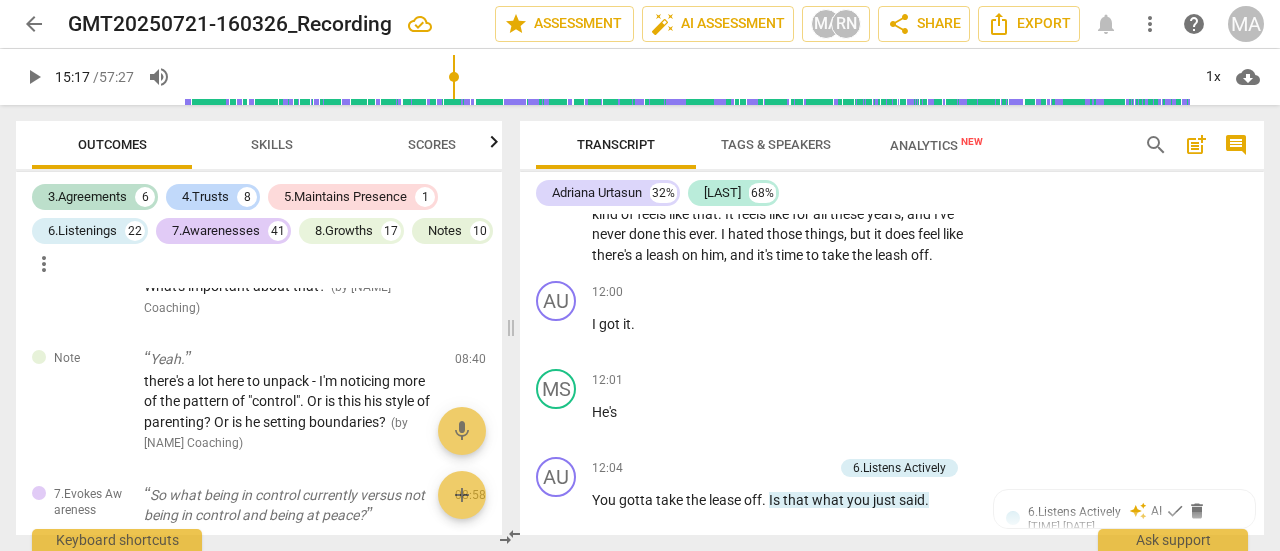 scroll, scrollTop: 5179, scrollLeft: 0, axis: vertical 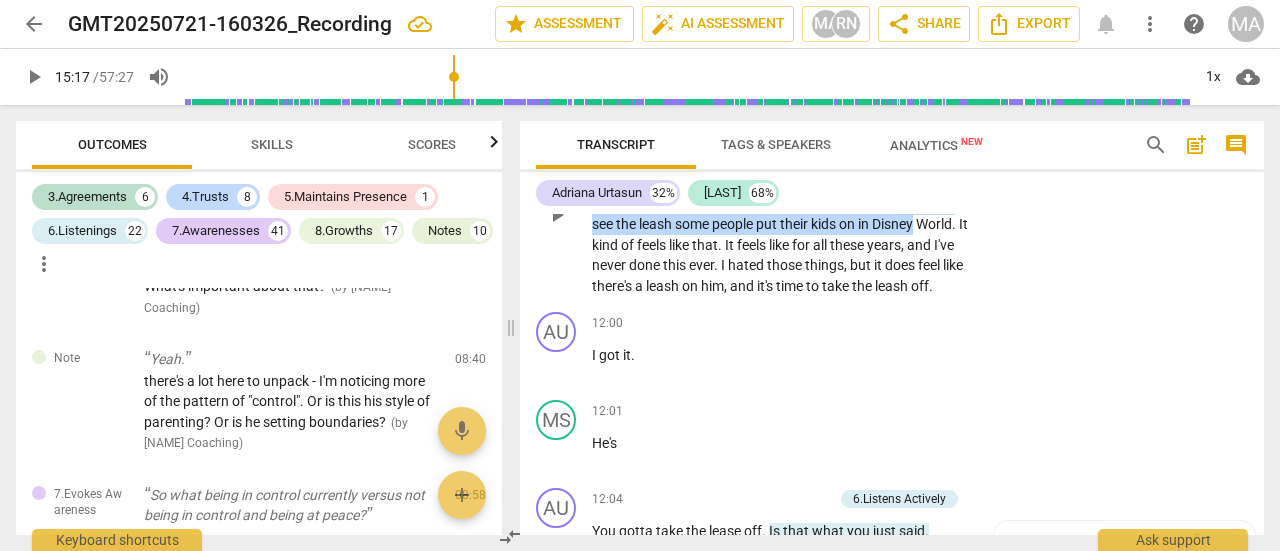 drag, startPoint x: 927, startPoint y: 227, endPoint x: 949, endPoint y: 249, distance: 31.112698 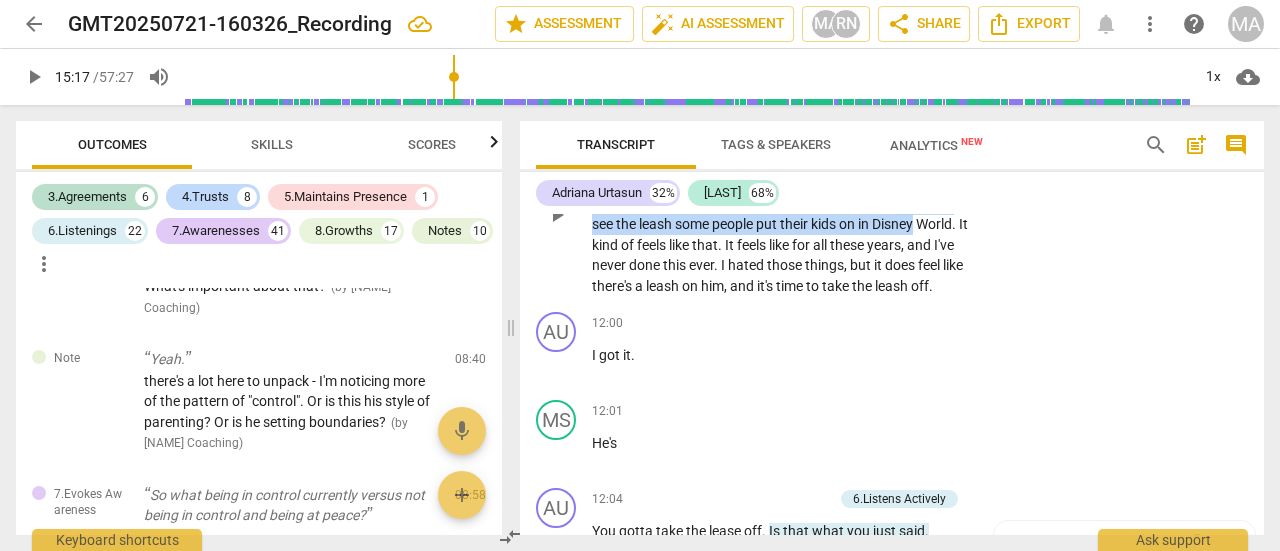 click on "Hmm ! I you know , I guess at some point you just you just have to . So it's it's not . I don't think it's a choice at some point . We have to let our kids just at at some , you know . I think about . I think about when you go to Disney World , and you see the leash some people put their kids on in Disney World . It kind of feels like that . It feels like for all these years , and I've never done this ever . I hated those things , but it does feel like there's a leash on him , and it's time to take the leash off ." at bounding box center [782, 214] 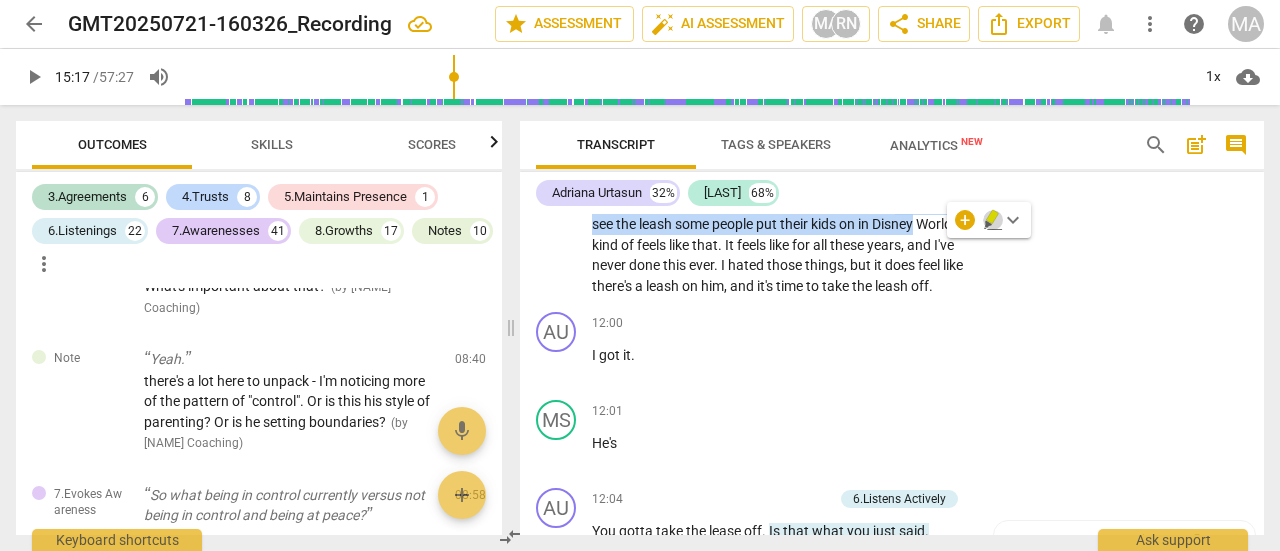 click 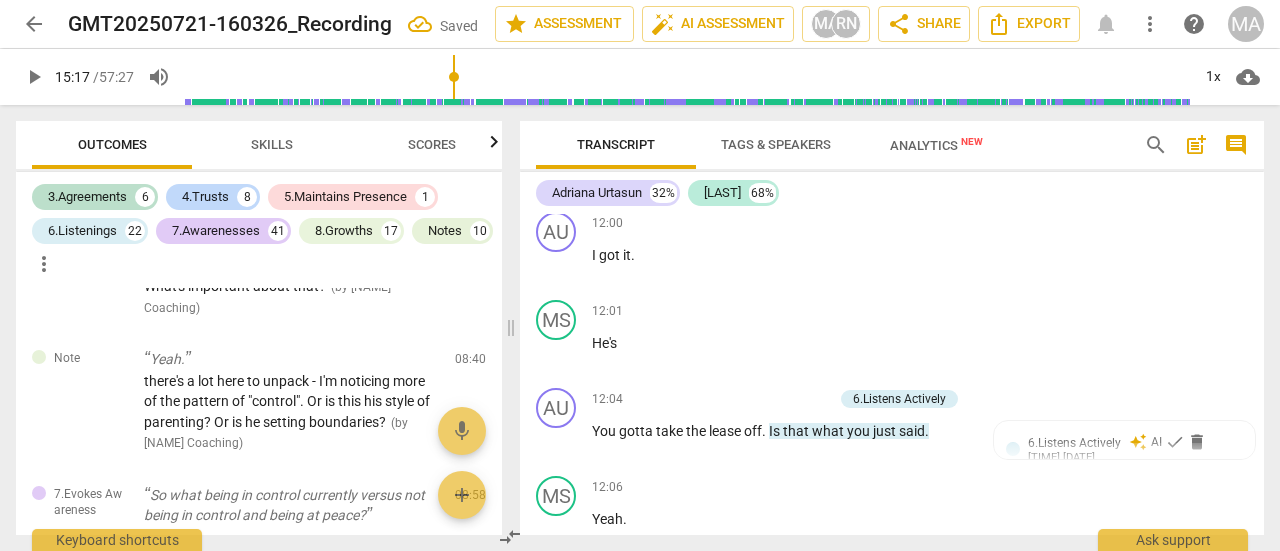 scroll, scrollTop: 4979, scrollLeft: 0, axis: vertical 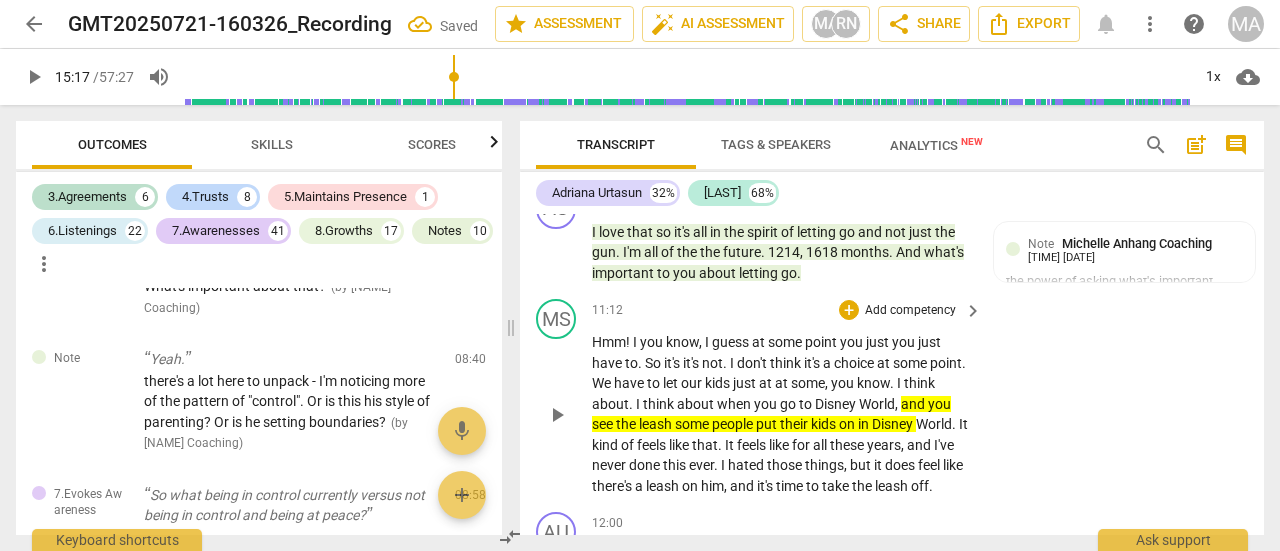 click on "+ Add competency" at bounding box center [898, 310] 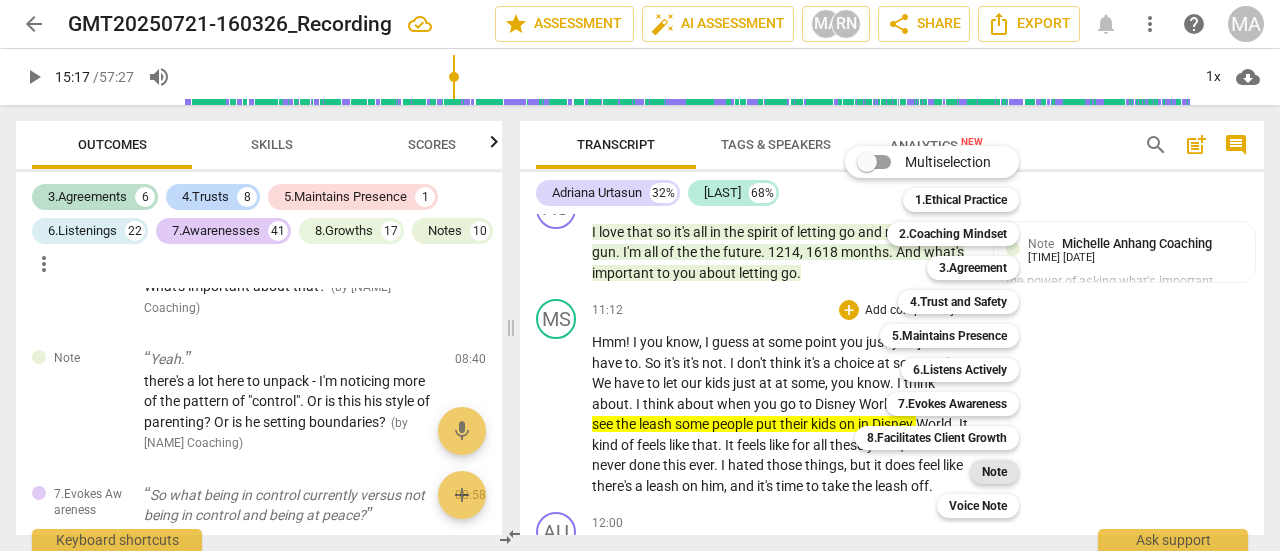 click on "Note" at bounding box center (994, 472) 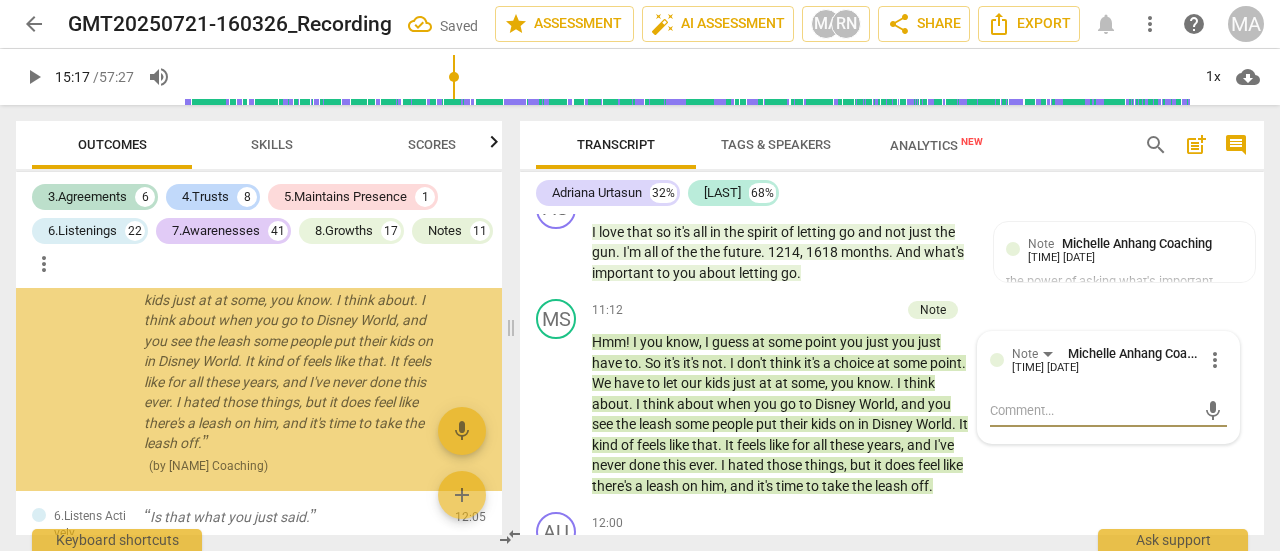 scroll, scrollTop: 3571, scrollLeft: 0, axis: vertical 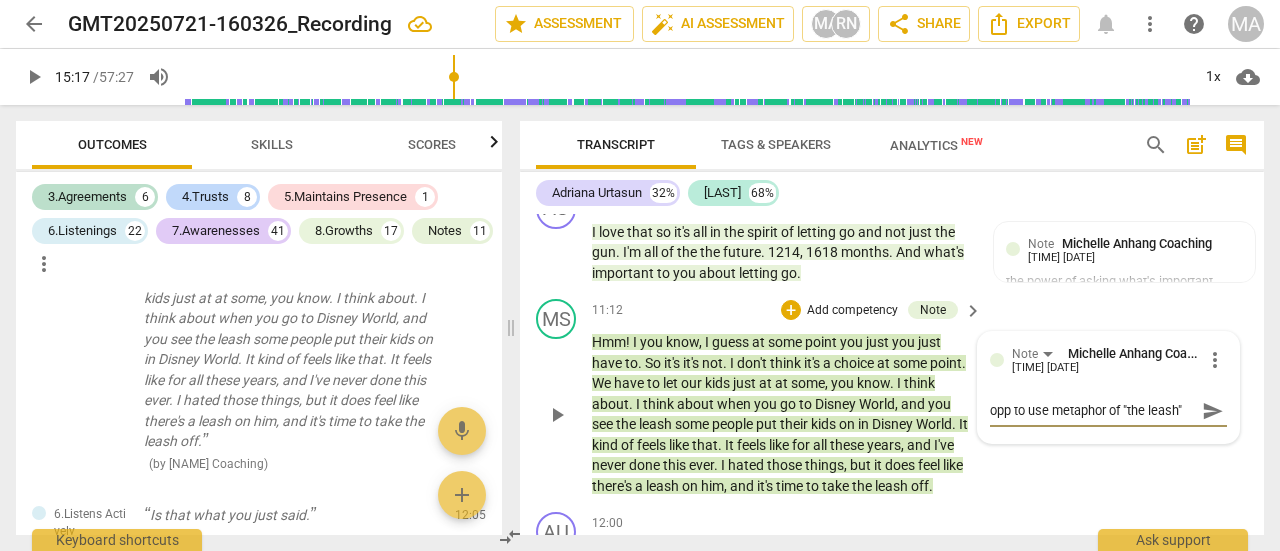 click on "send" at bounding box center (1213, 411) 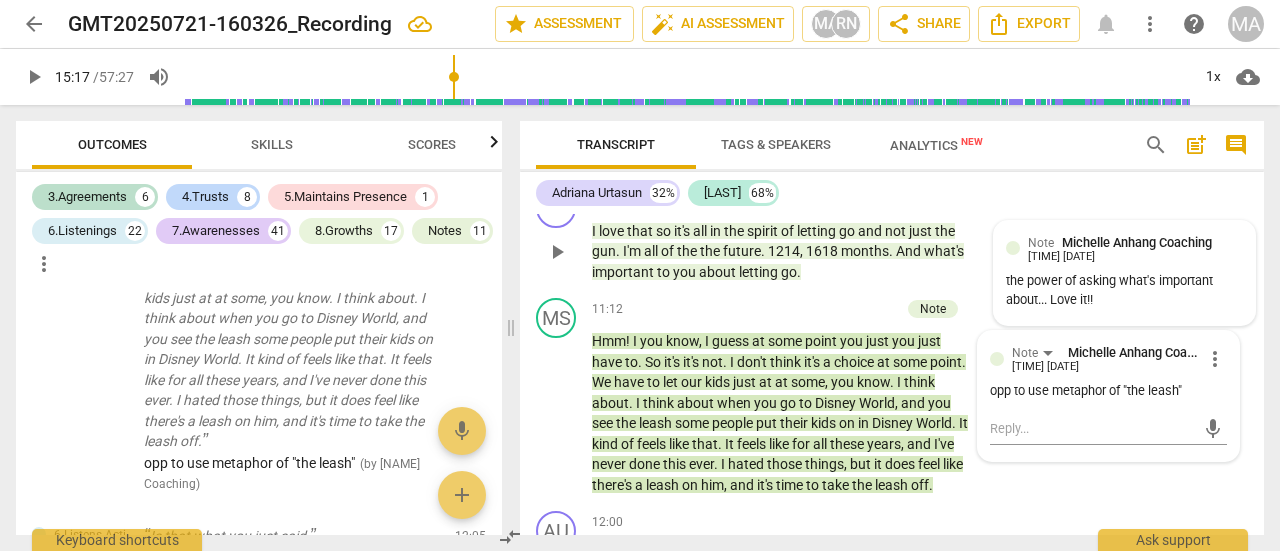 scroll, scrollTop: 4979, scrollLeft: 0, axis: vertical 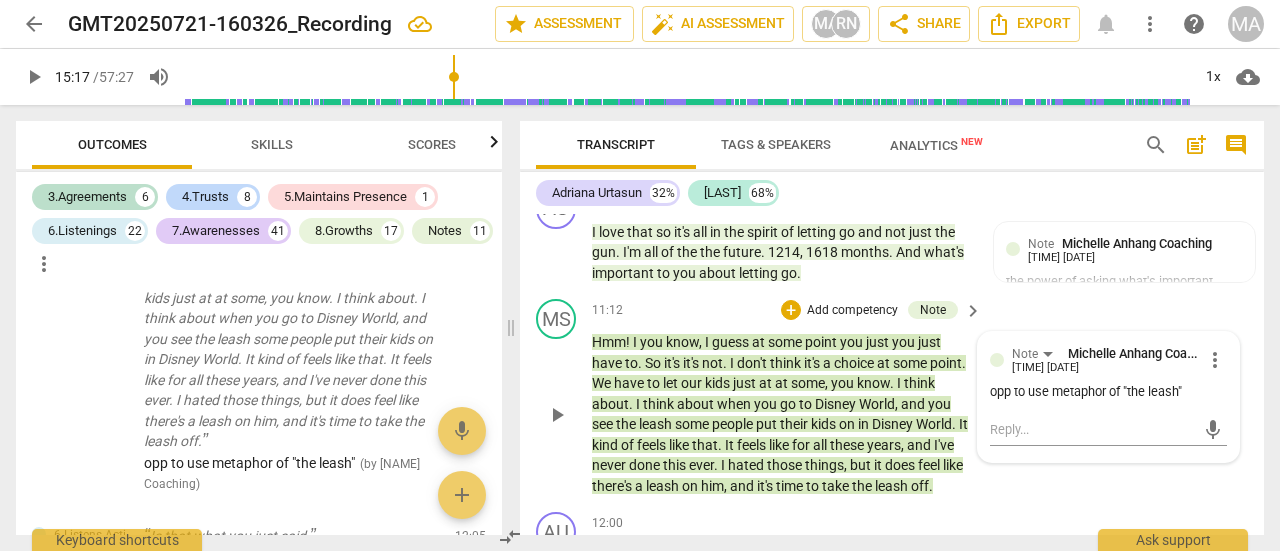 click on "more_vert" at bounding box center [1215, 360] 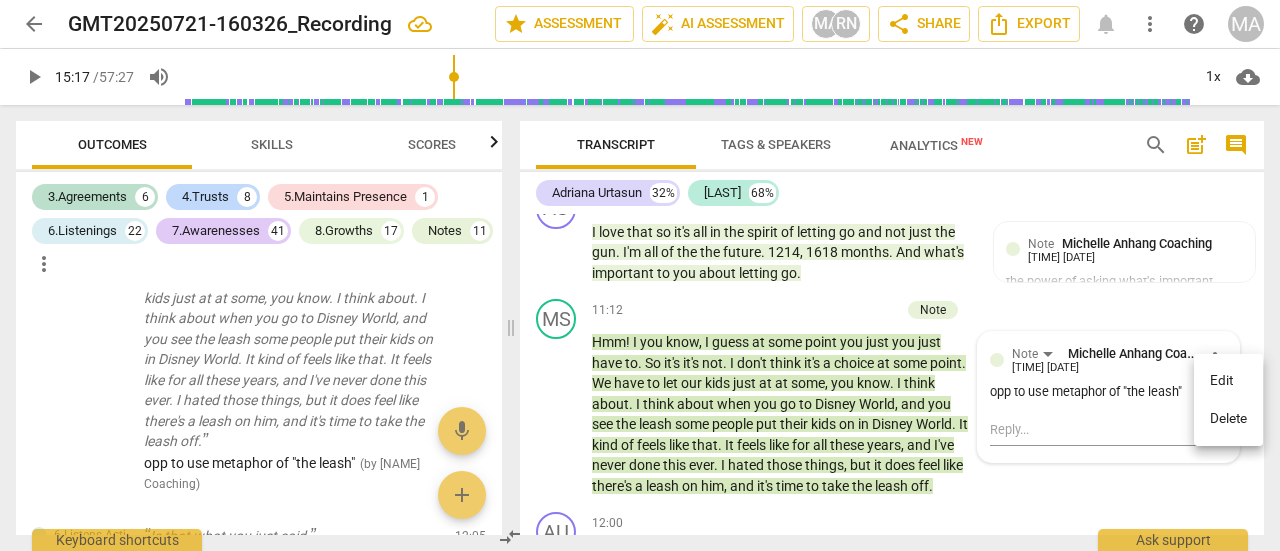 drag, startPoint x: 1228, startPoint y: 425, endPoint x: 726, endPoint y: 64, distance: 618.32434 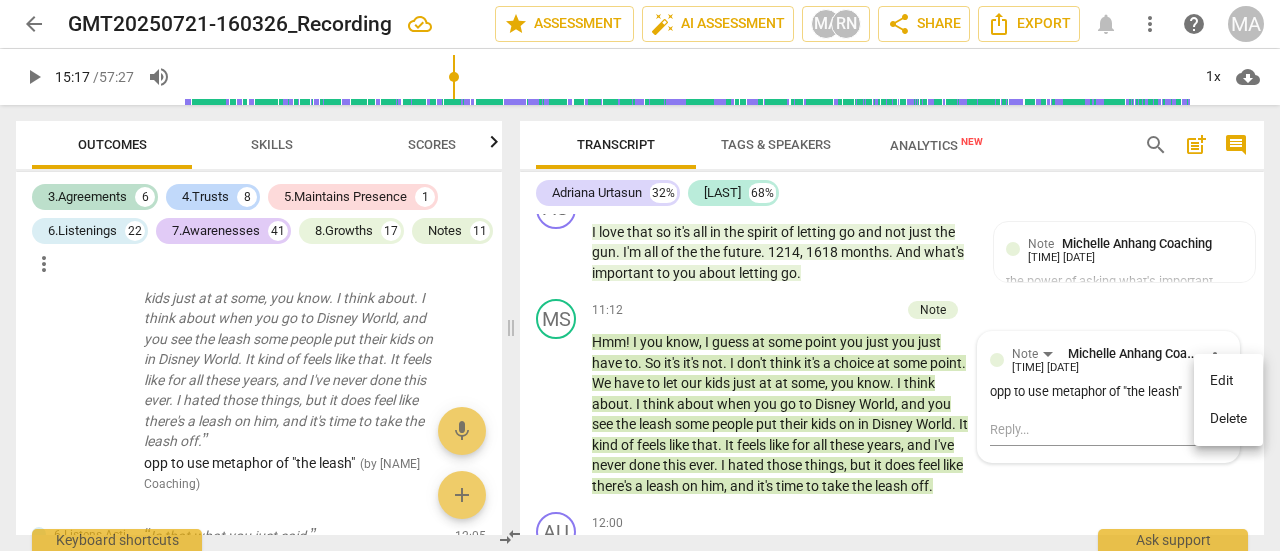 click on "Delete" at bounding box center (1228, 419) 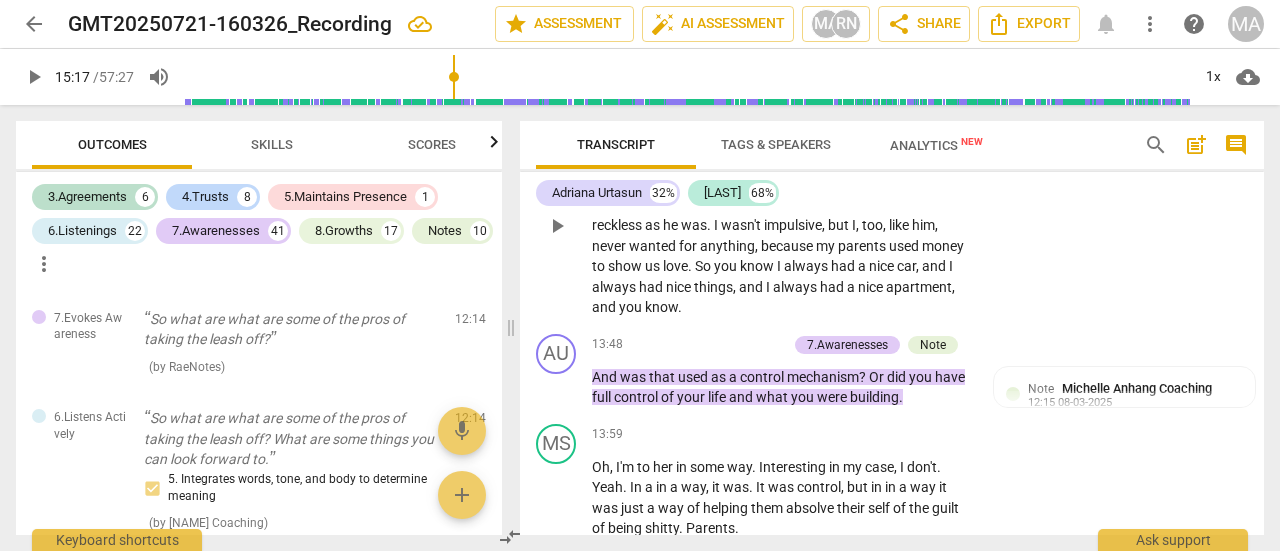 scroll, scrollTop: 6279, scrollLeft: 0, axis: vertical 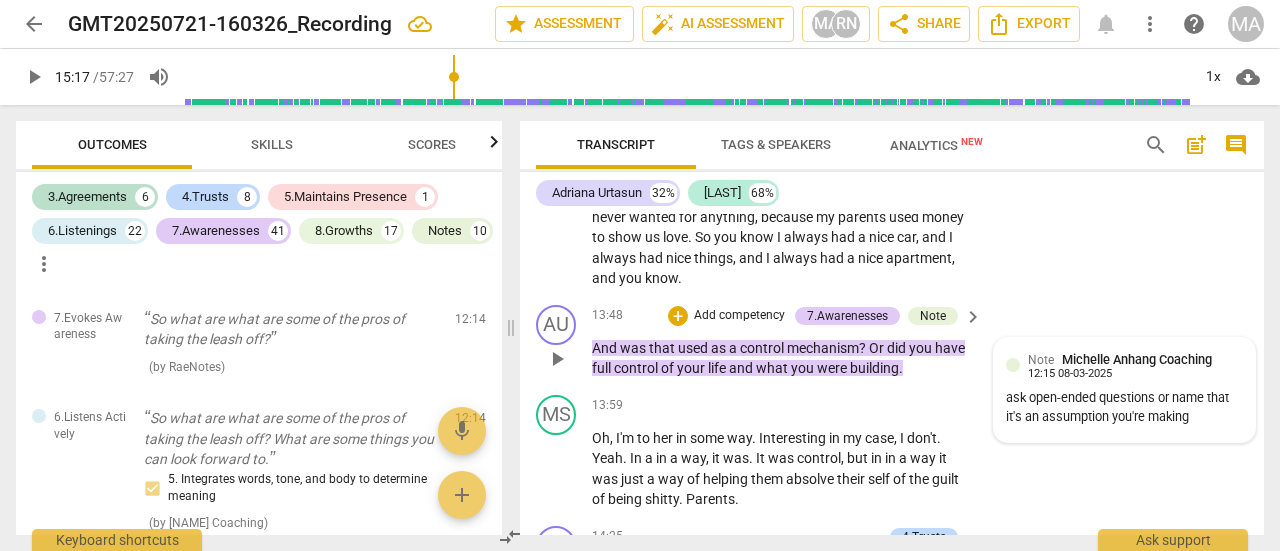 click on "ask open-ended questions or name that it's an assumption you're making" at bounding box center [1124, 408] 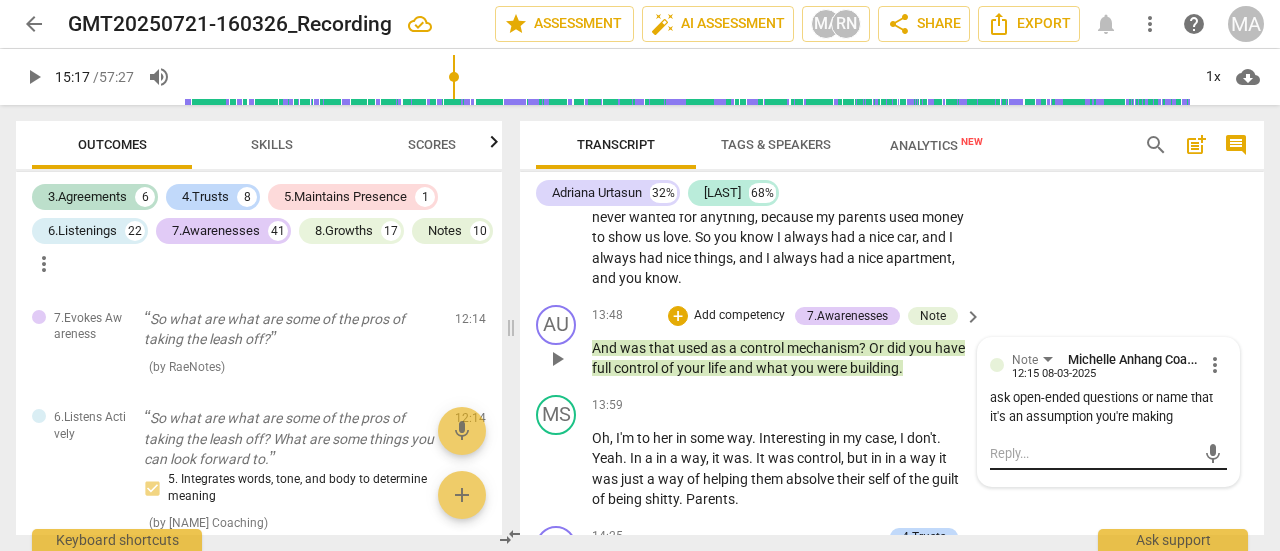 click at bounding box center (1092, 453) 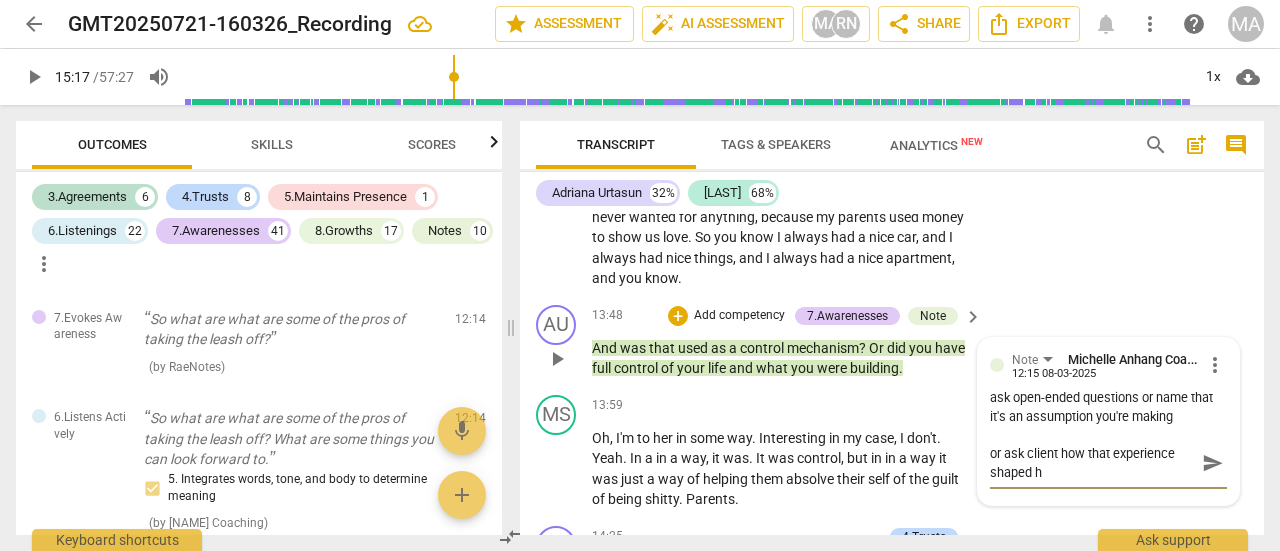 scroll, scrollTop: 0, scrollLeft: 0, axis: both 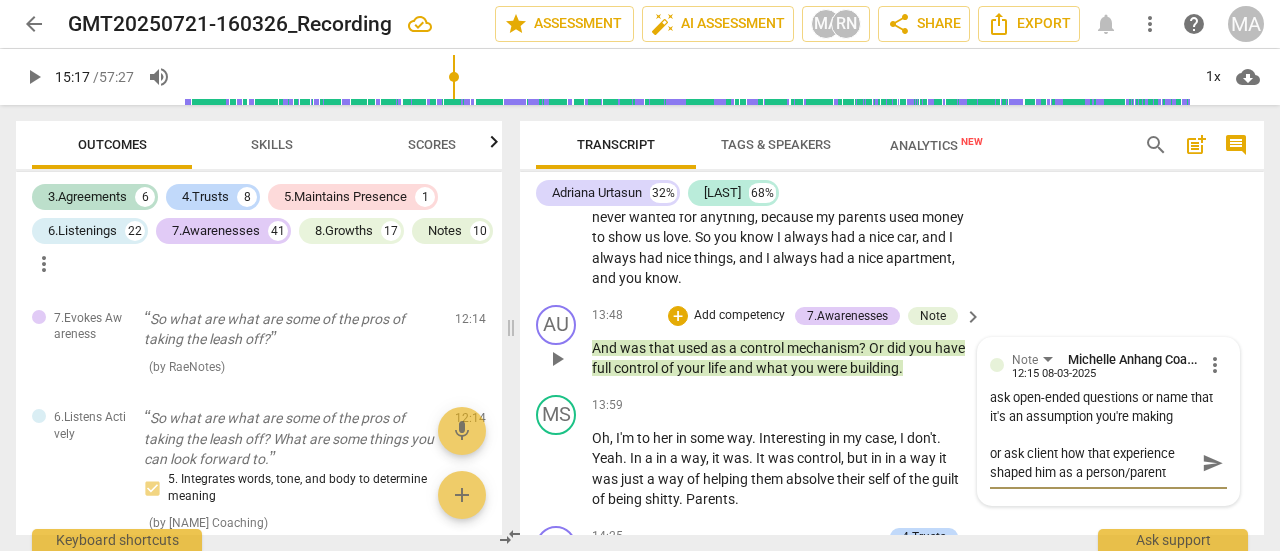 click on "send" at bounding box center (1213, 463) 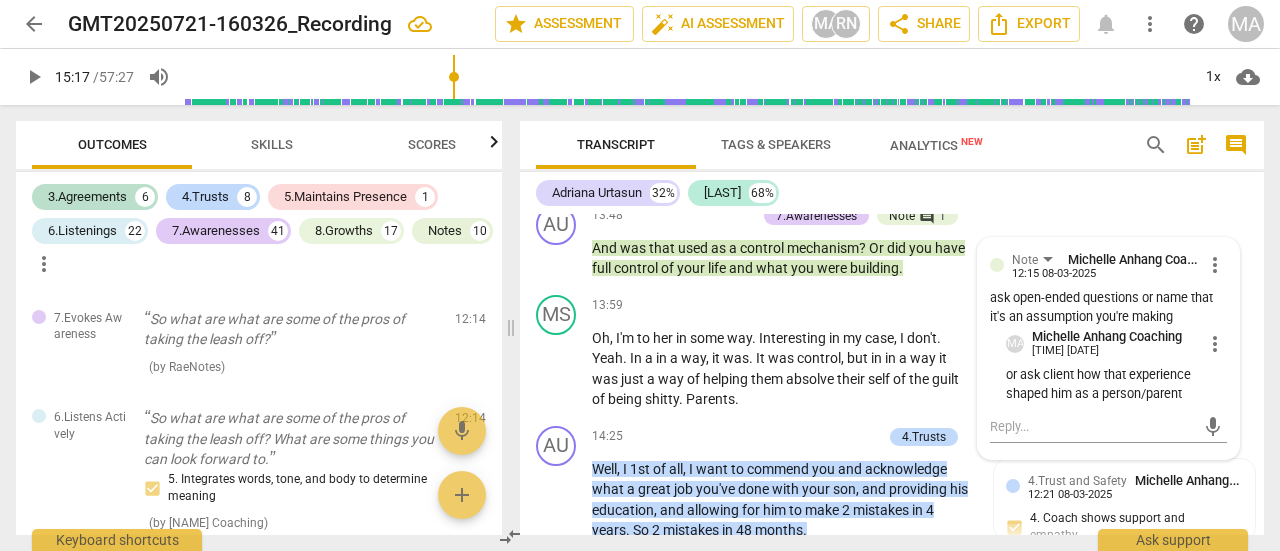 scroll, scrollTop: 6479, scrollLeft: 0, axis: vertical 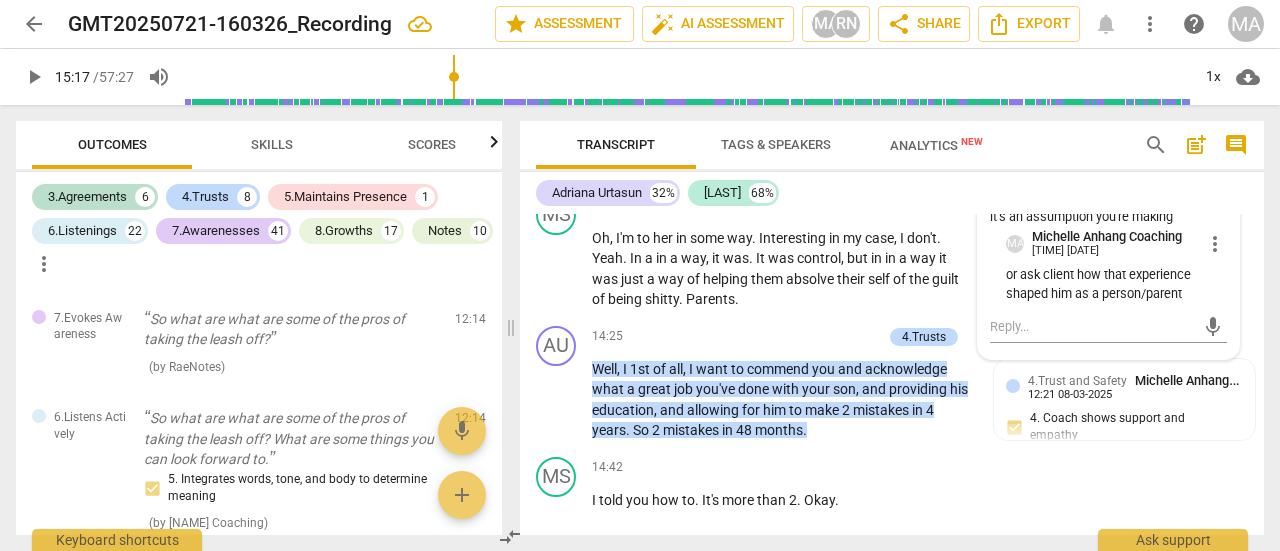 click on "more_vert" at bounding box center (1215, 244) 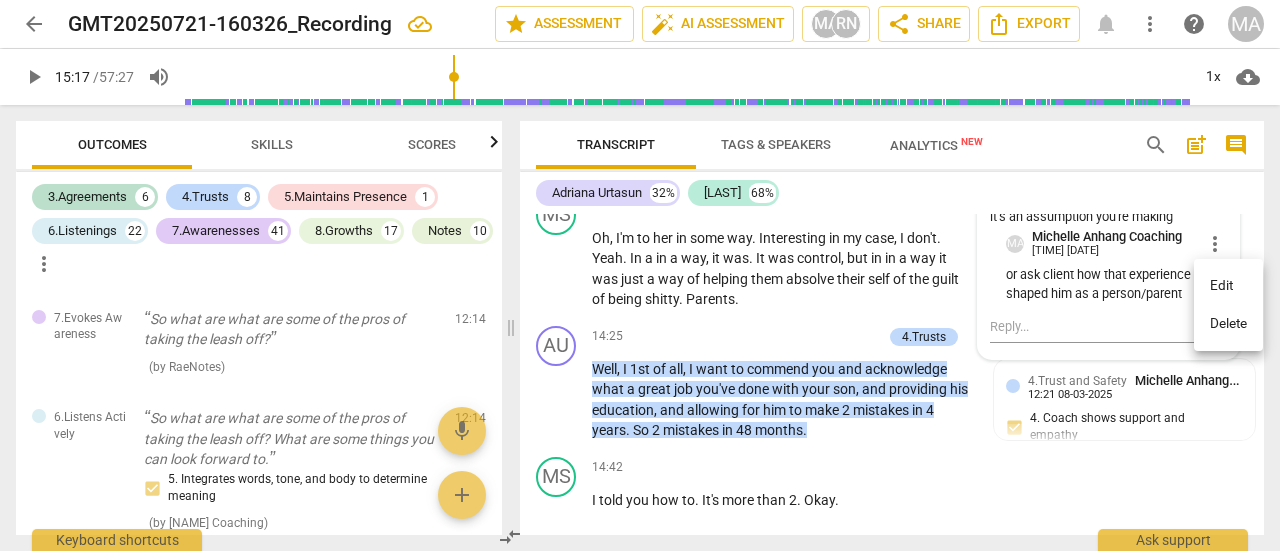 drag, startPoint x: 1216, startPoint y: 323, endPoint x: 710, endPoint y: 80, distance: 561.32434 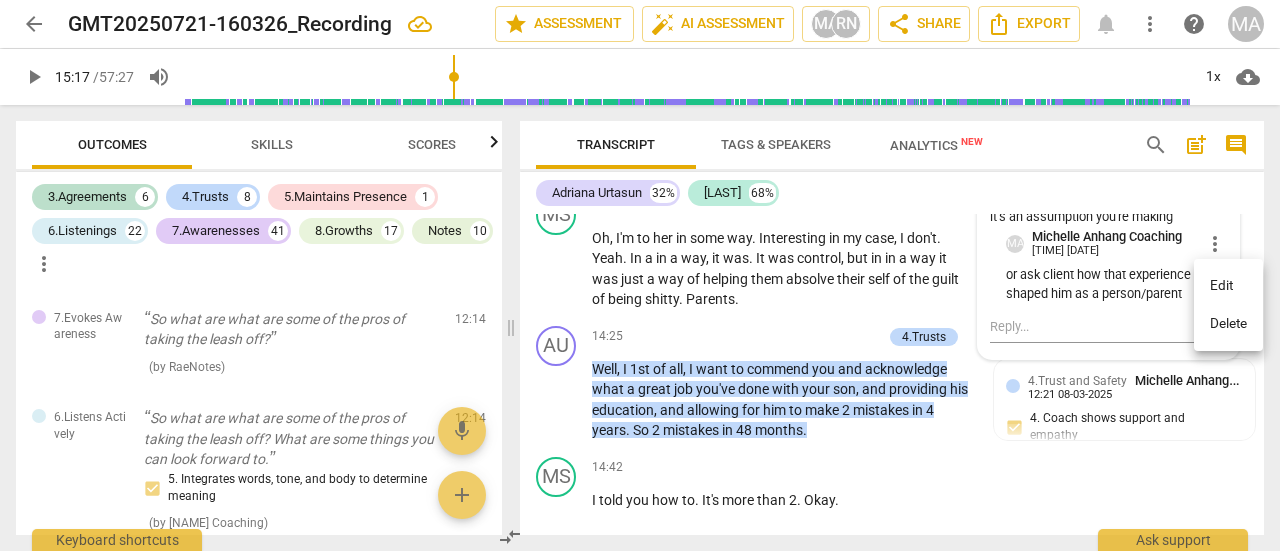 click on "Delete" at bounding box center [1228, 324] 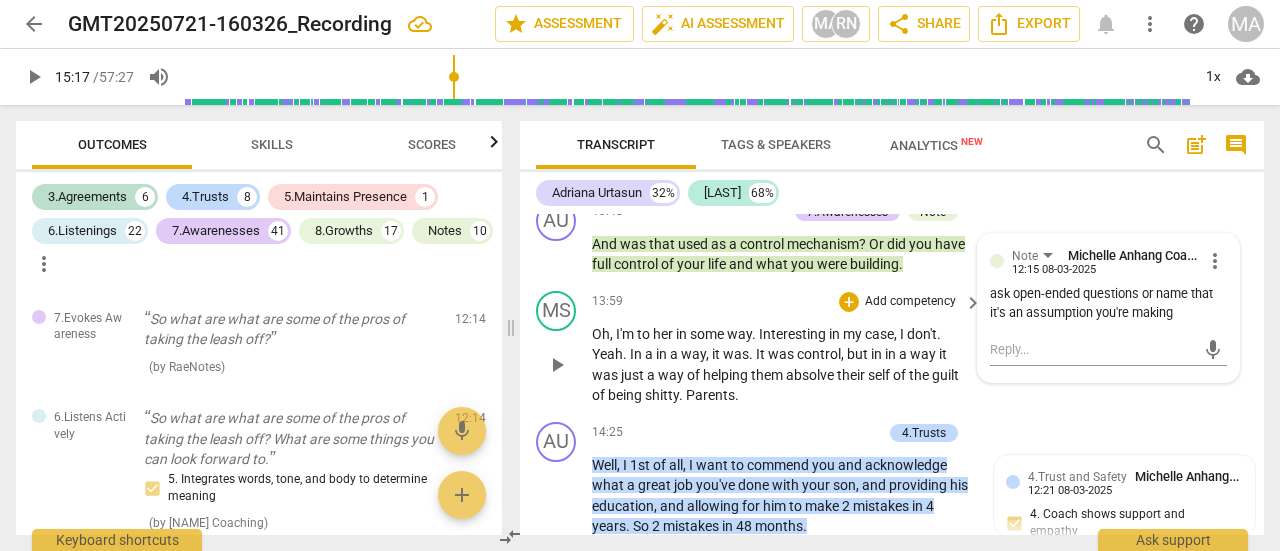 scroll, scrollTop: 6379, scrollLeft: 0, axis: vertical 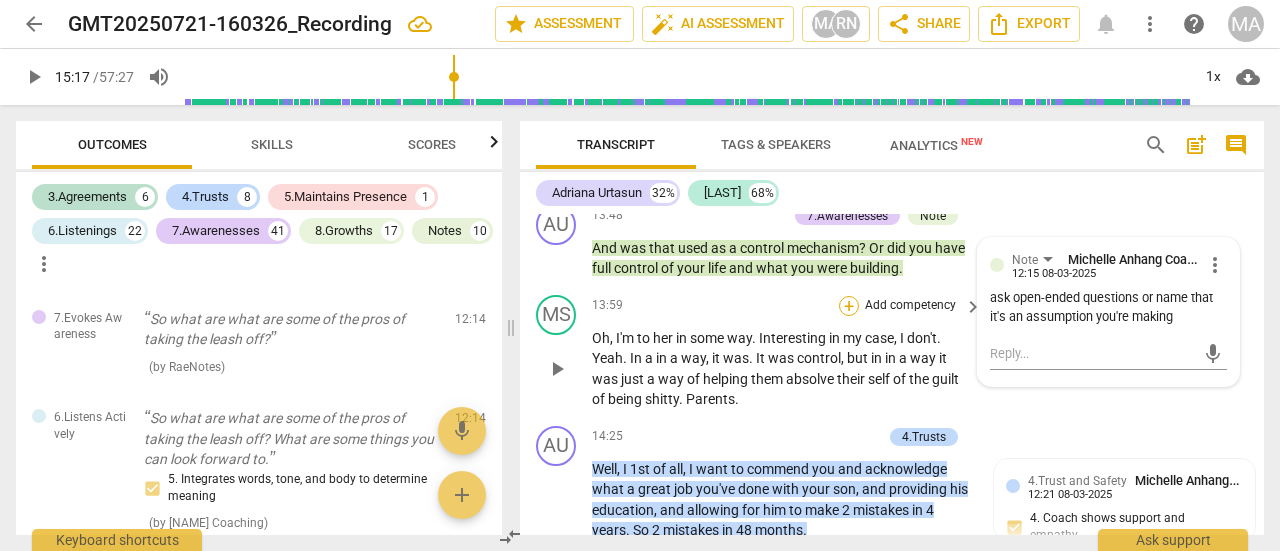 click on "+" at bounding box center (849, 306) 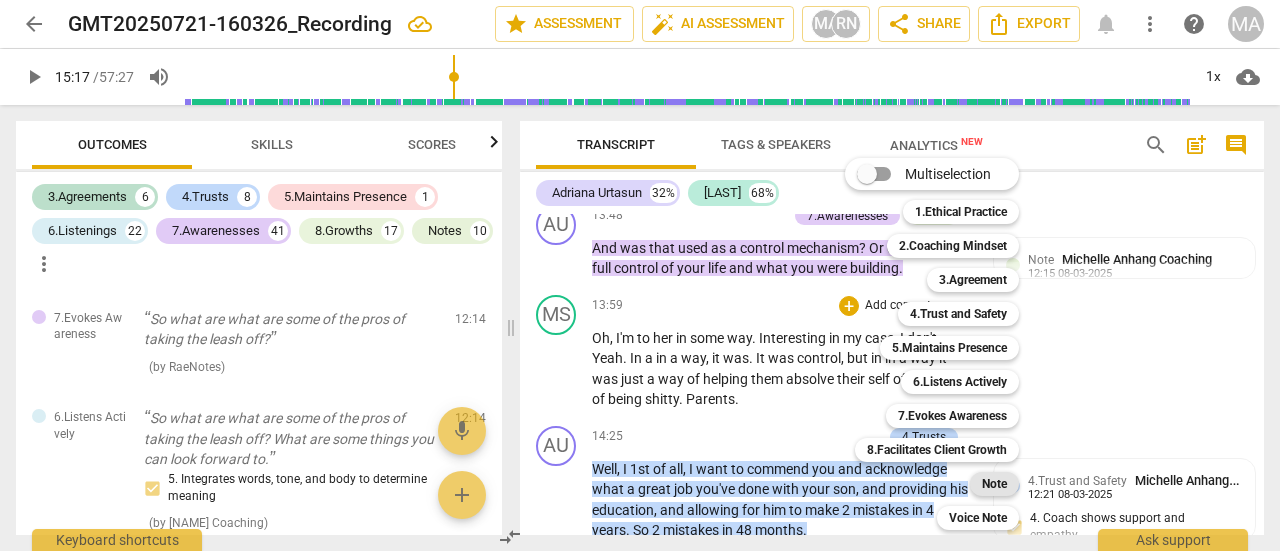 click on "Note" at bounding box center (994, 484) 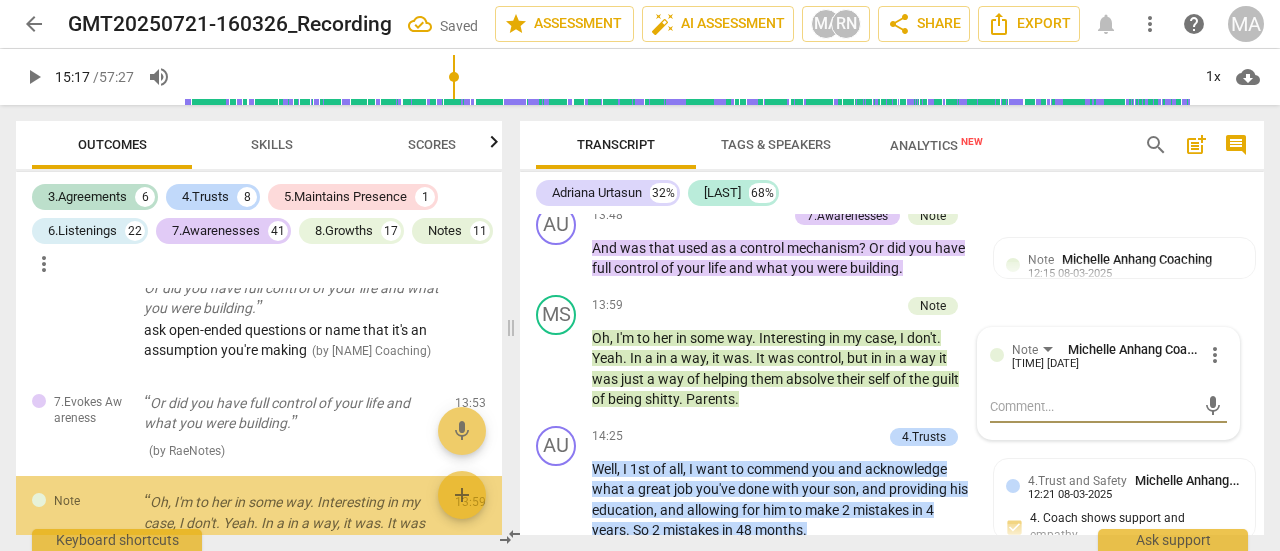 scroll, scrollTop: 4285, scrollLeft: 0, axis: vertical 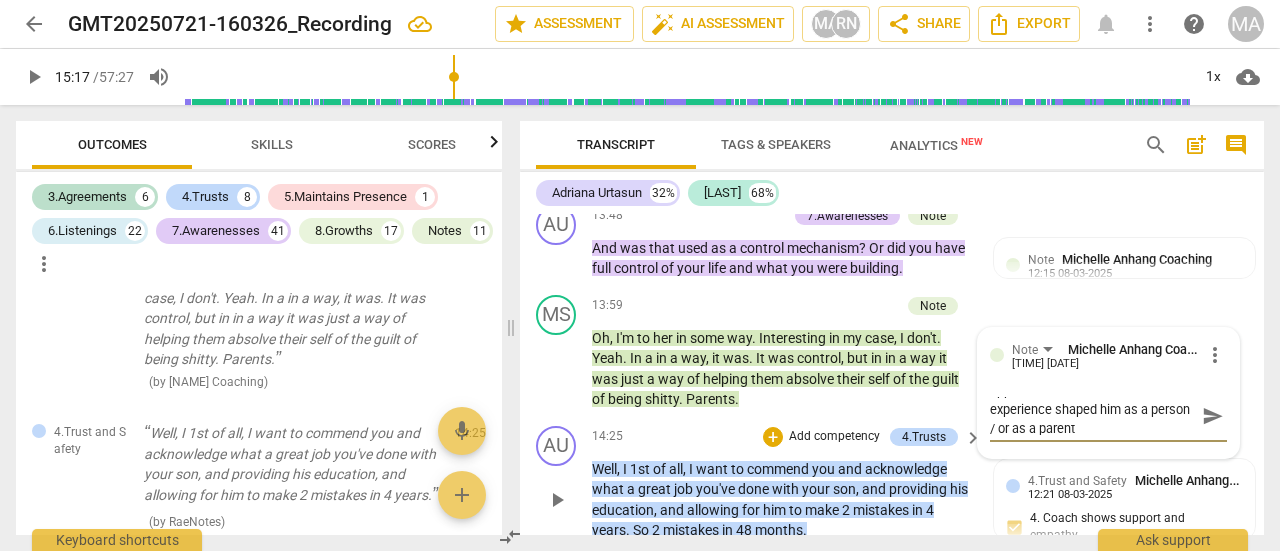 drag, startPoint x: 1211, startPoint y: 455, endPoint x: 844, endPoint y: 475, distance: 367.54456 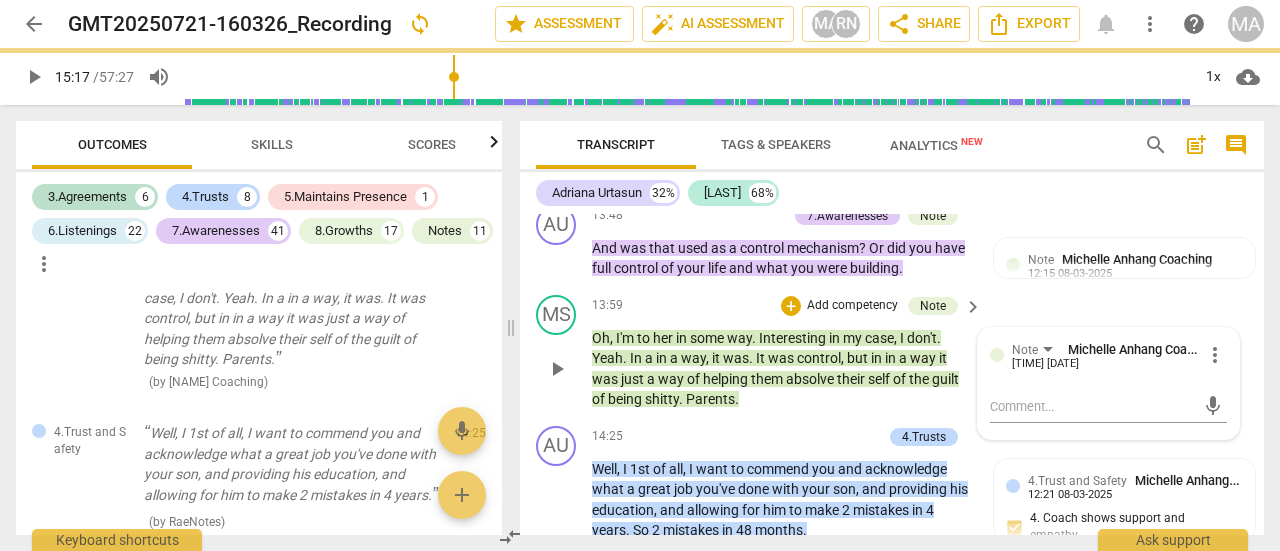 scroll, scrollTop: 0, scrollLeft: 0, axis: both 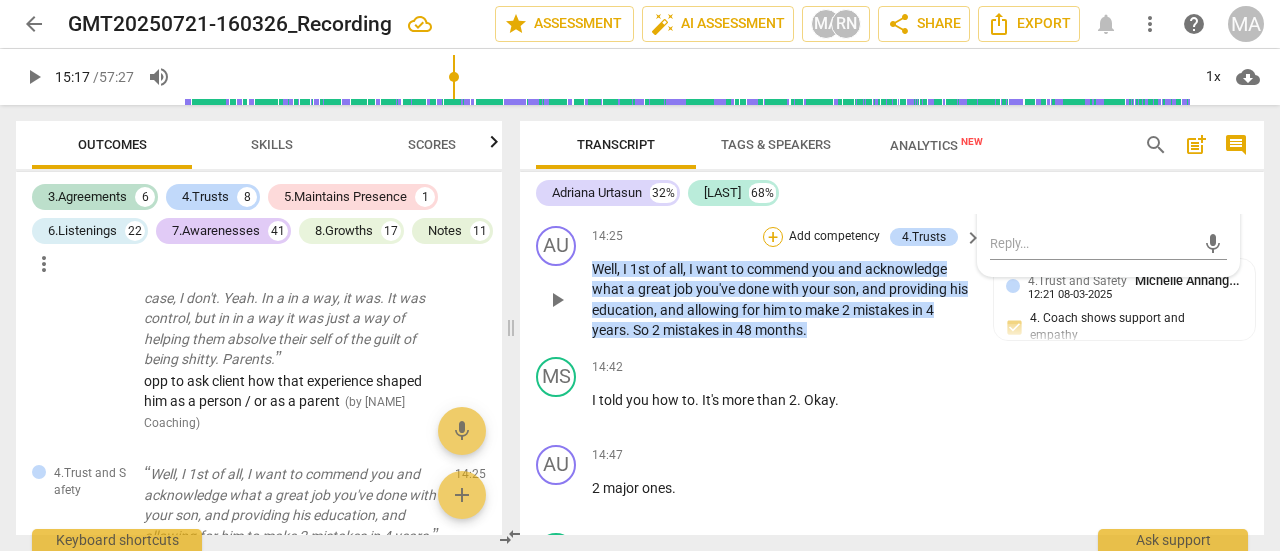 click on "+ Add competency" at bounding box center (822, 237) 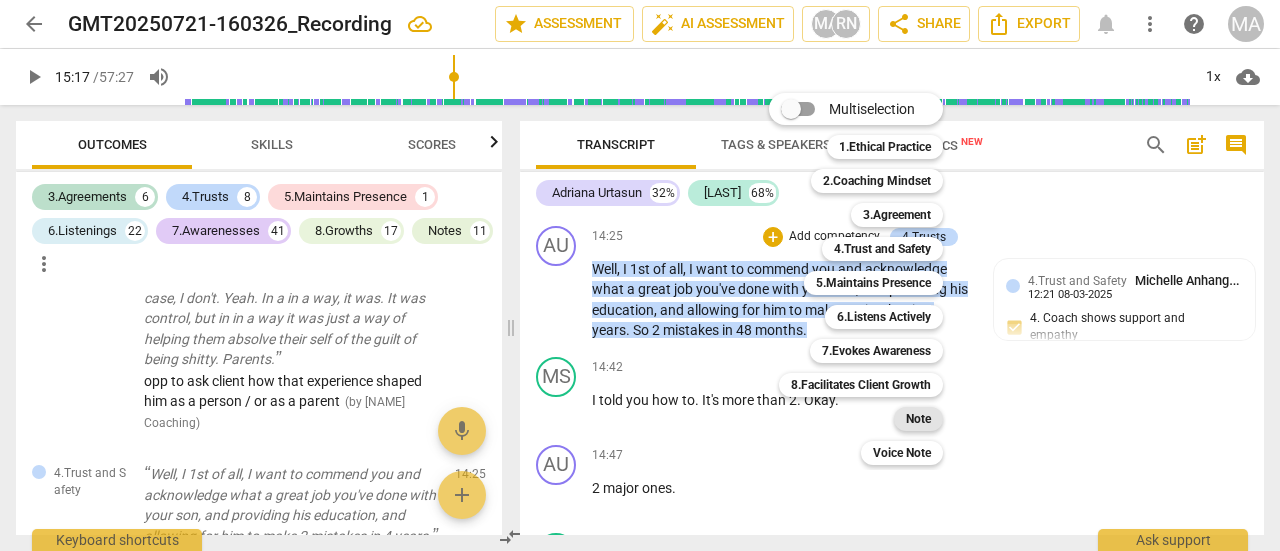 click on "Note" at bounding box center [918, 419] 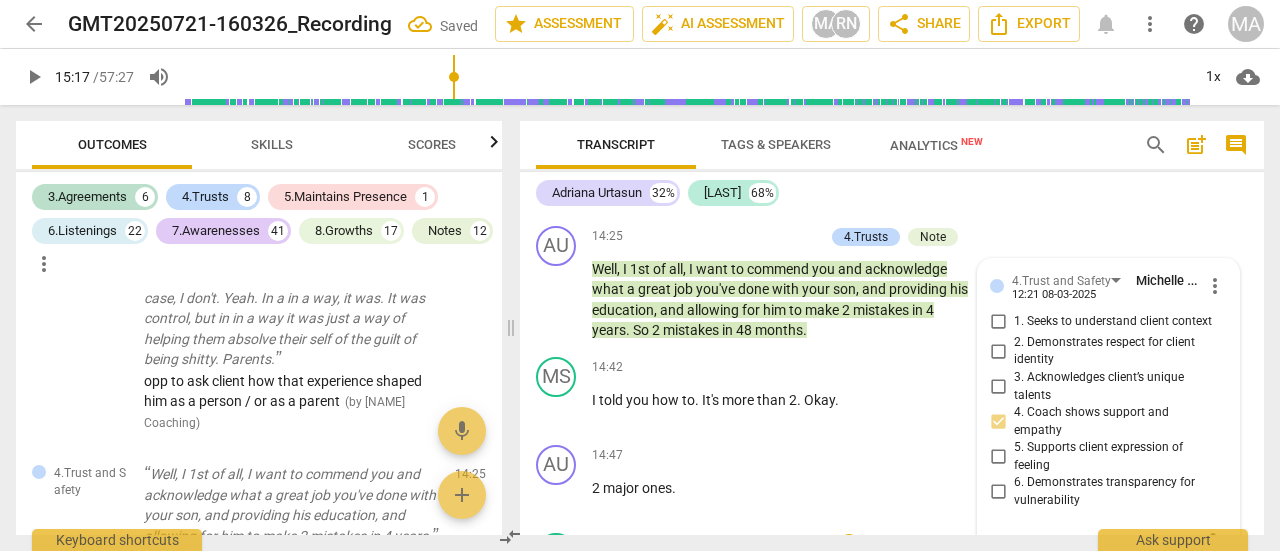 scroll, scrollTop: 6778, scrollLeft: 0, axis: vertical 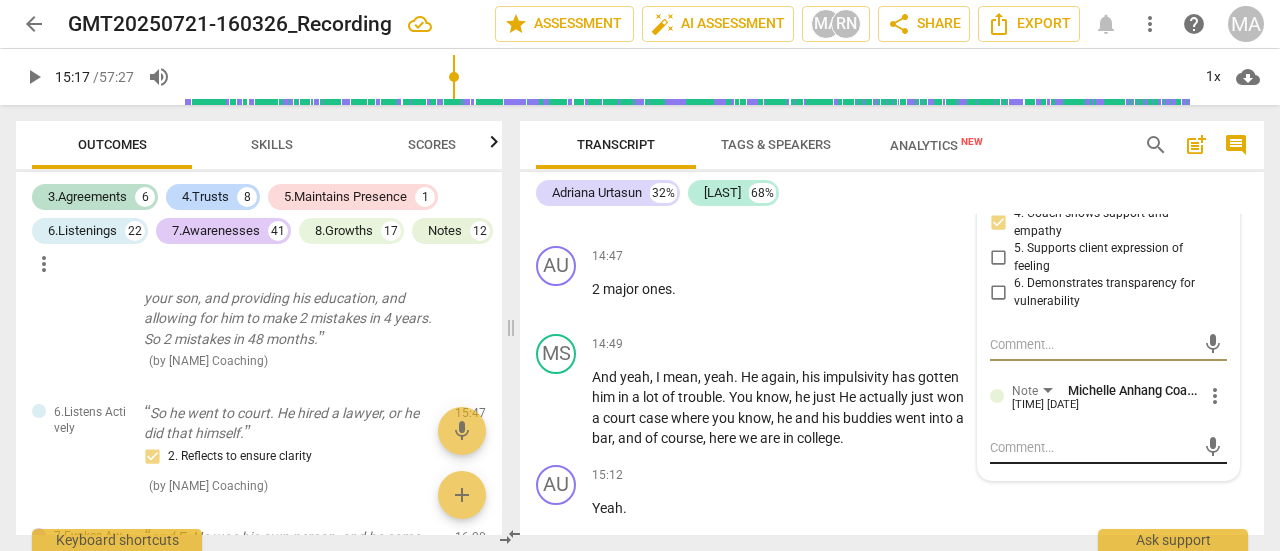 click at bounding box center (1092, 447) 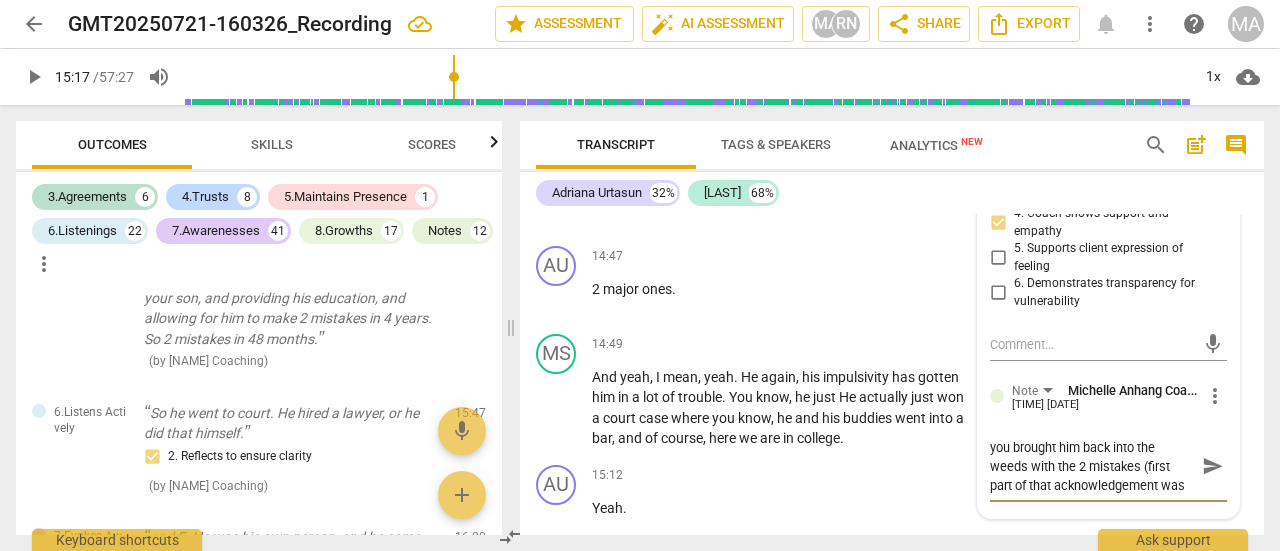 scroll, scrollTop: 17, scrollLeft: 0, axis: vertical 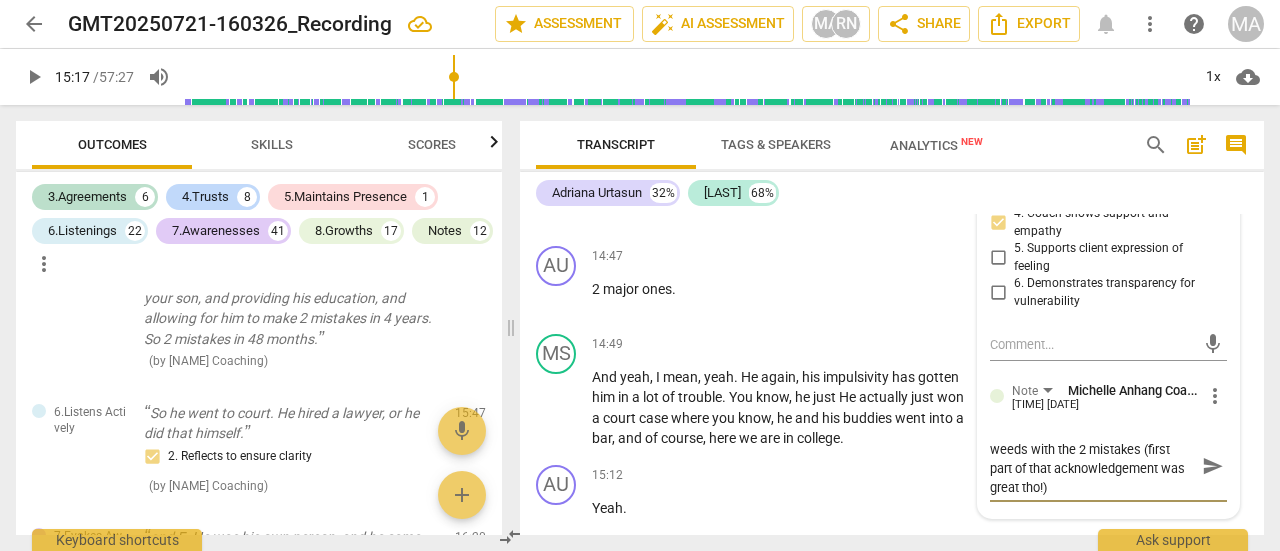 click on "send" at bounding box center [1213, 467] 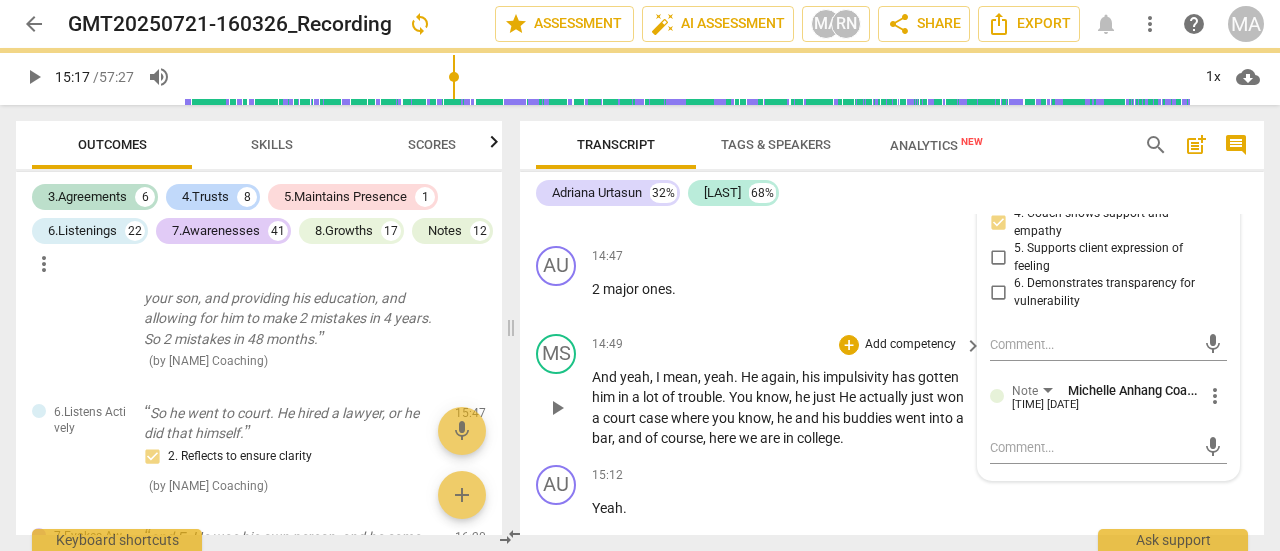 scroll, scrollTop: 0, scrollLeft: 0, axis: both 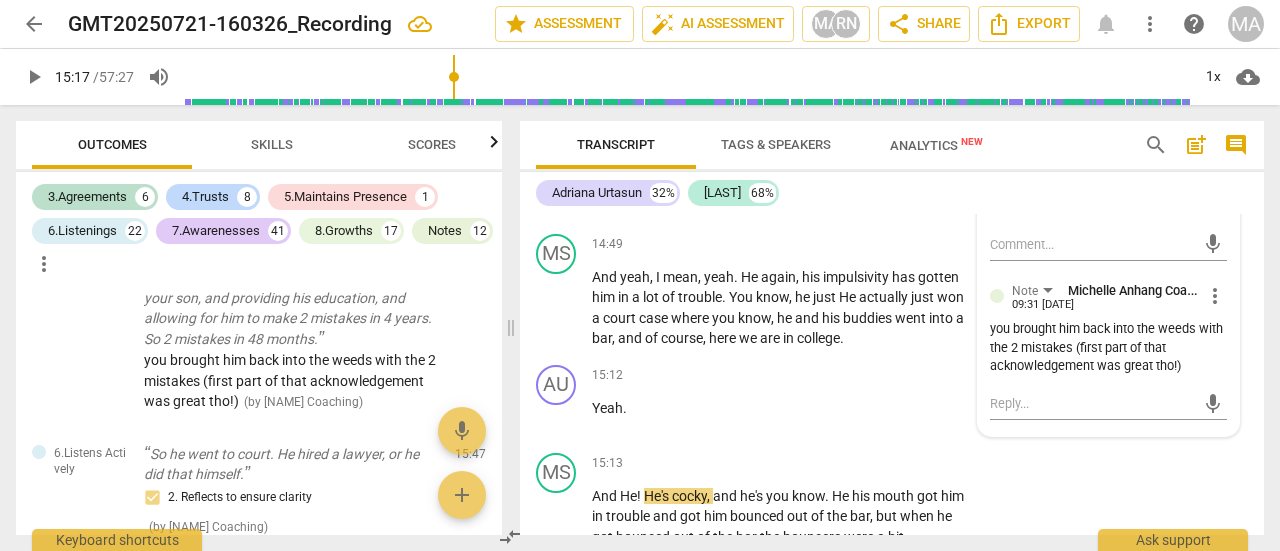 click on "you brought him back into the weeds with the 2 mistakes (first part of that acknowledgement was great tho!)" at bounding box center [1108, 348] 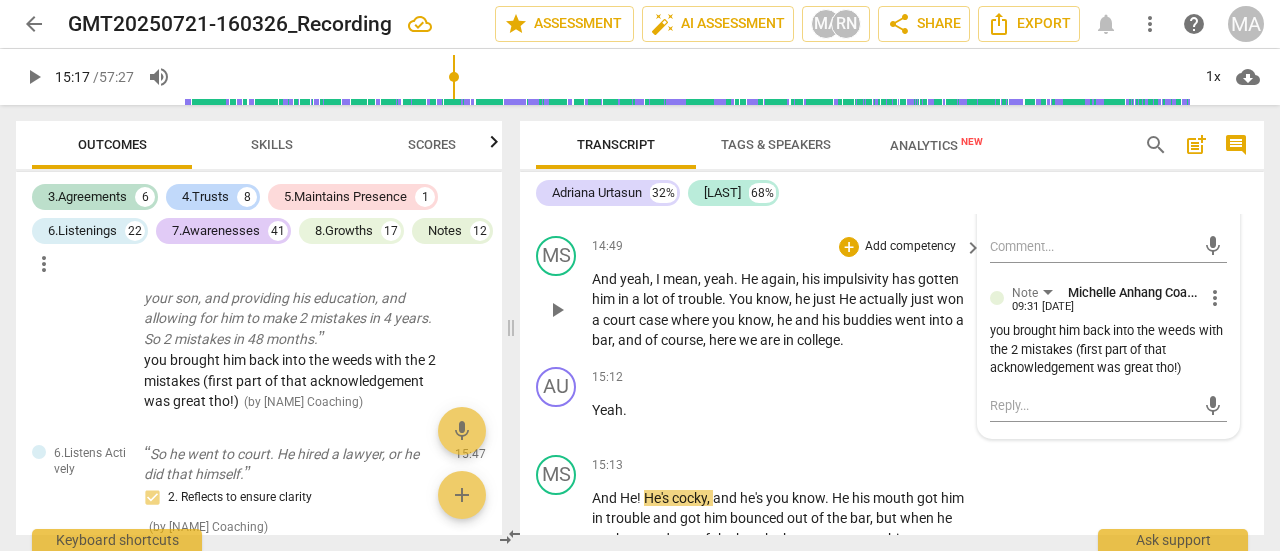 scroll, scrollTop: 6878, scrollLeft: 0, axis: vertical 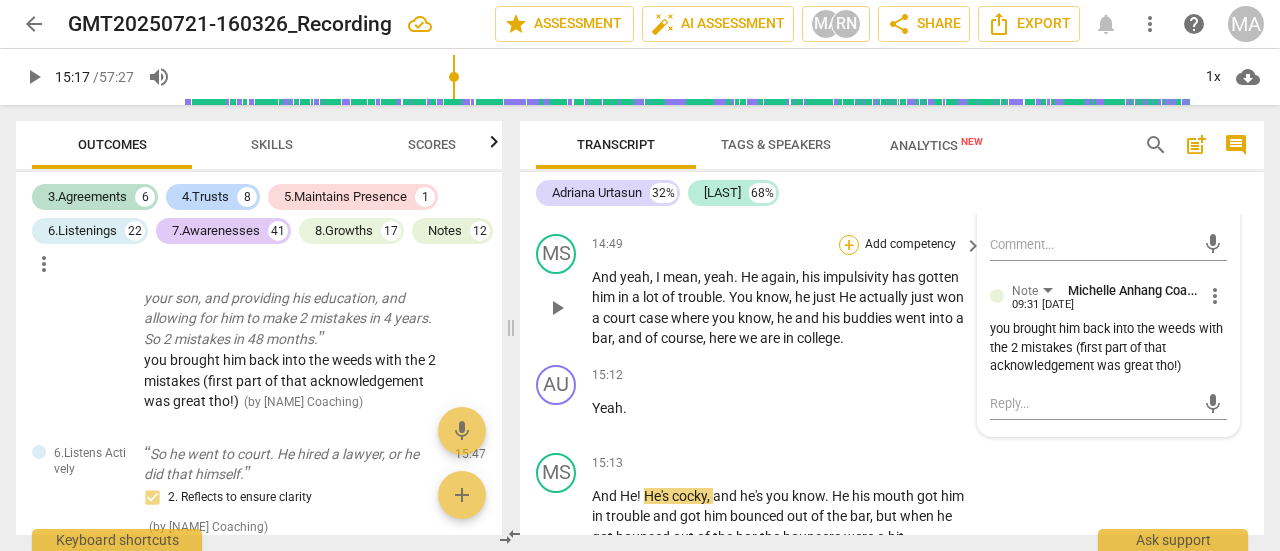 click on "+" at bounding box center [849, 245] 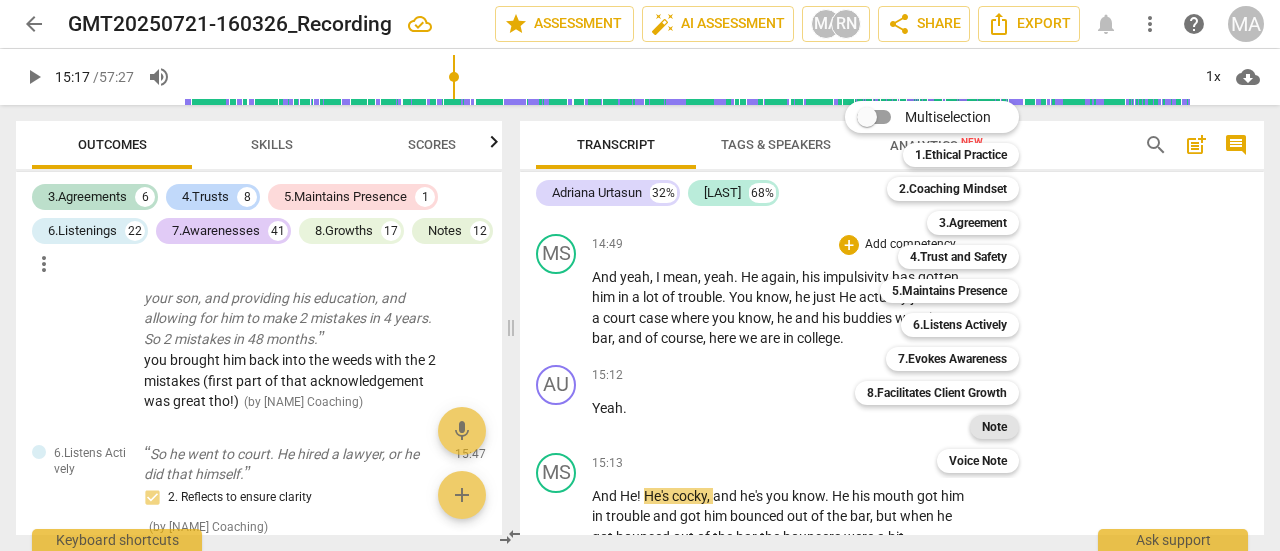 click on "Note" at bounding box center (994, 427) 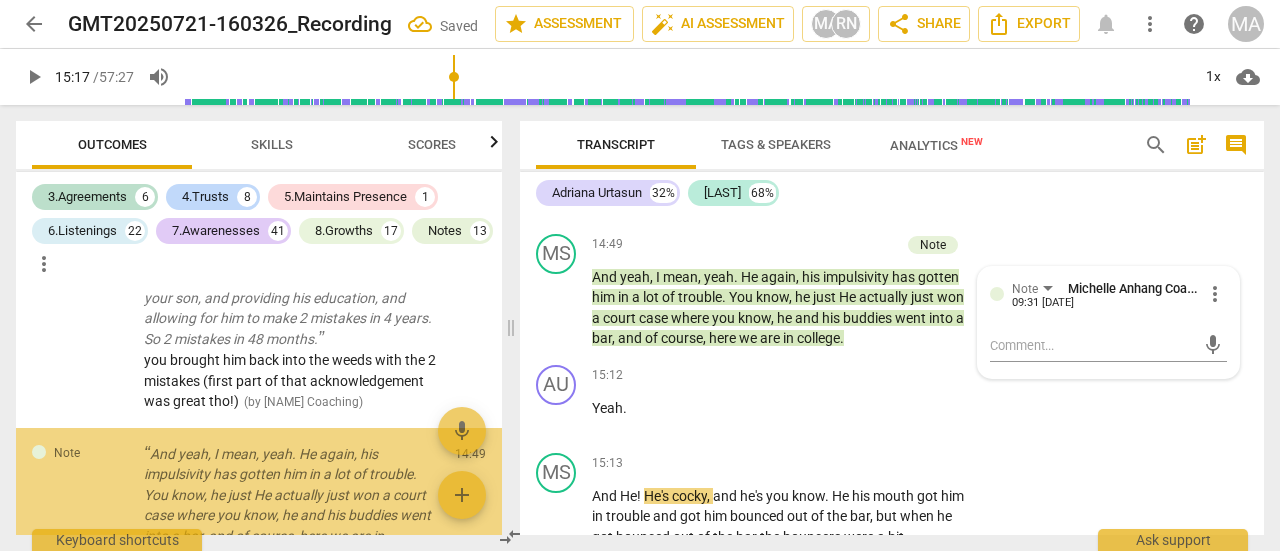 scroll, scrollTop: 5057, scrollLeft: 0, axis: vertical 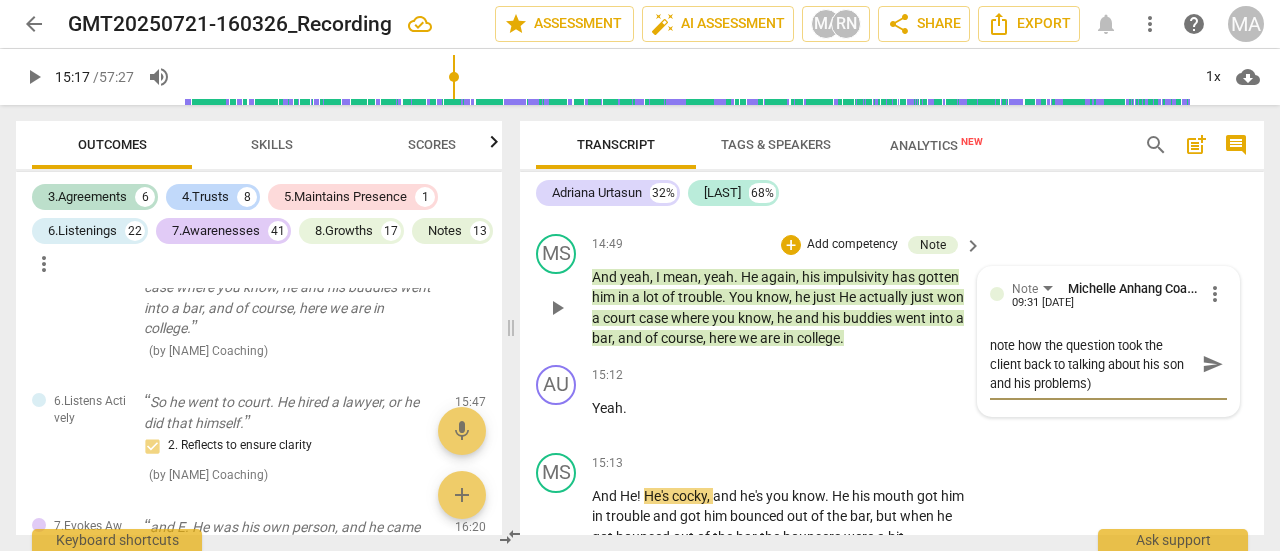 click on "send" at bounding box center [1213, 364] 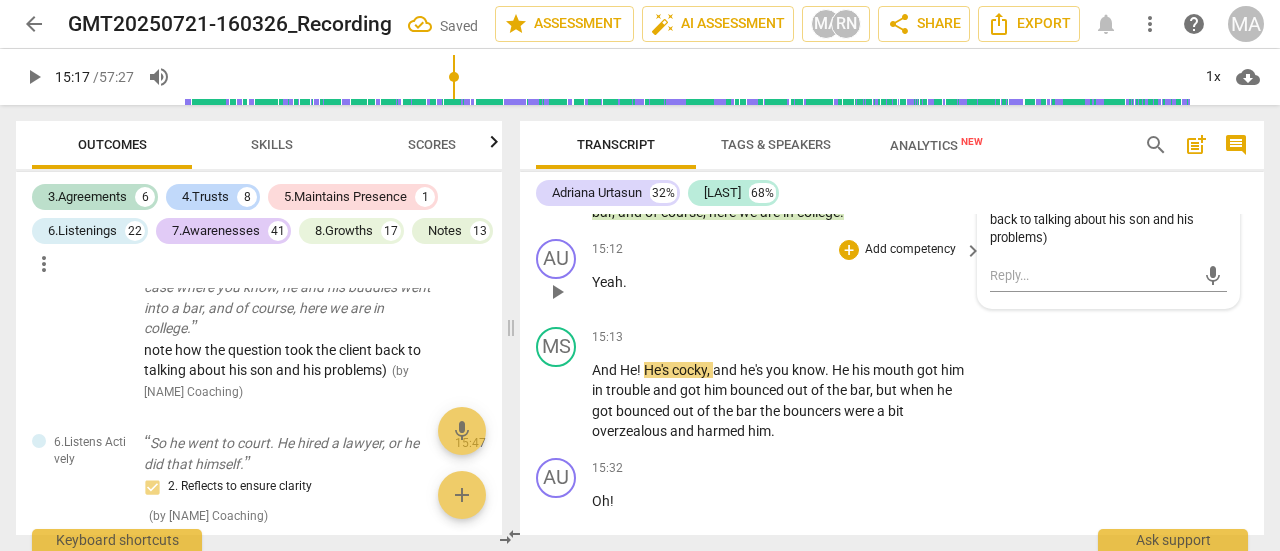 scroll, scrollTop: 6878, scrollLeft: 0, axis: vertical 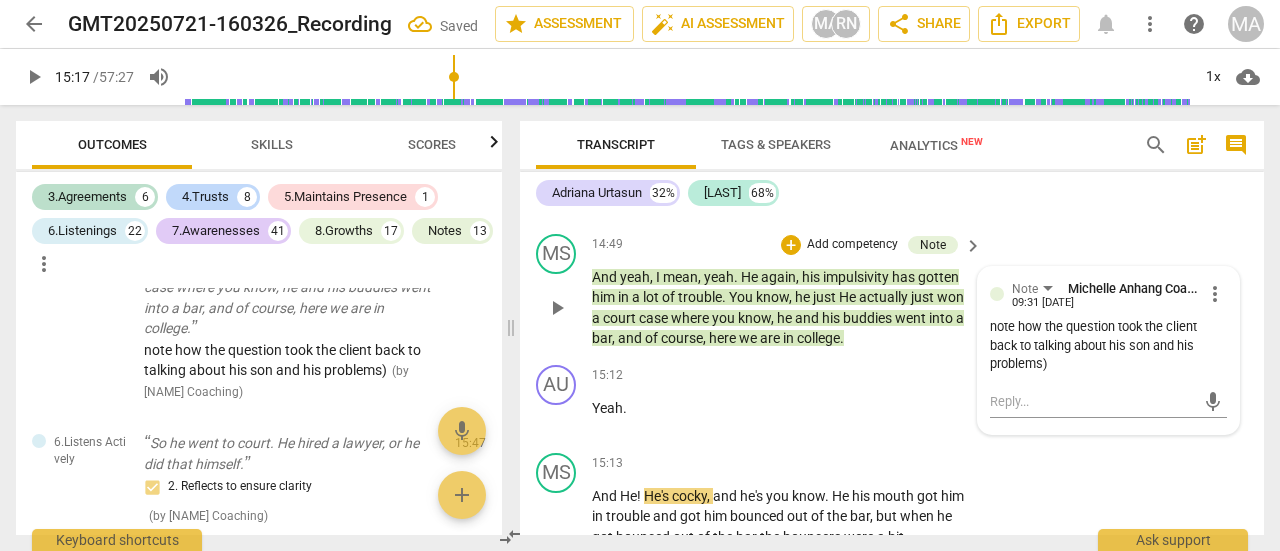 click on "note how the question took the client back to talking about his son and his problems)" at bounding box center (1108, 346) 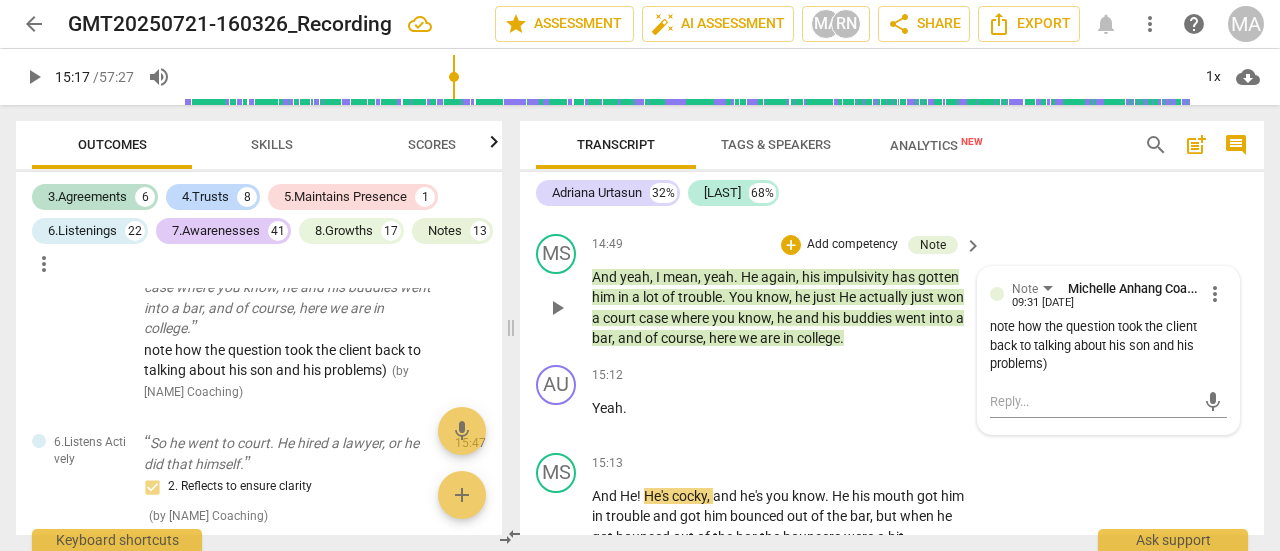 click on "more_vert" at bounding box center (1215, 294) 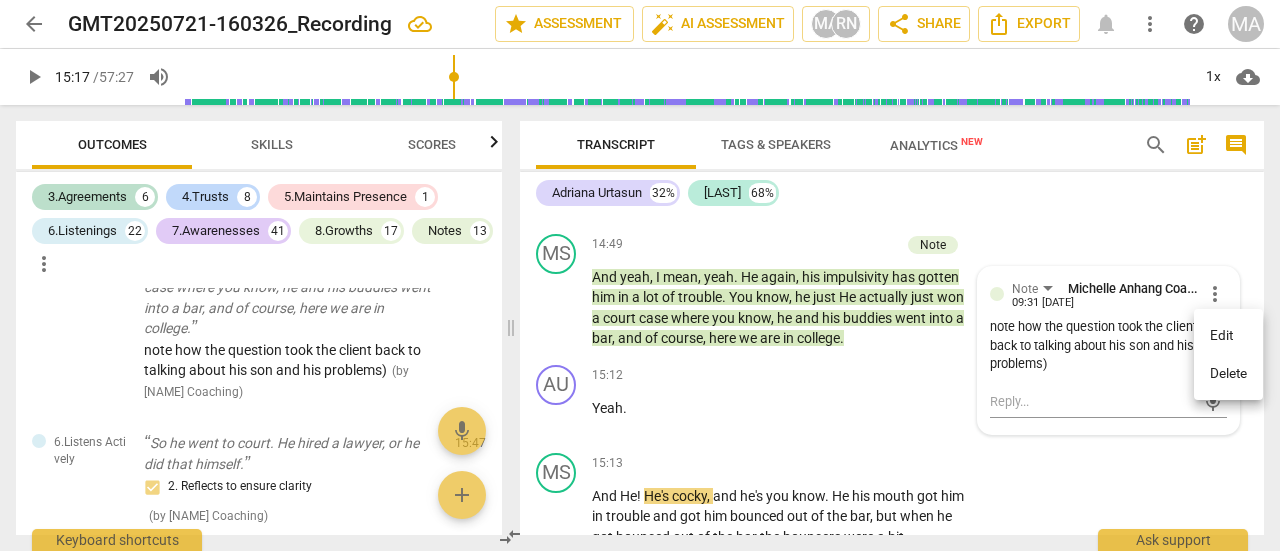 click on "Edit" at bounding box center [1228, 336] 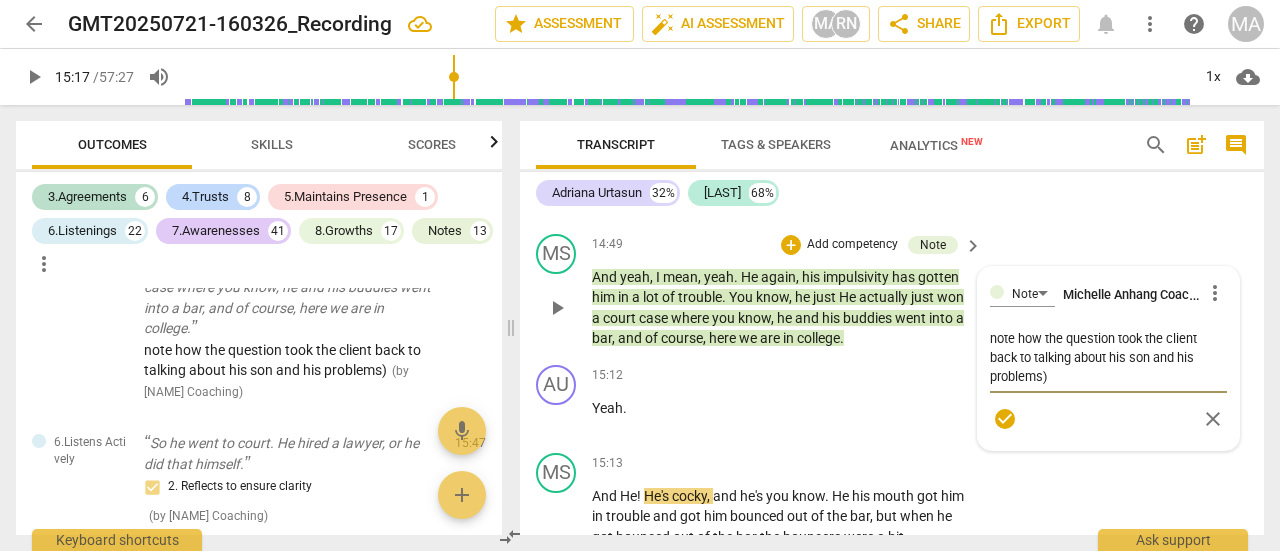 click on "note how the question took the client back to talking about his son and his problems)" at bounding box center [1108, 357] 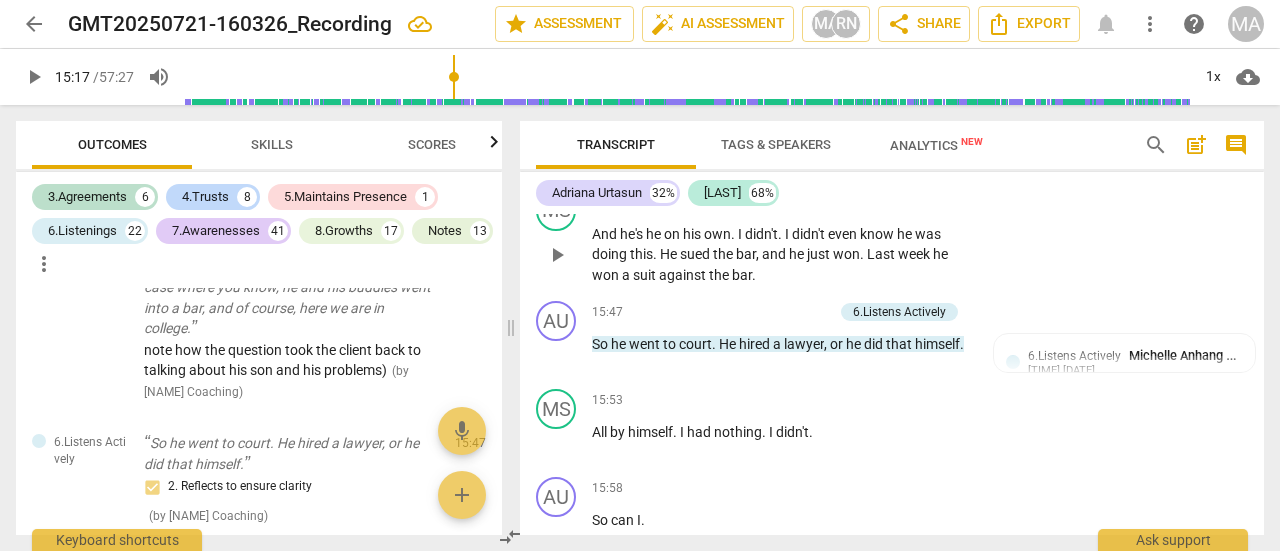 scroll, scrollTop: 7378, scrollLeft: 0, axis: vertical 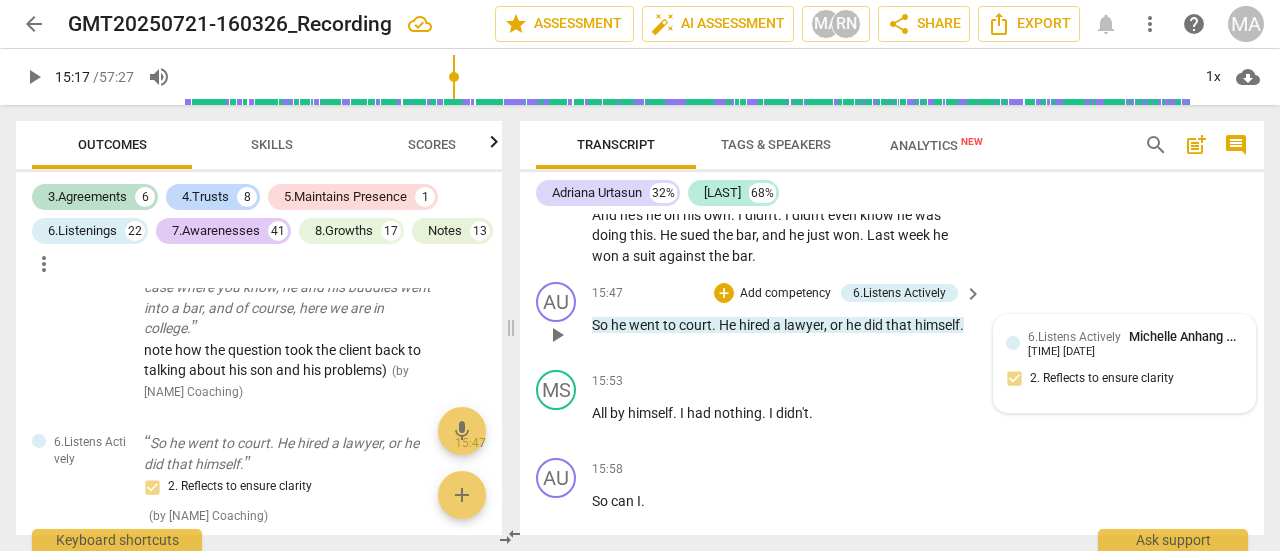 click on "[NUMBER].Listens Actively [NAME] Coaching [TIME] [DATE] [NUMBER]. Reflects to ensure clarity" at bounding box center (1124, 363) 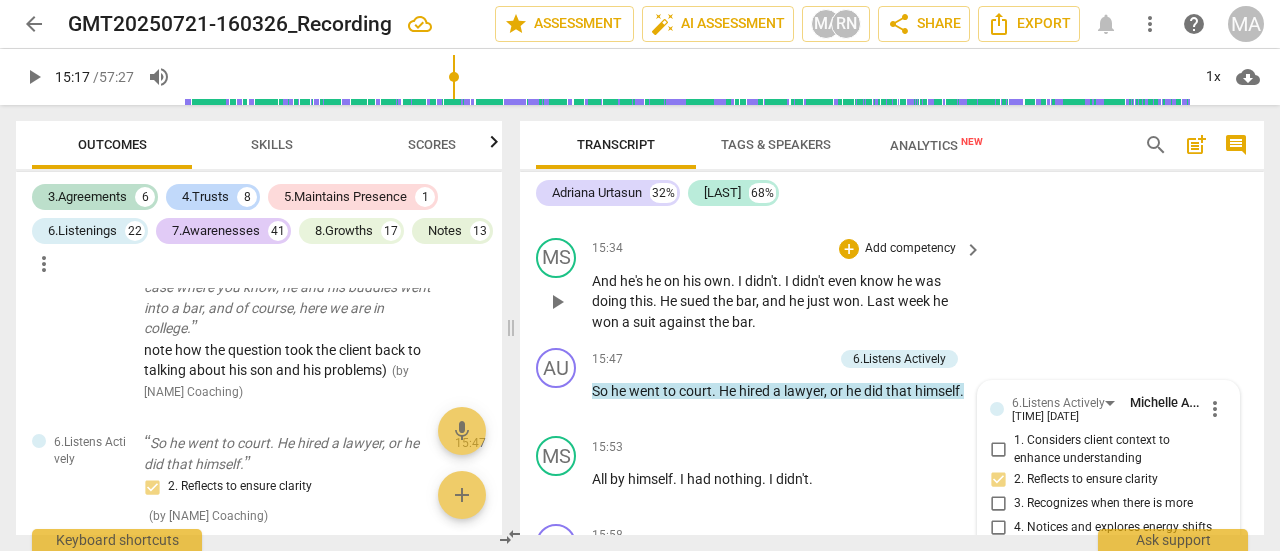 scroll, scrollTop: 7512, scrollLeft: 0, axis: vertical 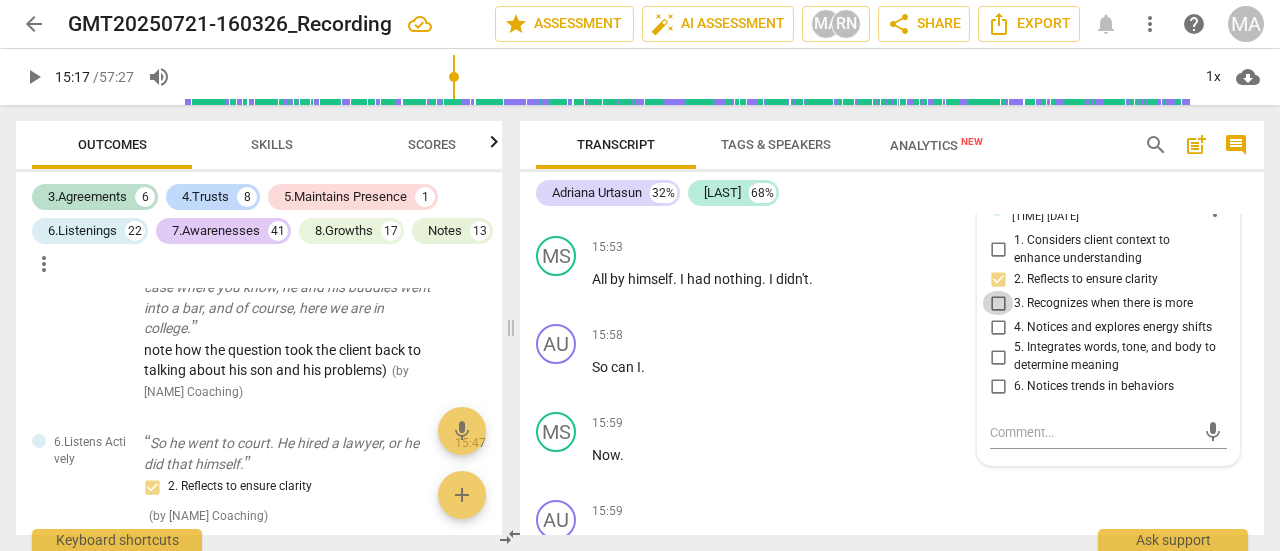 click on "3. Recognizes when there is more" at bounding box center (998, 303) 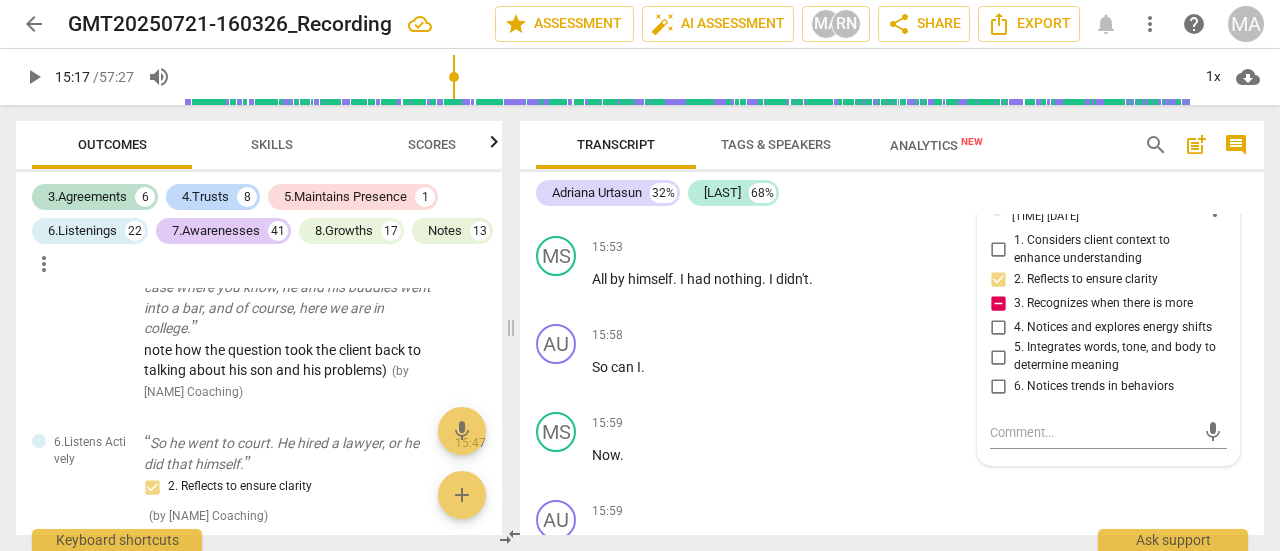 click on "15:47 + Add competency 6.Listens Actively keyboard_arrow_right So   he   went   to   court .   He   hired   a   lawyer ,   or   he   did   that   himself ." at bounding box center (788, 184) 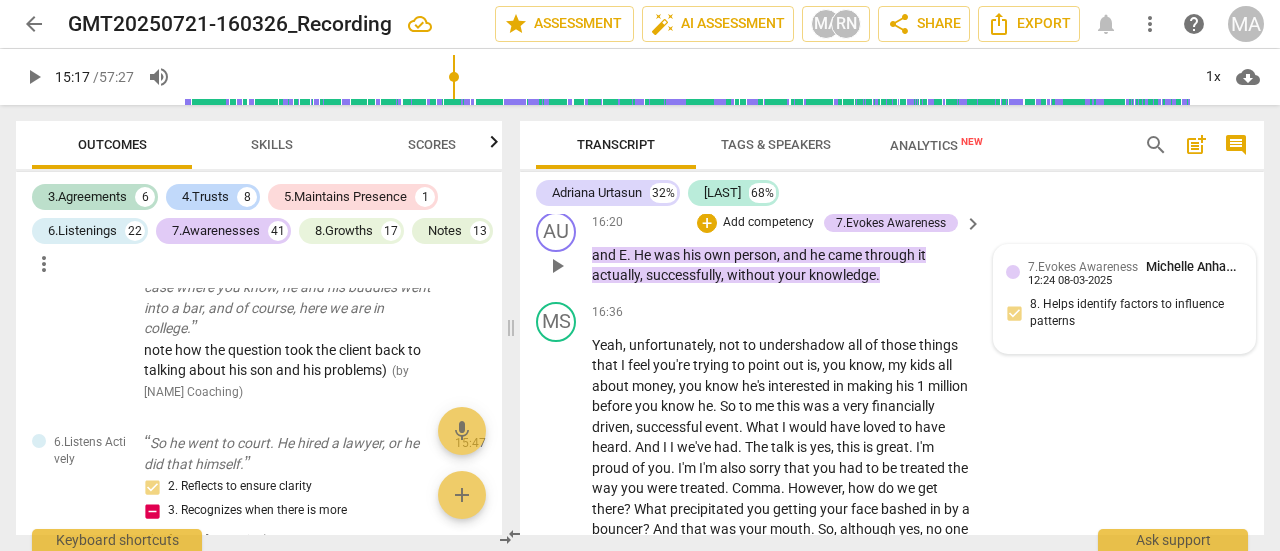 scroll, scrollTop: 7912, scrollLeft: 0, axis: vertical 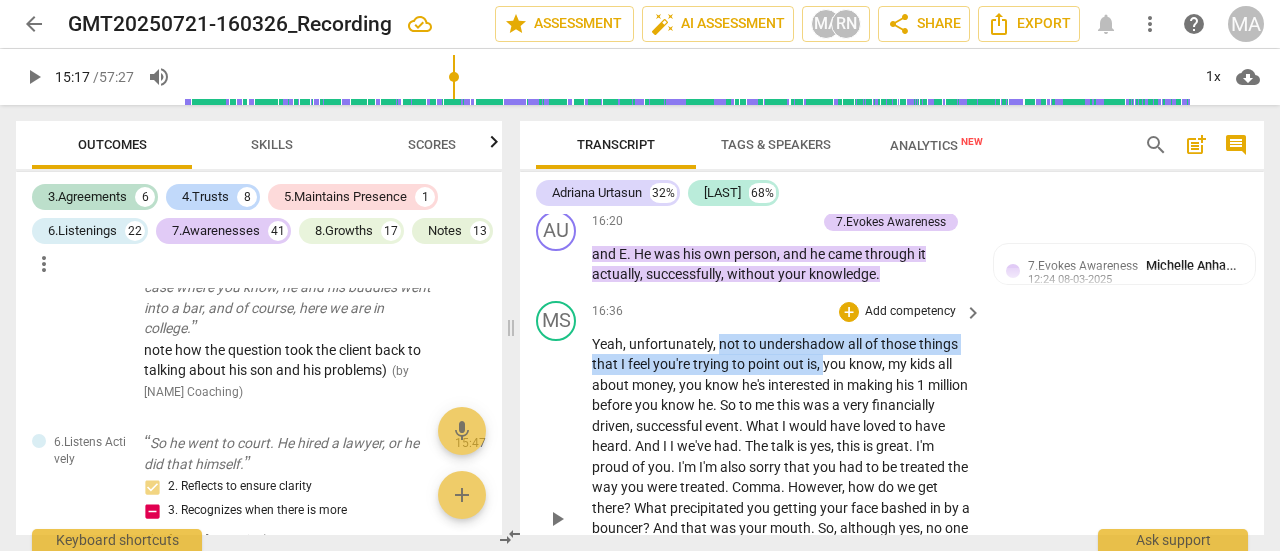 drag, startPoint x: 718, startPoint y: 386, endPoint x: 823, endPoint y: 412, distance: 108.17116 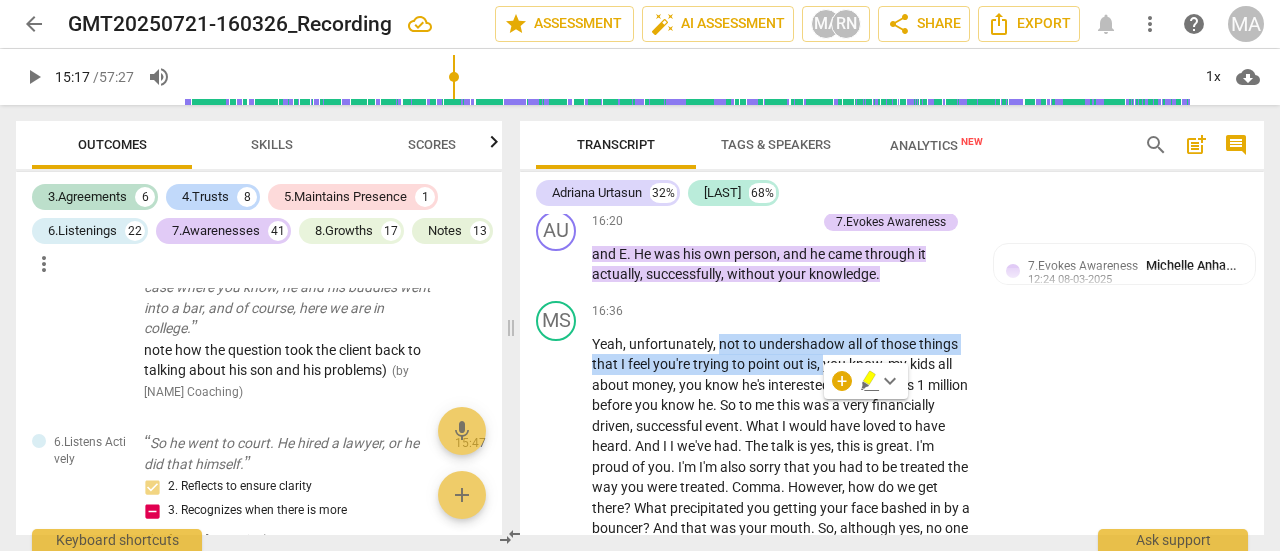 click 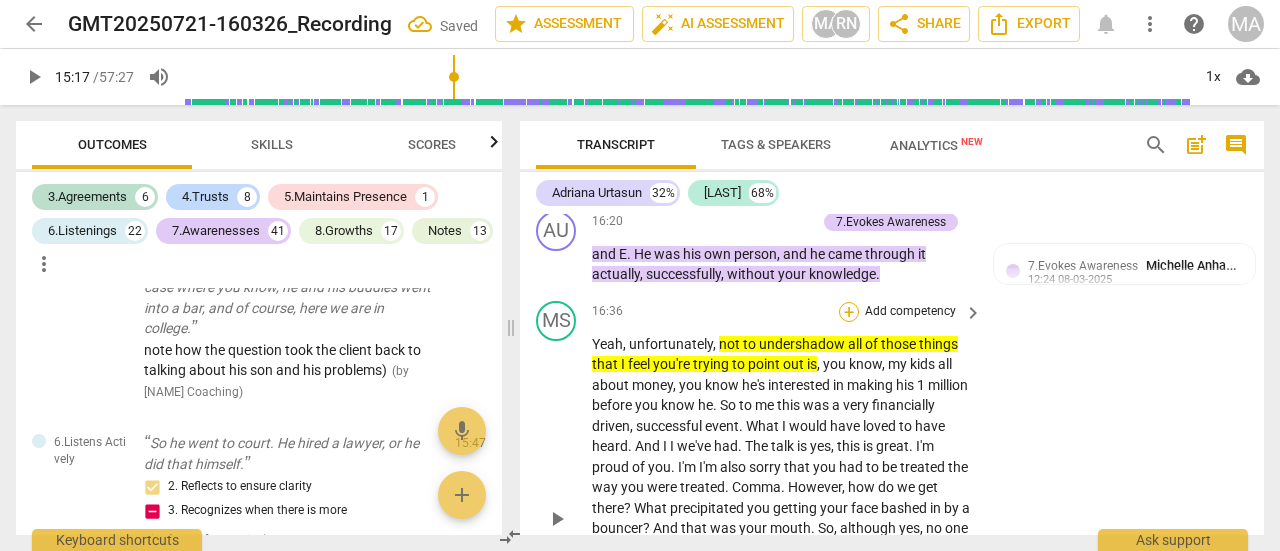 click on "+" at bounding box center [849, 312] 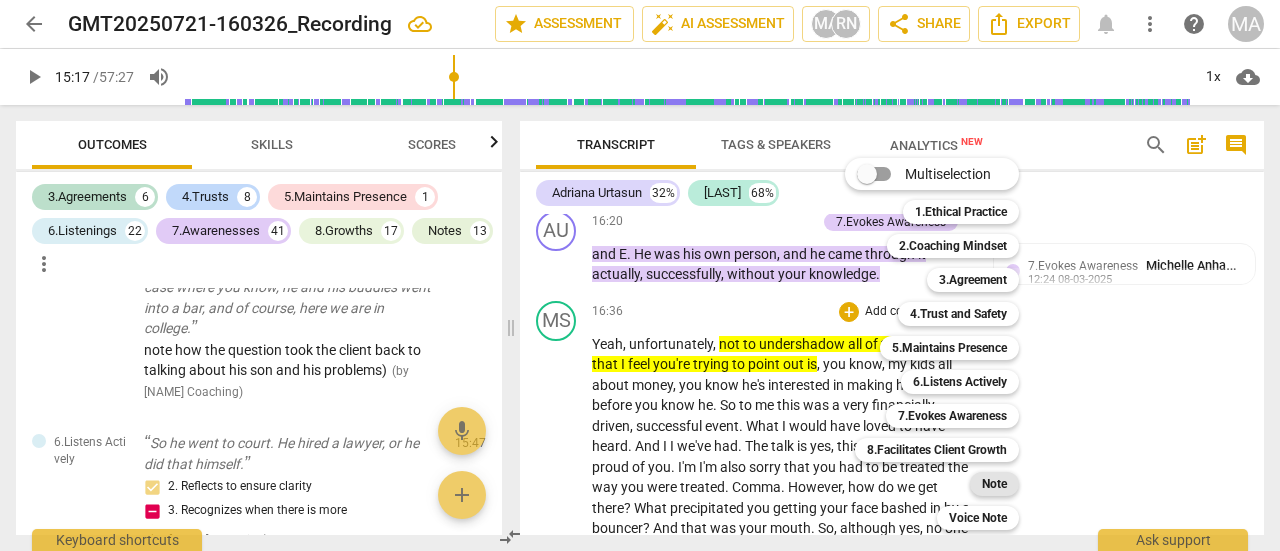 click on "Note" at bounding box center [994, 484] 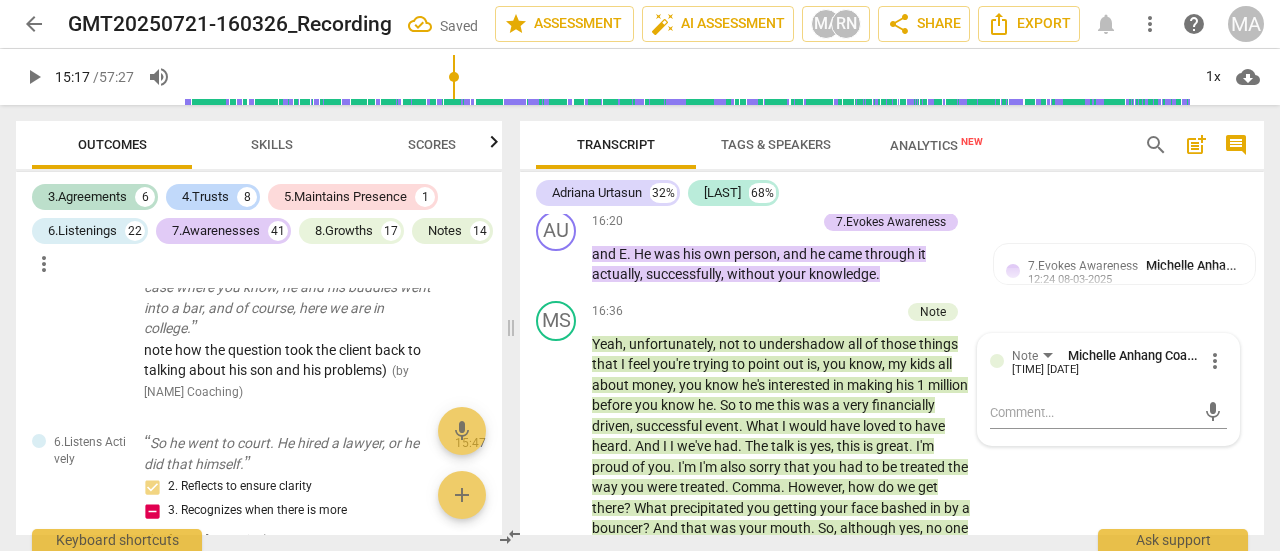 scroll, scrollTop: 8082, scrollLeft: 0, axis: vertical 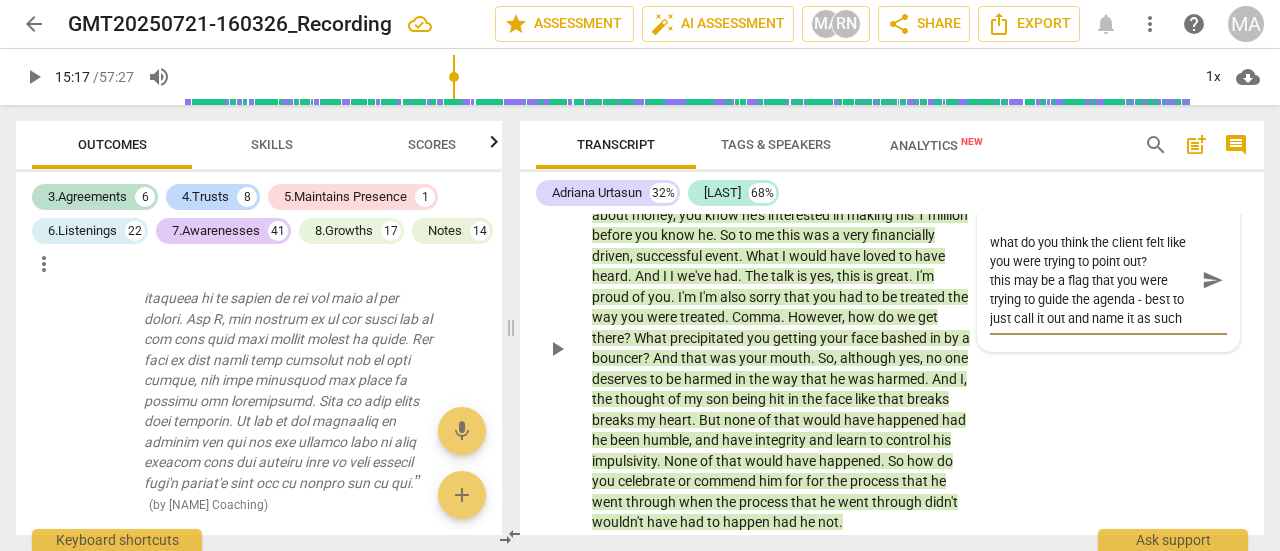 drag, startPoint x: 1201, startPoint y: 324, endPoint x: 1034, endPoint y: 343, distance: 168.07736 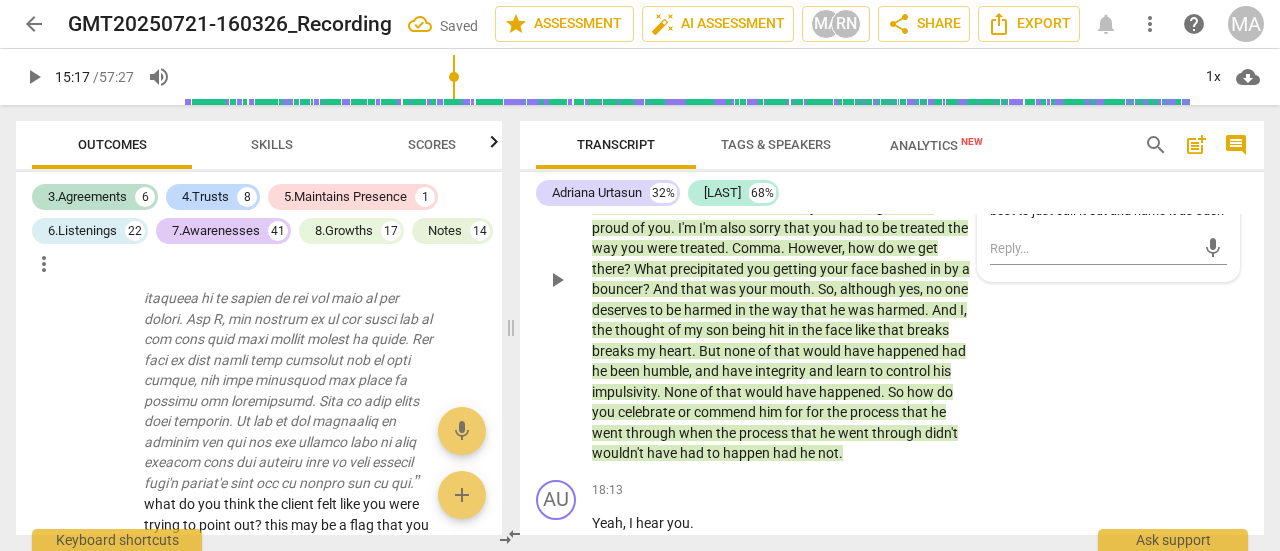scroll, scrollTop: 8182, scrollLeft: 0, axis: vertical 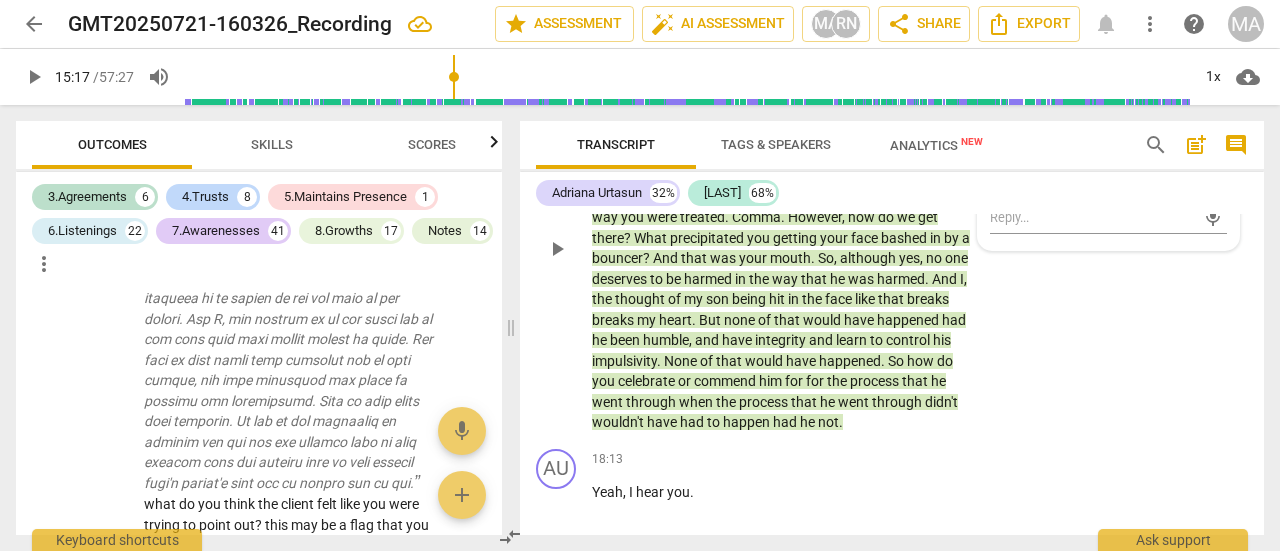 click on "had" at bounding box center (693, 422) 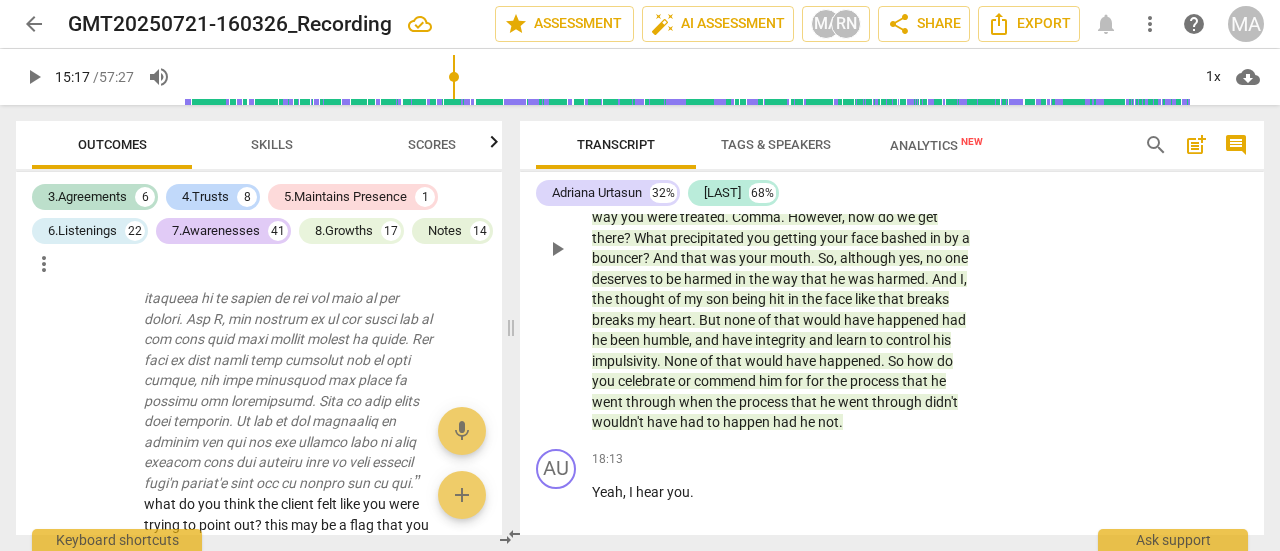 click on "MS play_arrow pause 16:36 + Add competency Note keyboard_arrow_right Yeah ,   unfortunately ,   not   to   undershadow   all   of   those   things   that   I   feel   you're   trying   to   point   out   is ,   you   know ,   my   kids   all   about   money ,   you   know   he's   interested   in   making   his   1   million   before   you   know   he .   So   to   me   this   was   a   very   financially   driven ,   successful   event .   What   I   would   have   loved   to   have   heard .   And   I   I   we've   had .   The   talk   is   yes ,   this   is   great .   I'm   proud   of   you .   I'm   I'm   also   sorry   that   you   had   to   be   treated   the   way   you   were   treated .   Comma .   However ,   how   do   we   get   there ?   What   precipitated   you   getting   your   face   bashed   in   by   a   bouncer ?   And   that   was   your   mouth .   So ,   although   yes ,   no   one   deserves   to   be   harmed   in   the   way   that   he   was   harmed .   And   I ,   the   thought" at bounding box center [892, 232] 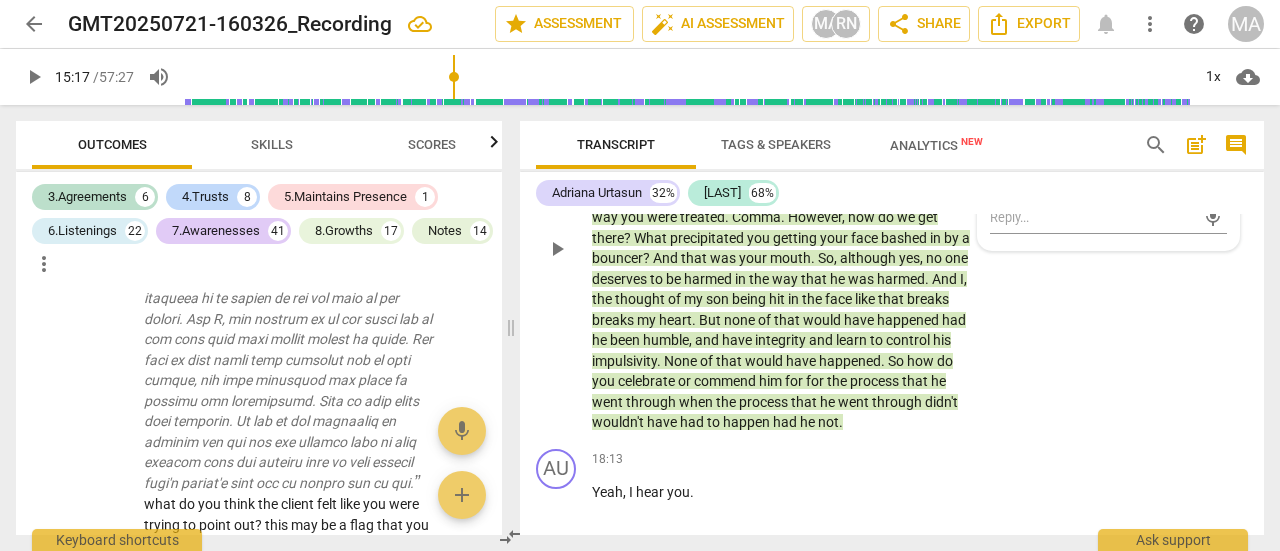 click on "being" at bounding box center [750, 299] 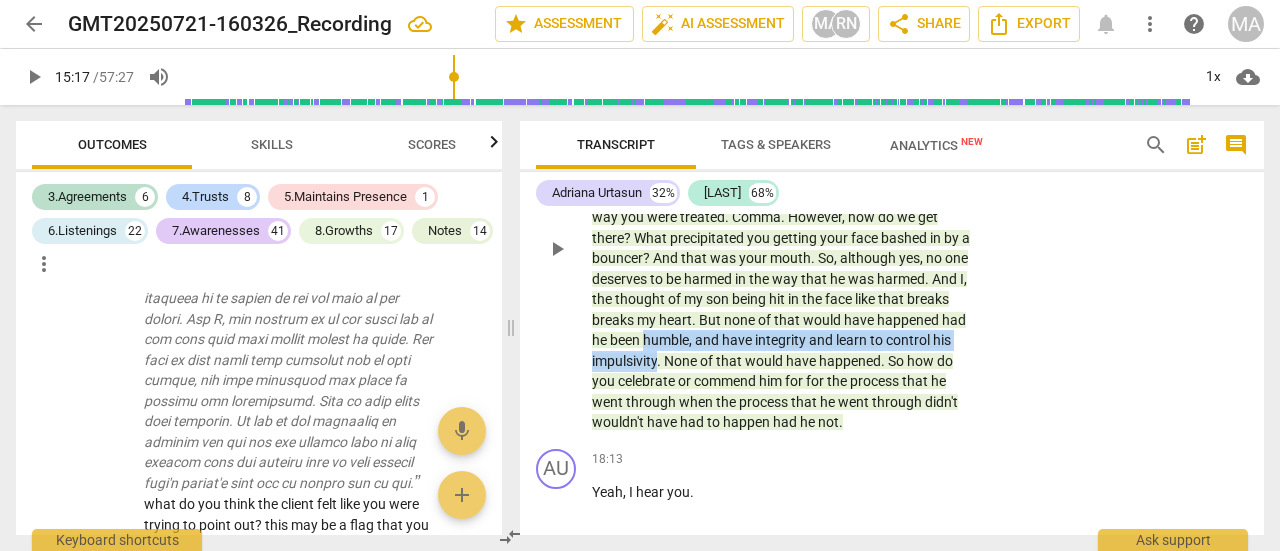 drag, startPoint x: 737, startPoint y: 379, endPoint x: 741, endPoint y: 398, distance: 19.416489 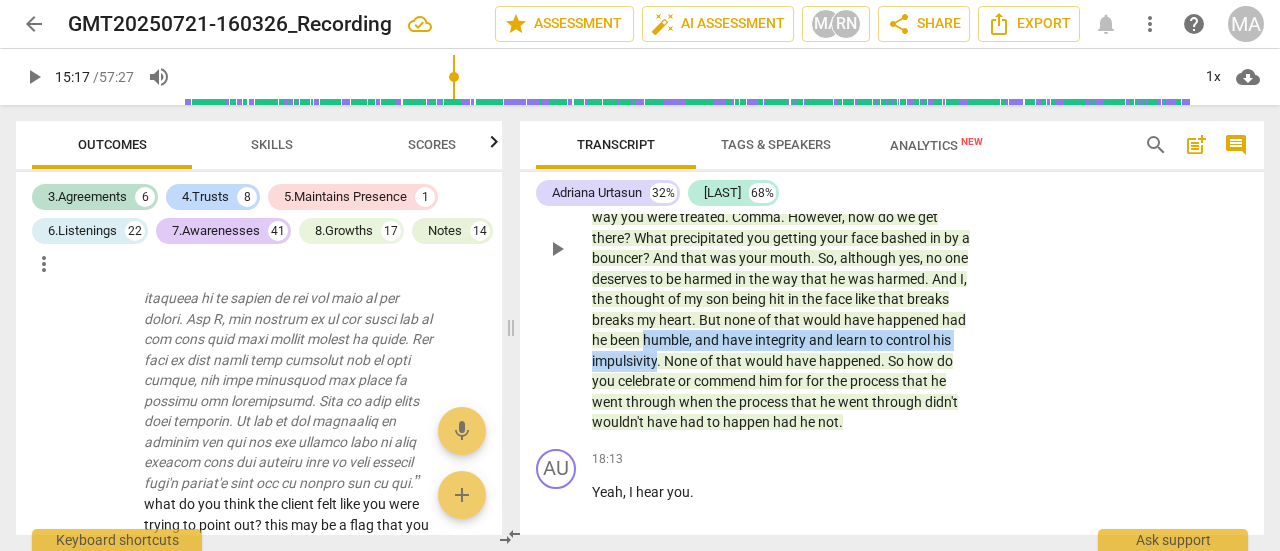 click on "Yeah , unfortunately , not to undershadow all of those things that I feel you're trying to point out is , you know , my kids all about money , you know he's interested in making his 1 million before you know he . So to me this was a very financially driven , successful event . What I would have loved to have heard . And I I we've had . The talk is yes , this is great . I'm proud of you . I'm I'm also sorry that you had to be treated the way you were treated . Comma . However , how do we get there ? What precipitated you getting your face bashed in by a bouncer ? And that was your mouth . So , although yes , no one deserves to be harmed in the way that he was harmed . And I , the thought of my son being hit in the face like that" at bounding box center (782, 248) 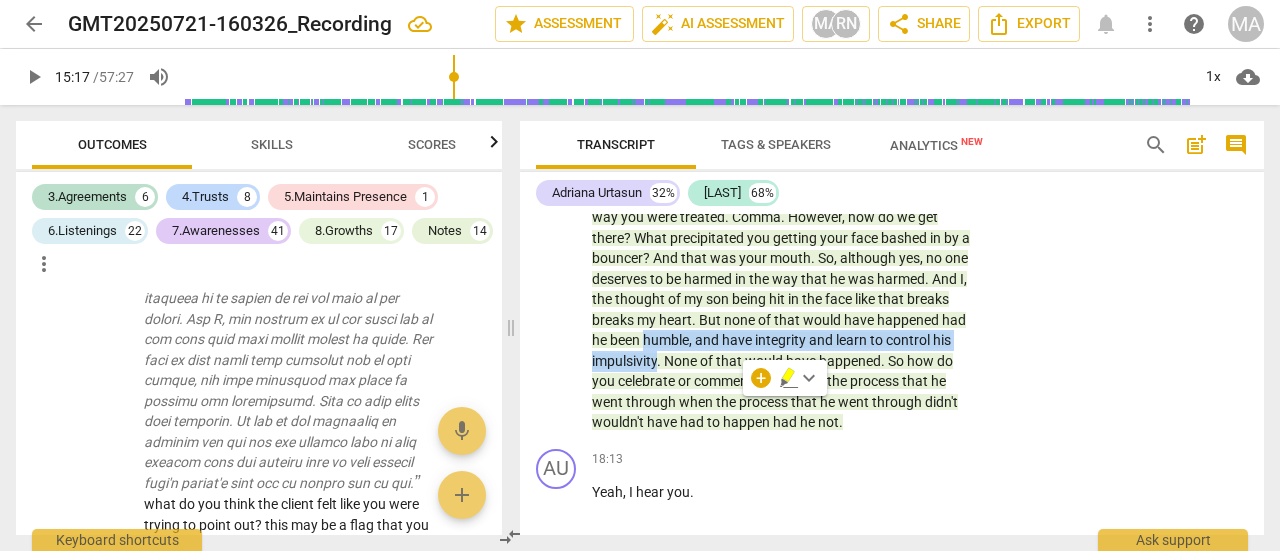 click 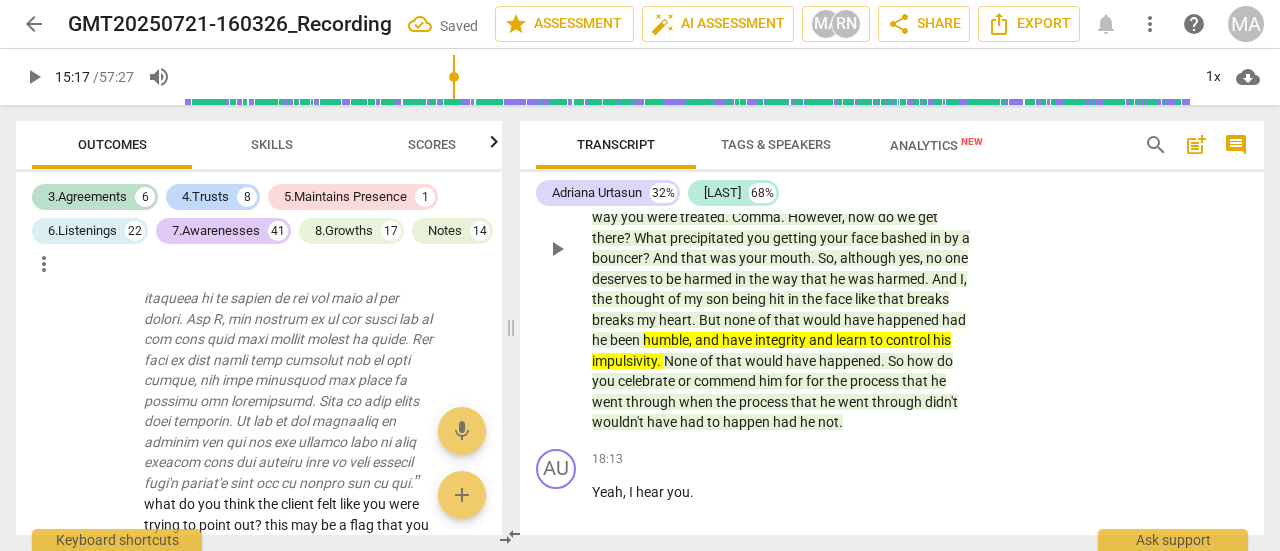 drag, startPoint x: 904, startPoint y: 381, endPoint x: 1027, endPoint y: 446, distance: 139.11865 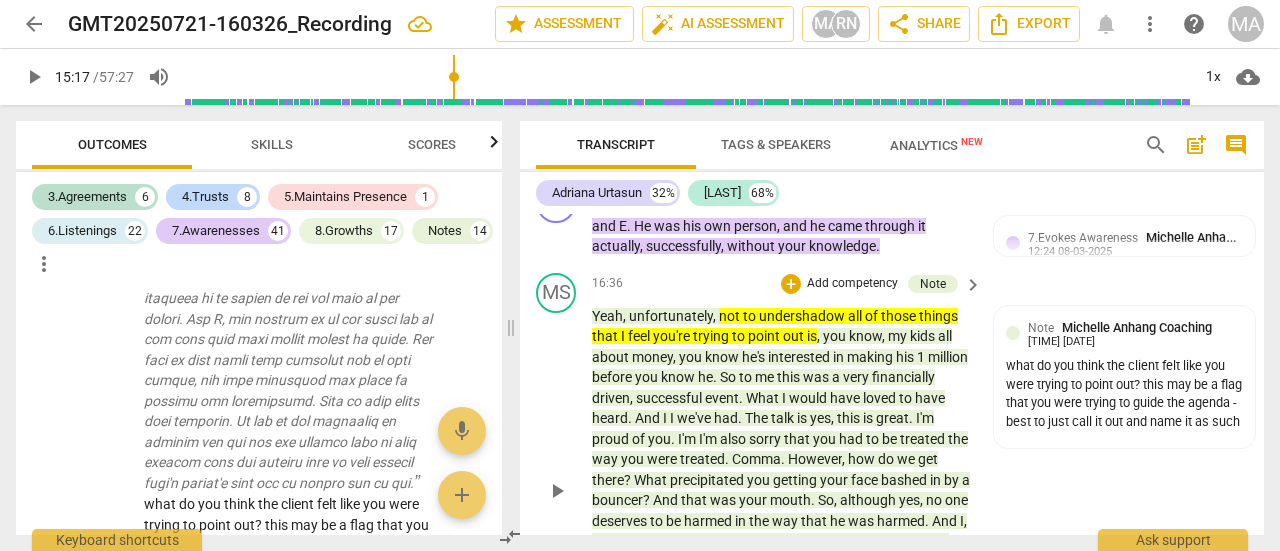 scroll, scrollTop: 7982, scrollLeft: 0, axis: vertical 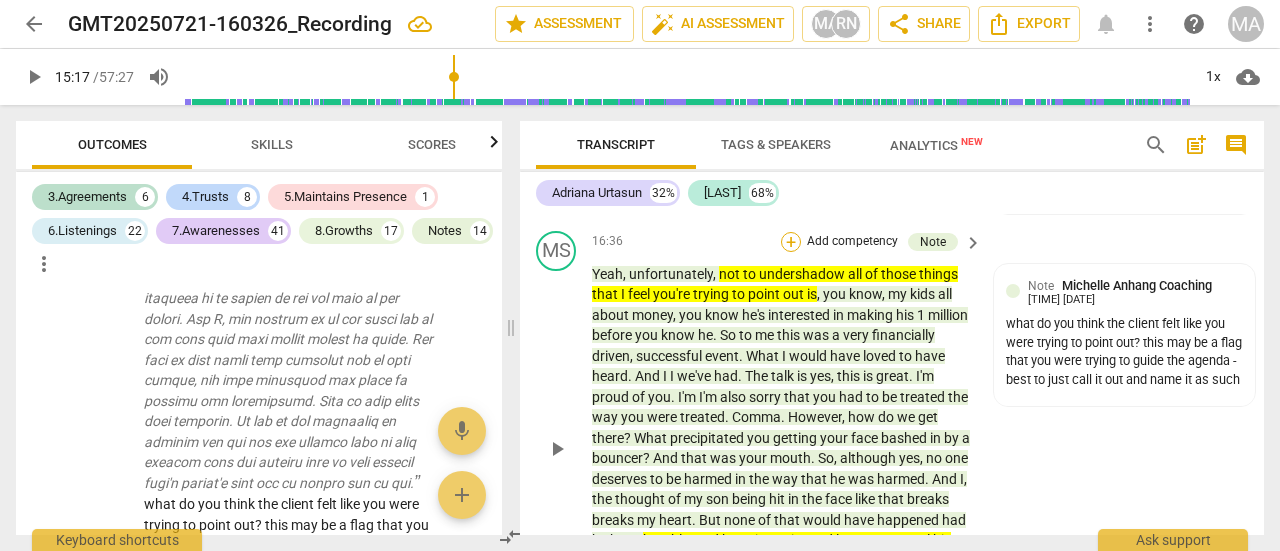 click on "+" at bounding box center (791, 242) 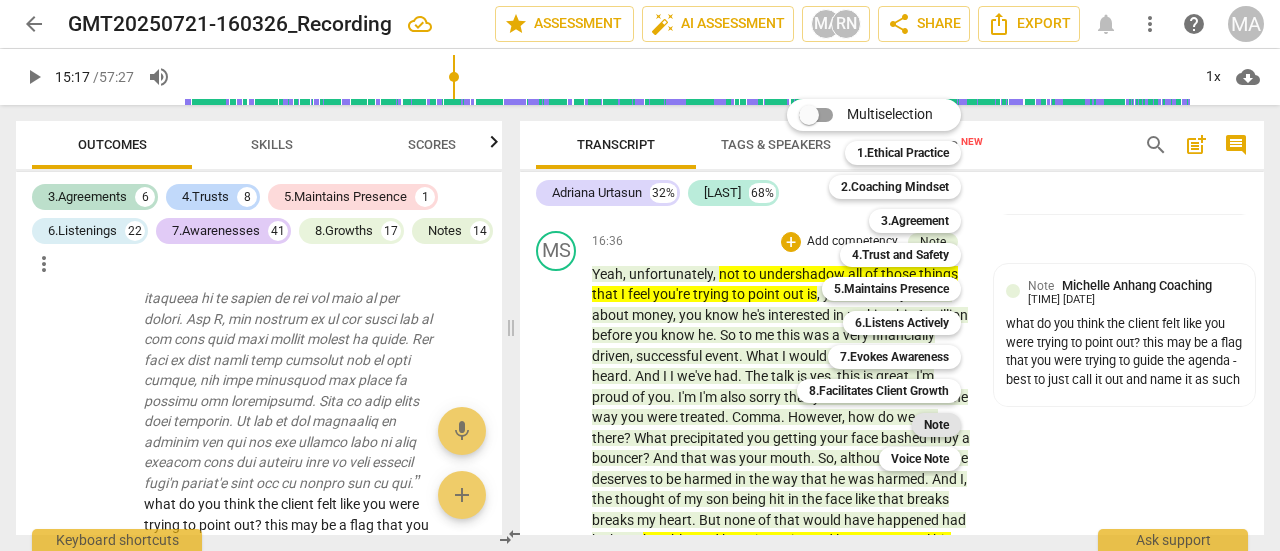 click on "Note" at bounding box center [936, 425] 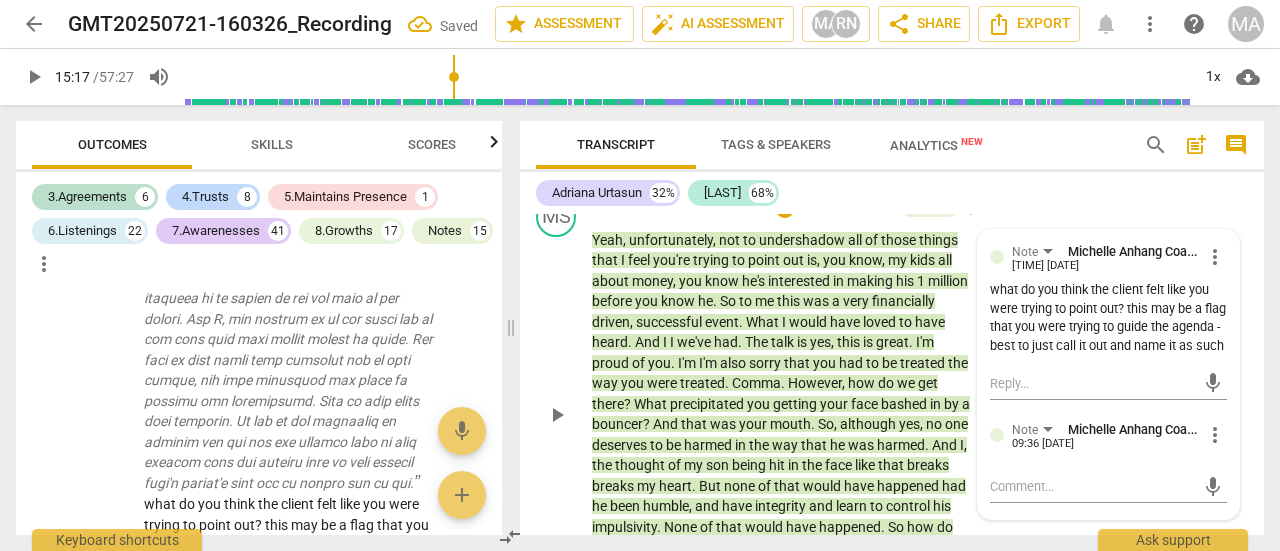 scroll, scrollTop: 8082, scrollLeft: 0, axis: vertical 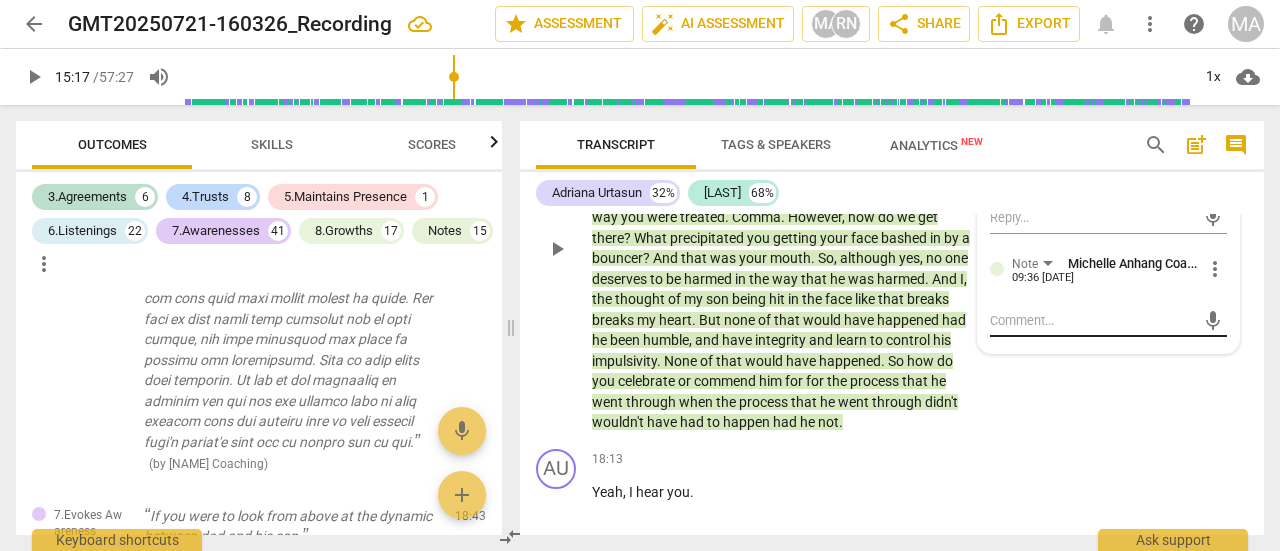 click at bounding box center (1092, 320) 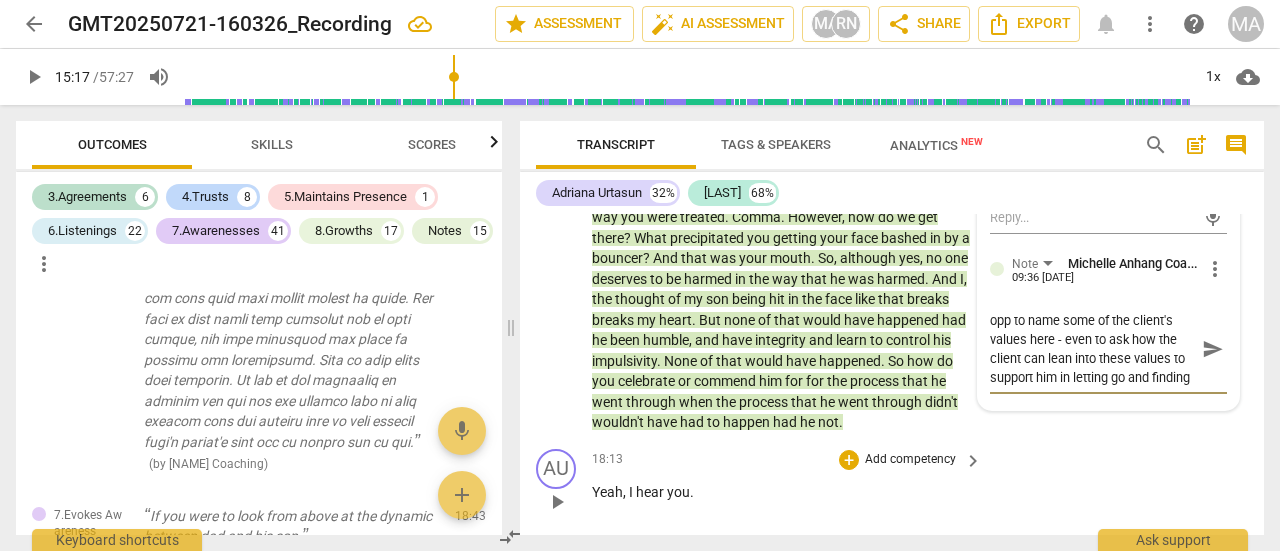 scroll, scrollTop: 16, scrollLeft: 0, axis: vertical 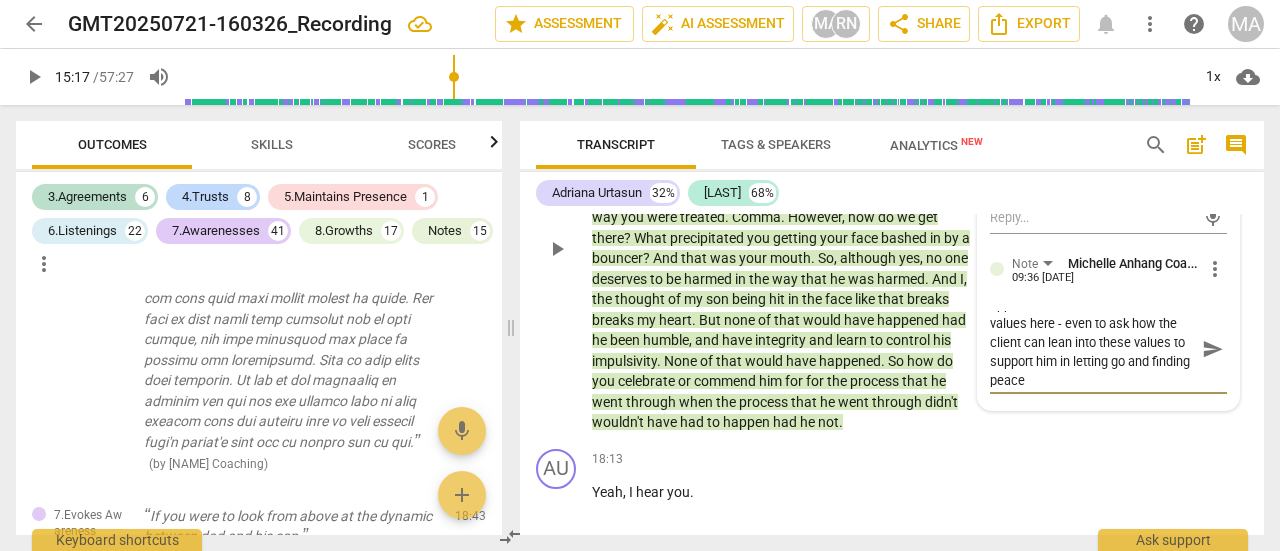 click on "send" at bounding box center (1213, 349) 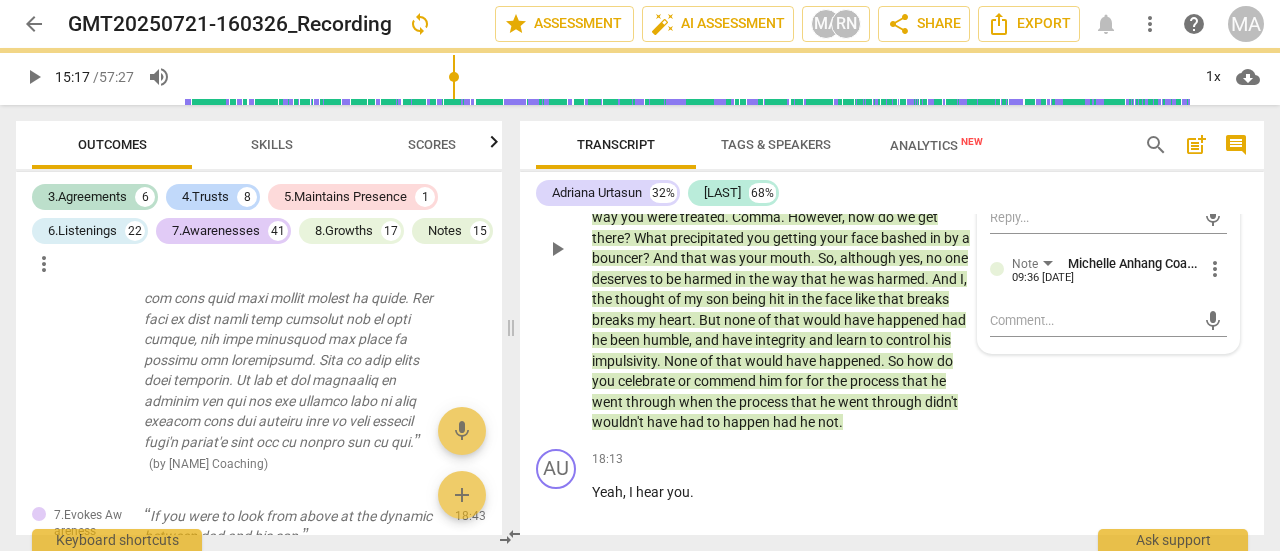 scroll, scrollTop: 0, scrollLeft: 0, axis: both 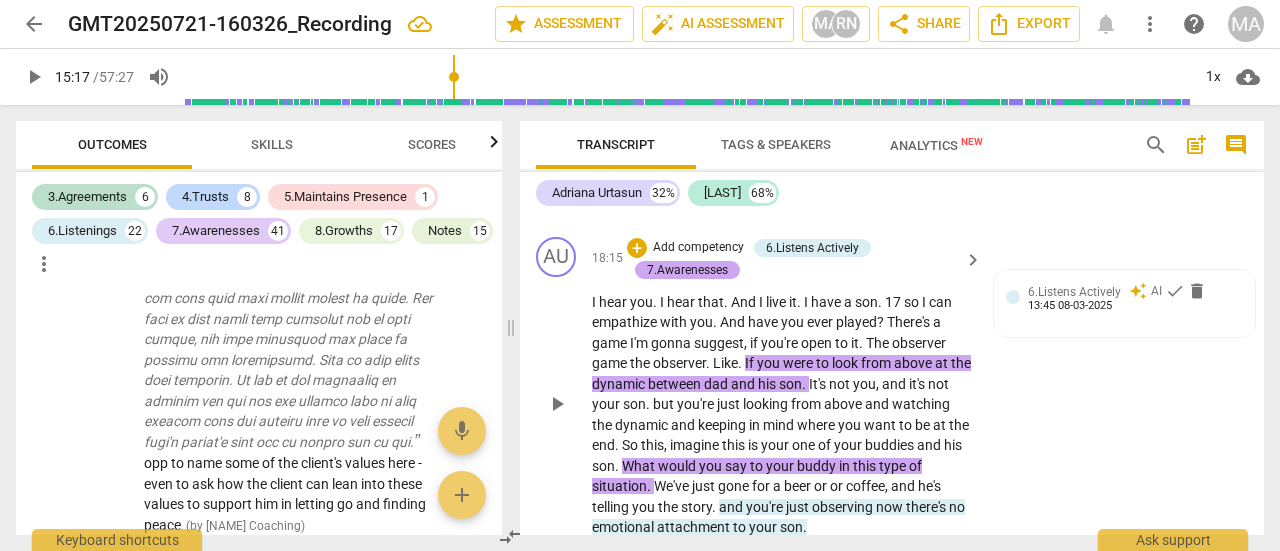 click on "7.Awarenesses" at bounding box center [687, 270] 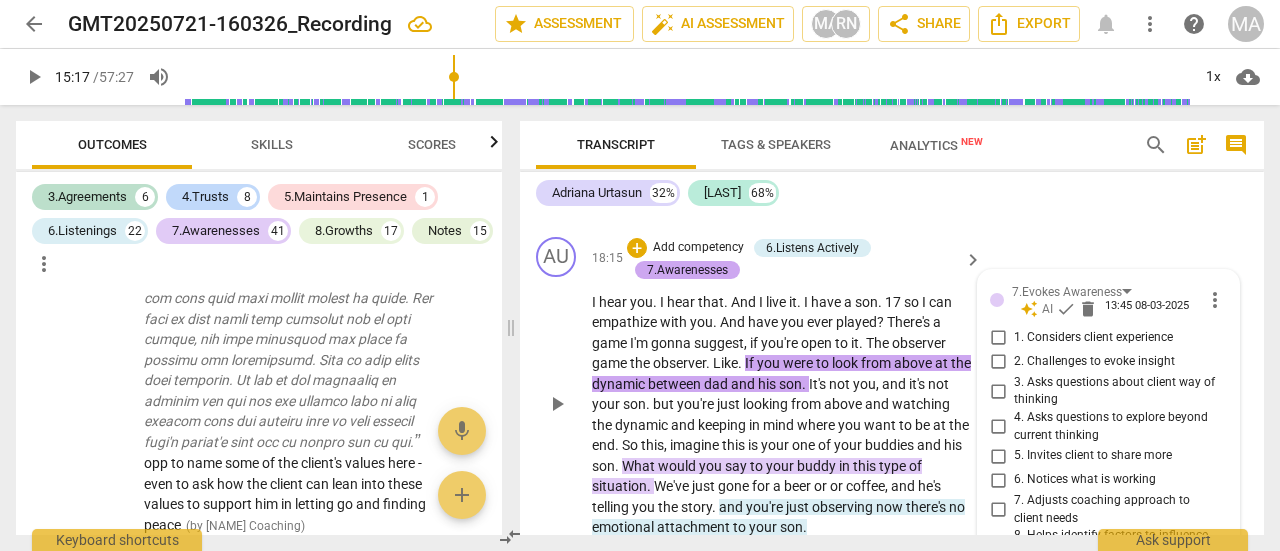 scroll, scrollTop: 8829, scrollLeft: 0, axis: vertical 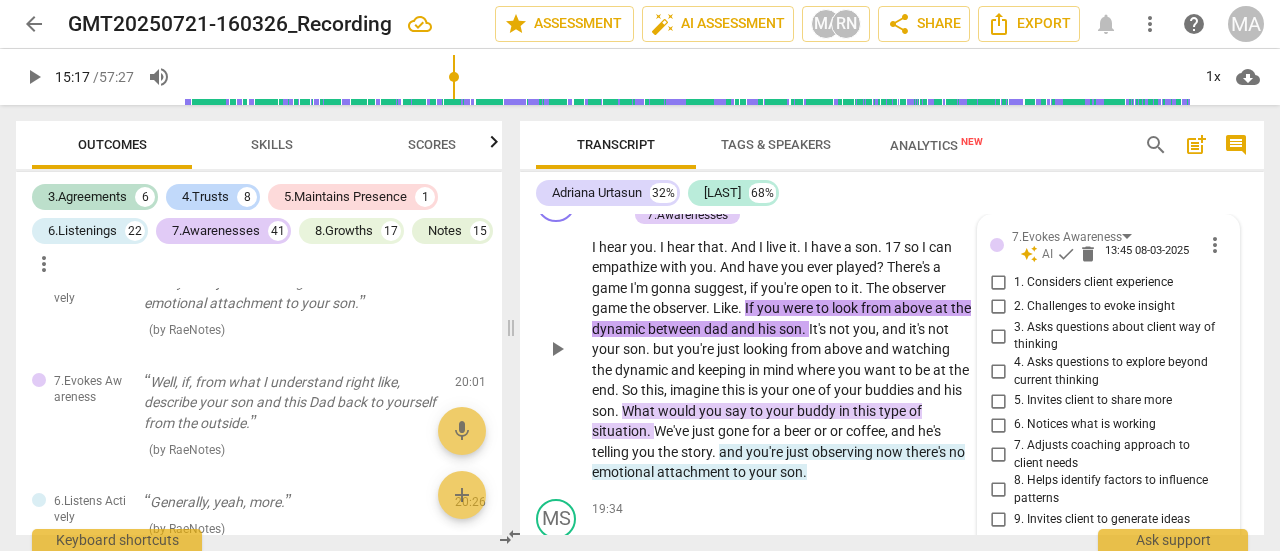 click on "4. Asks questions to explore beyond current thinking" at bounding box center (998, 372) 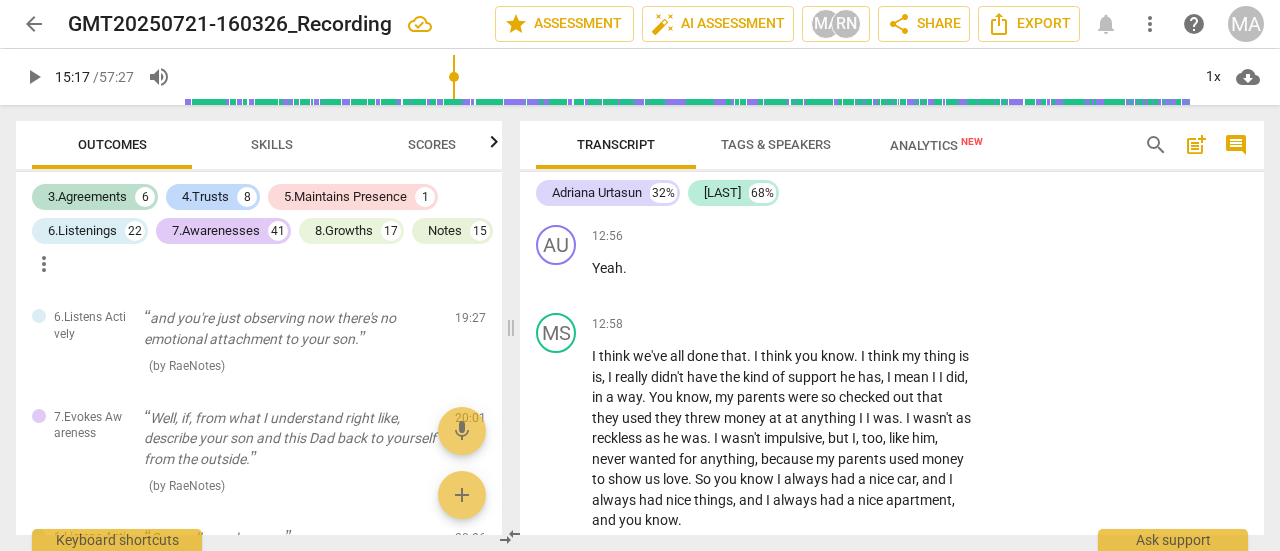 scroll, scrollTop: 6137, scrollLeft: 0, axis: vertical 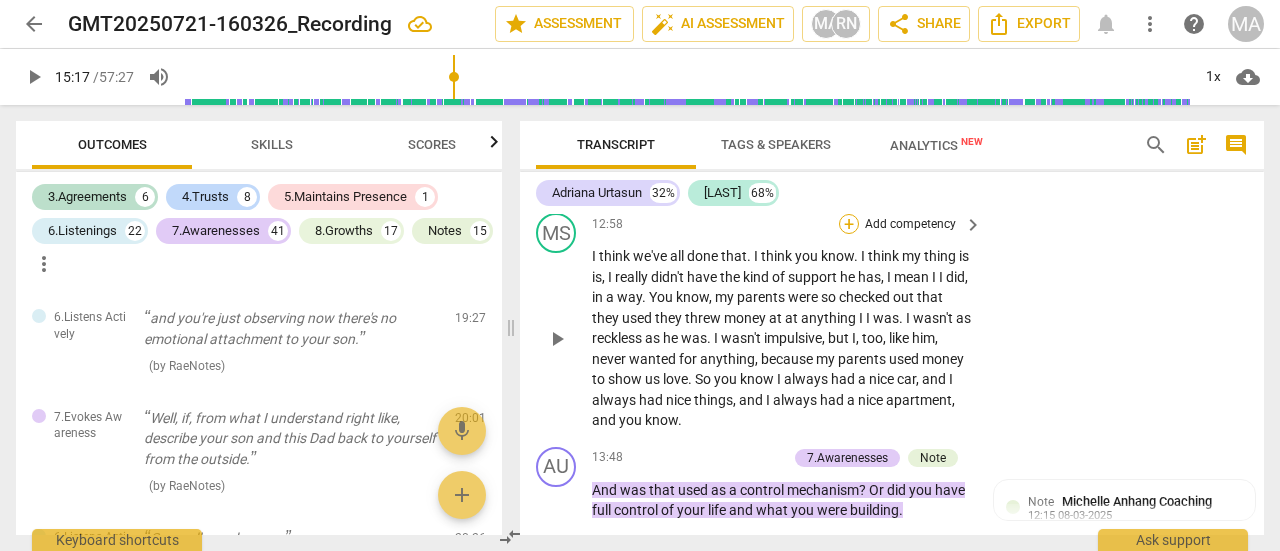 click on "+" at bounding box center (849, 224) 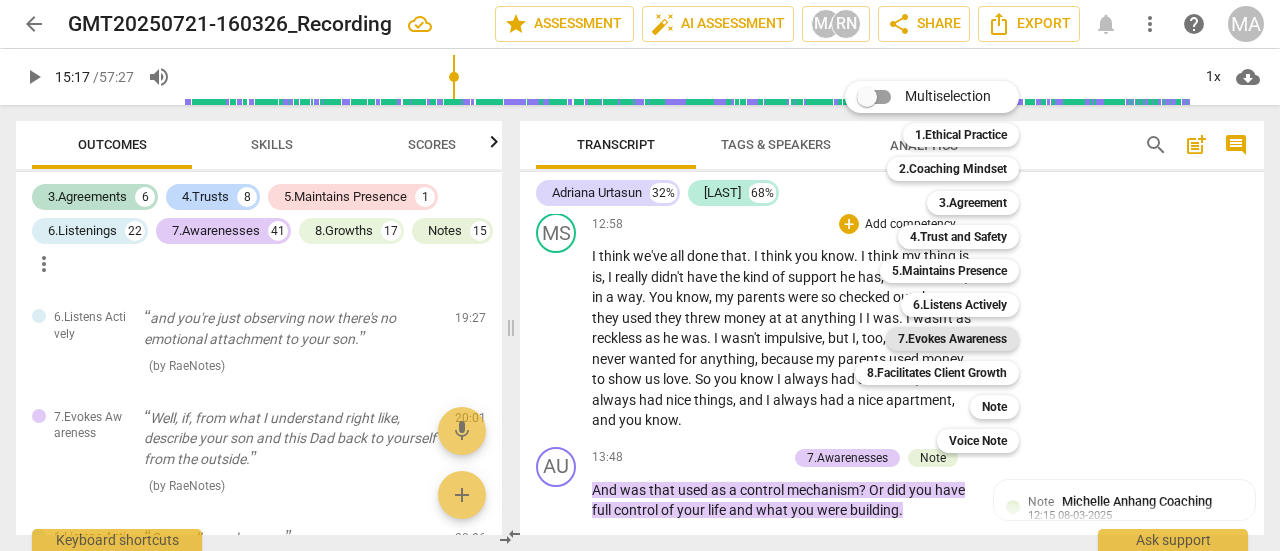 click on "7.Evokes Awareness" at bounding box center [952, 339] 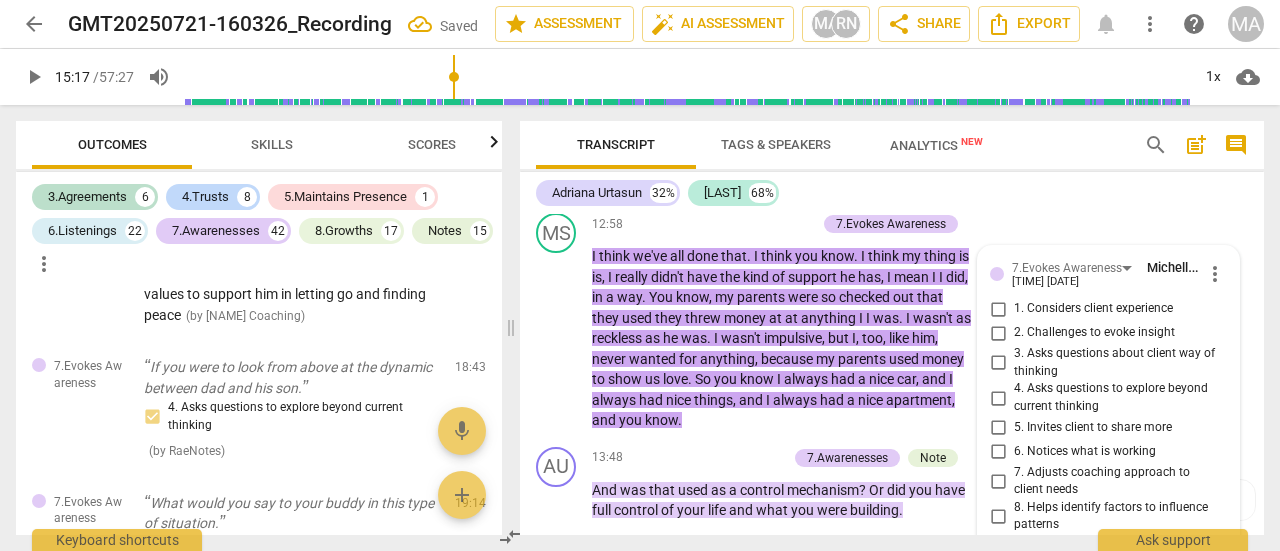 scroll, scrollTop: 6455, scrollLeft: 0, axis: vertical 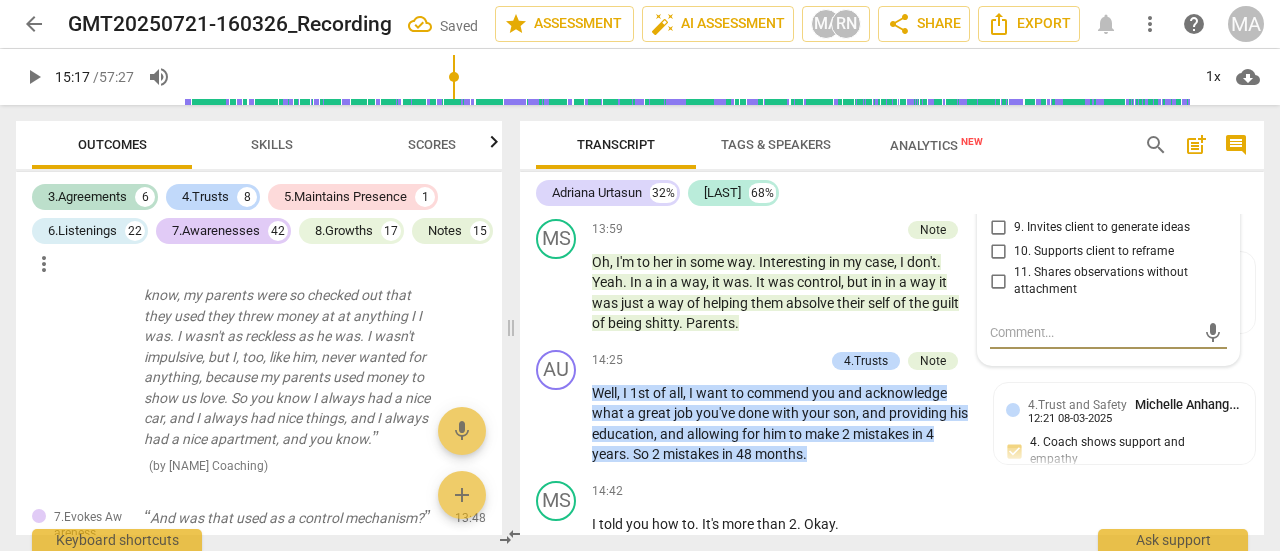 click on "8. Helps identify factors to influence patterns" at bounding box center [998, 198] 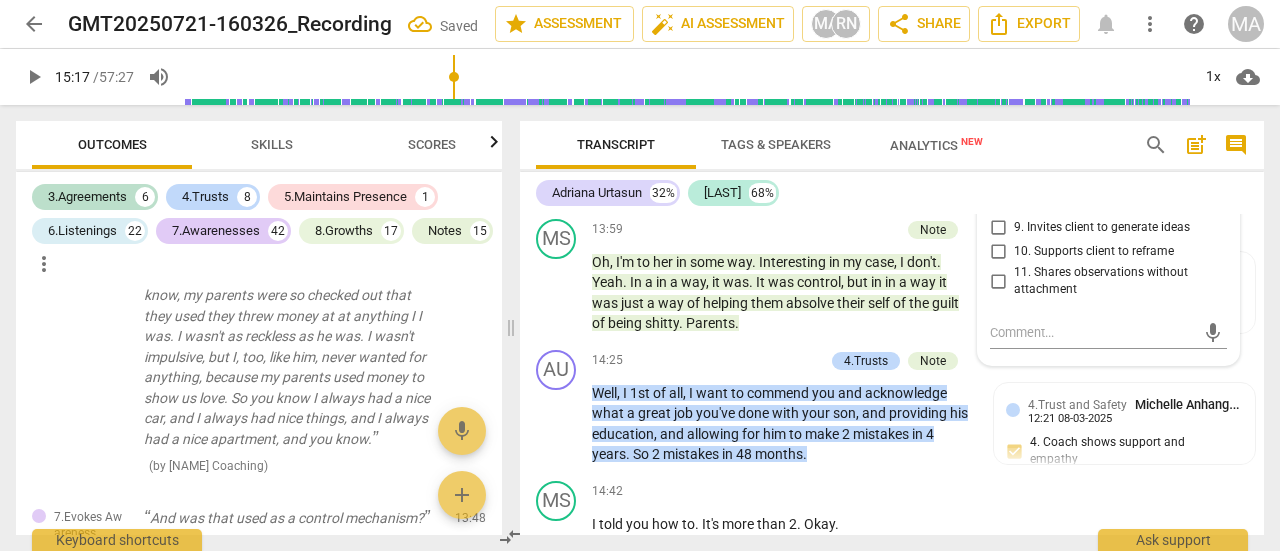 click on "8. Helps identify factors to influence patterns" at bounding box center (998, 198) 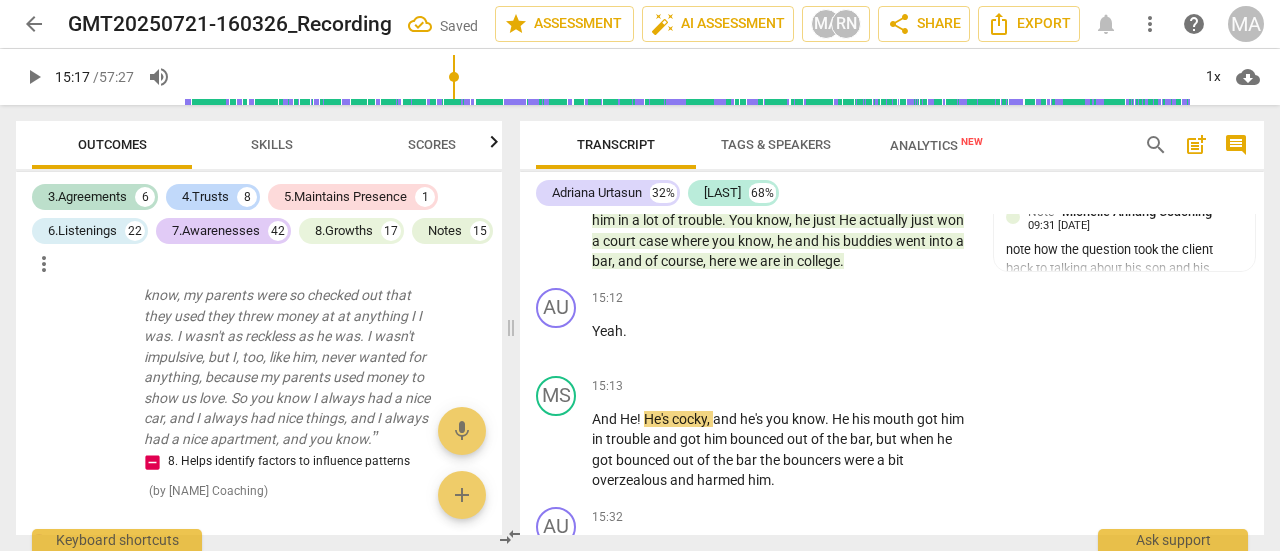 scroll, scrollTop: 7155, scrollLeft: 0, axis: vertical 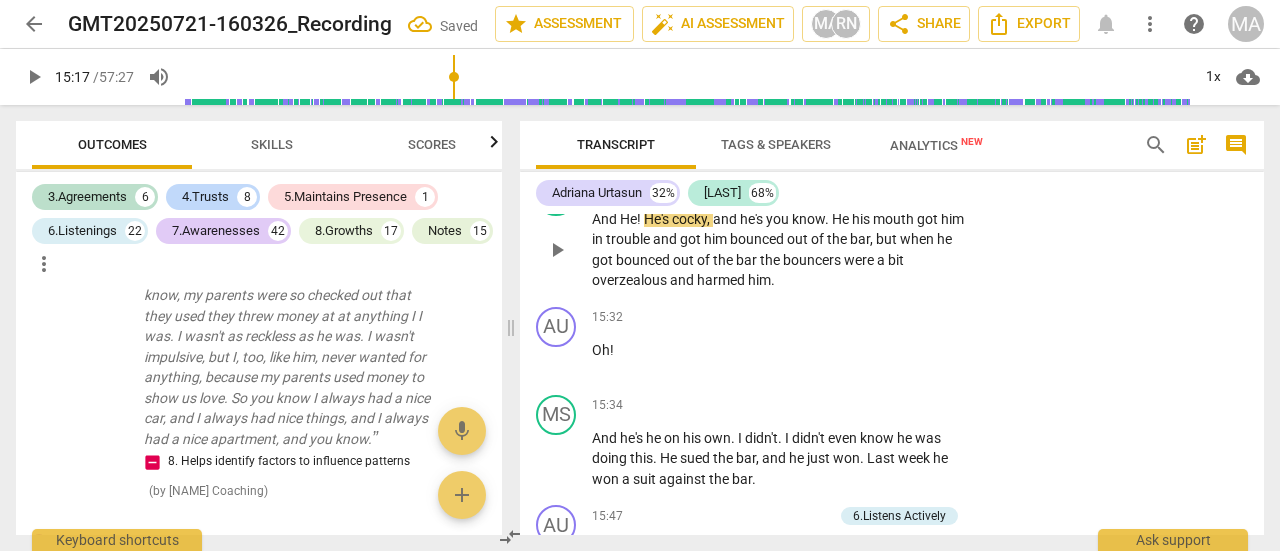 click on "bouncers" at bounding box center (813, 260) 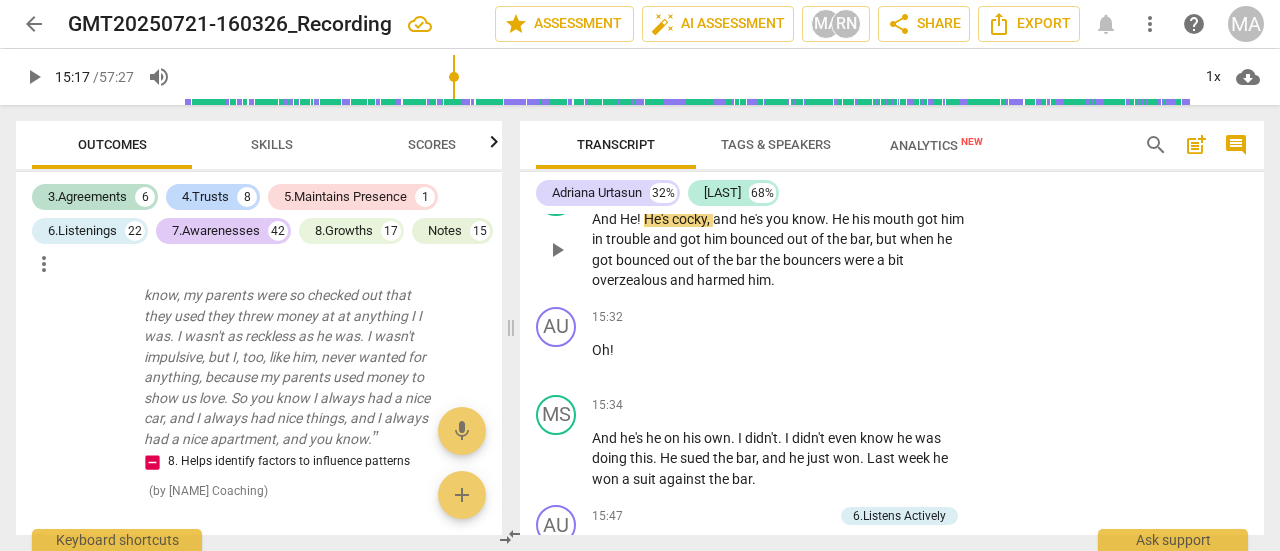 click on "cocky" at bounding box center [689, 219] 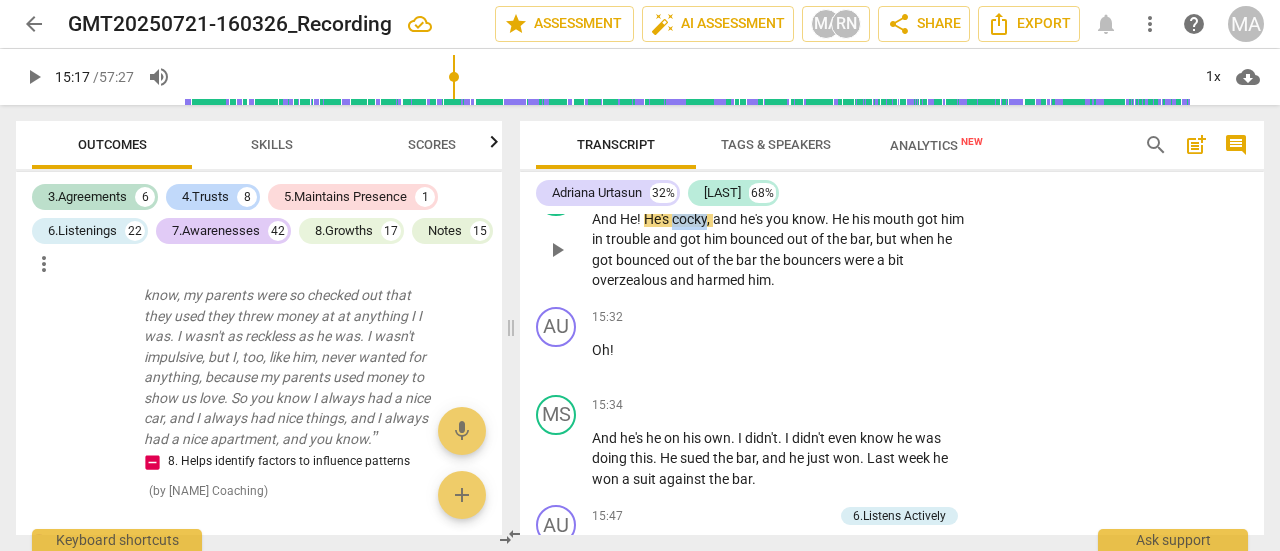 click on "cocky" at bounding box center (689, 219) 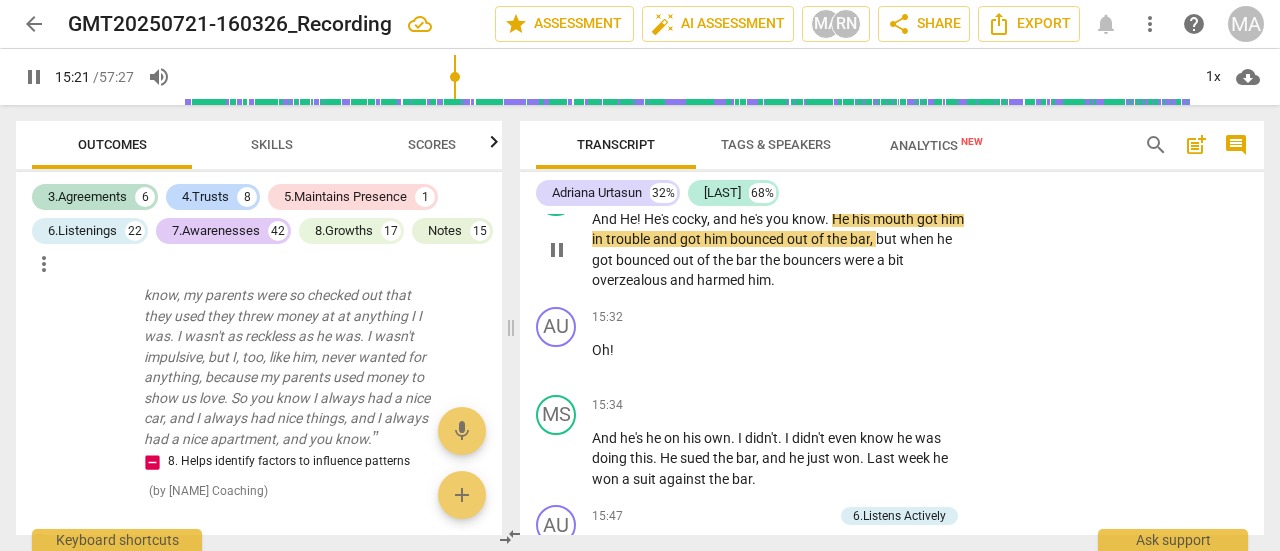 scroll, scrollTop: 7255, scrollLeft: 0, axis: vertical 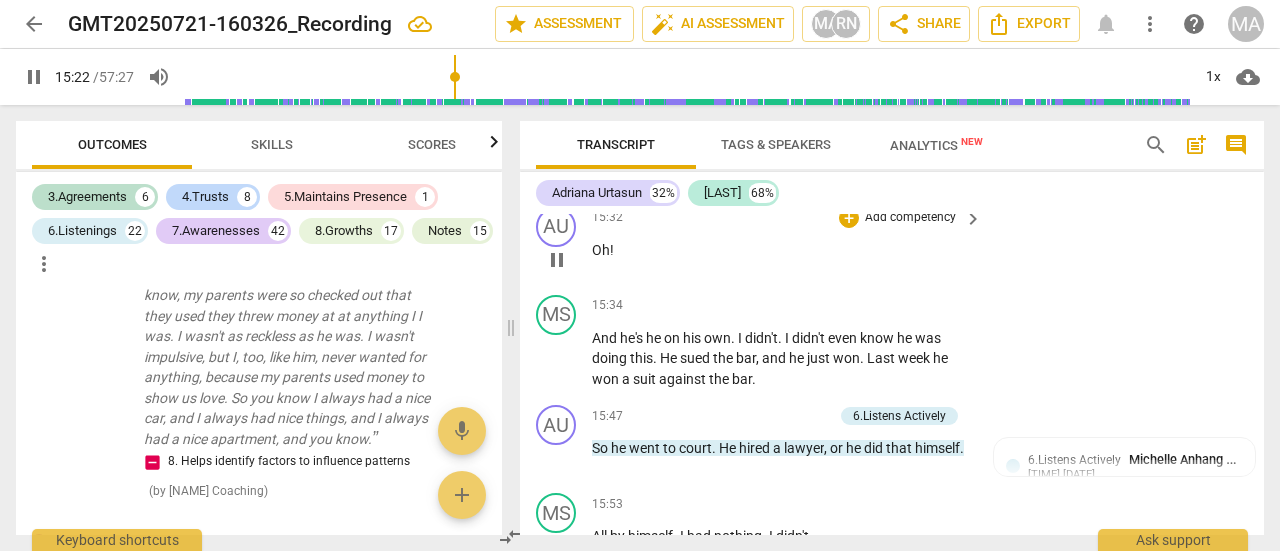 click on "pause" at bounding box center (557, 260) 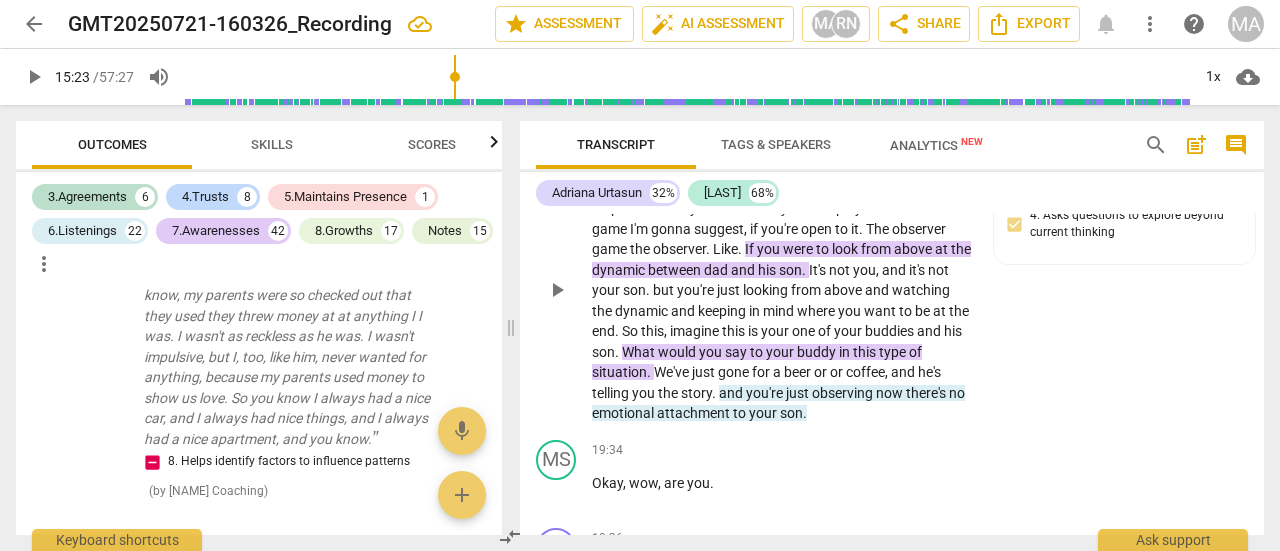 scroll, scrollTop: 8455, scrollLeft: 0, axis: vertical 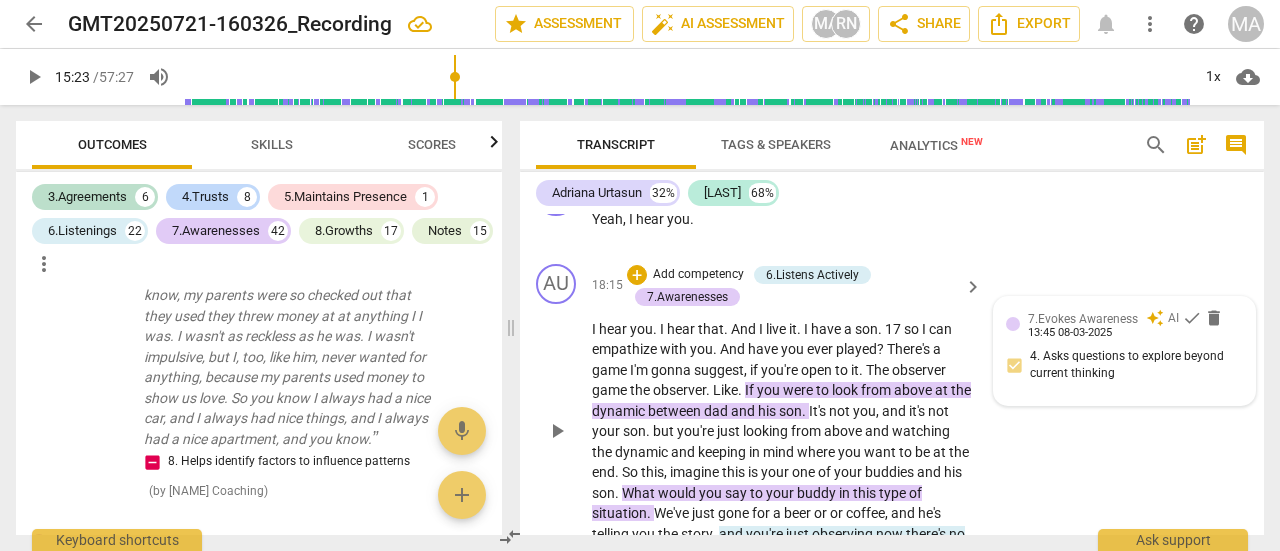 click on "[NUMBER].Evokes Awareness auto_awesome AI check delete [TIME] [DATE] [NUMBER]. Asks questions to explore beyond current thinking" at bounding box center (1124, 351) 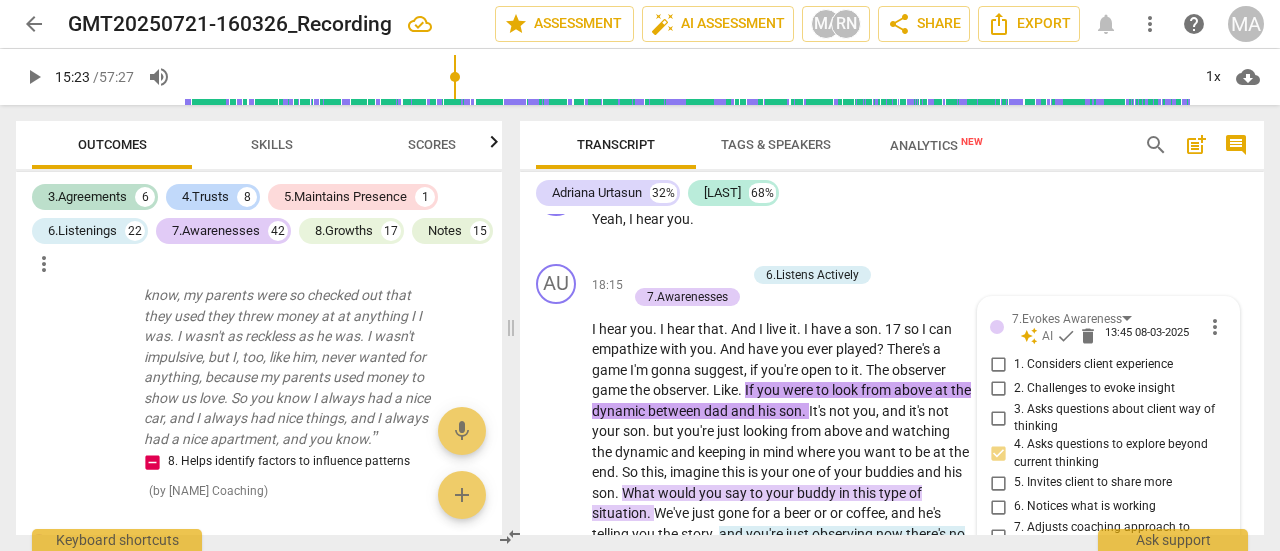 scroll, scrollTop: 8829, scrollLeft: 0, axis: vertical 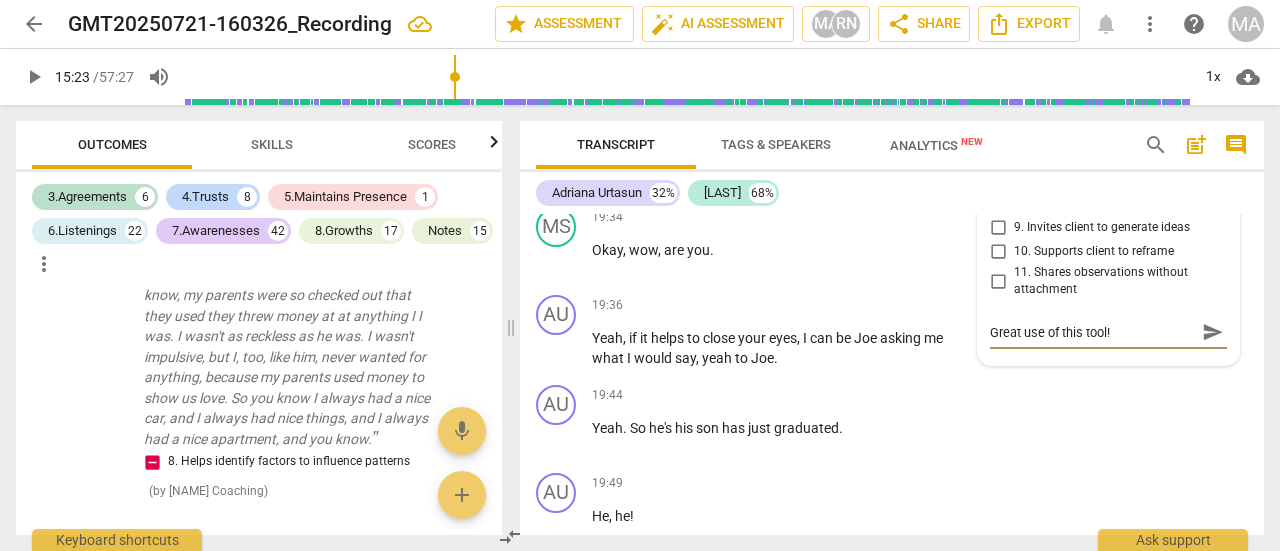 click on "send" at bounding box center (1212, 332) 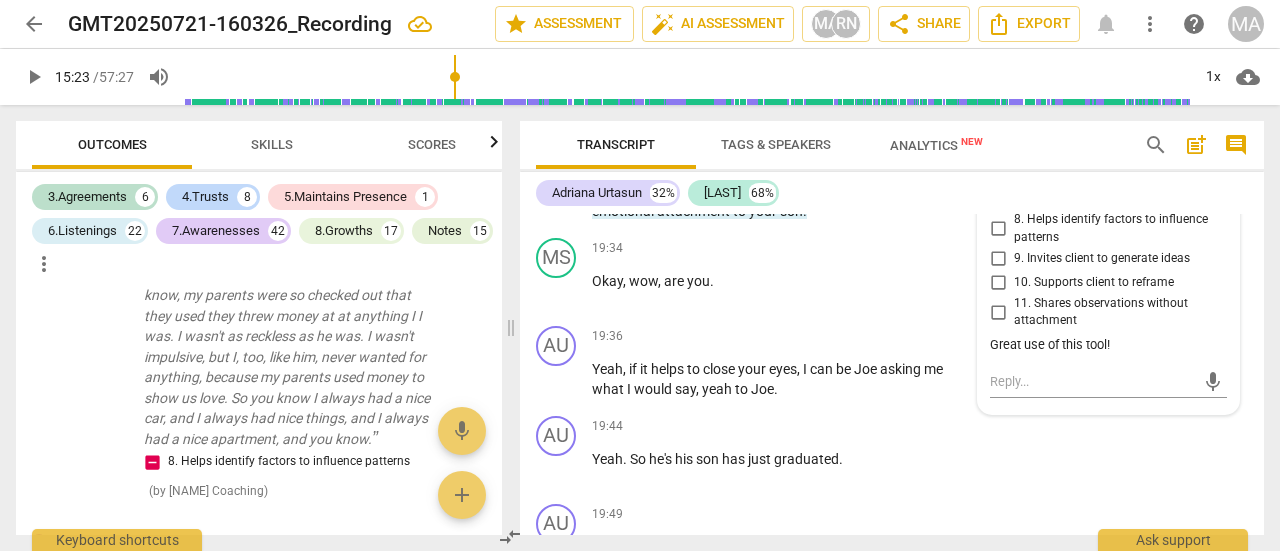 scroll, scrollTop: 8829, scrollLeft: 0, axis: vertical 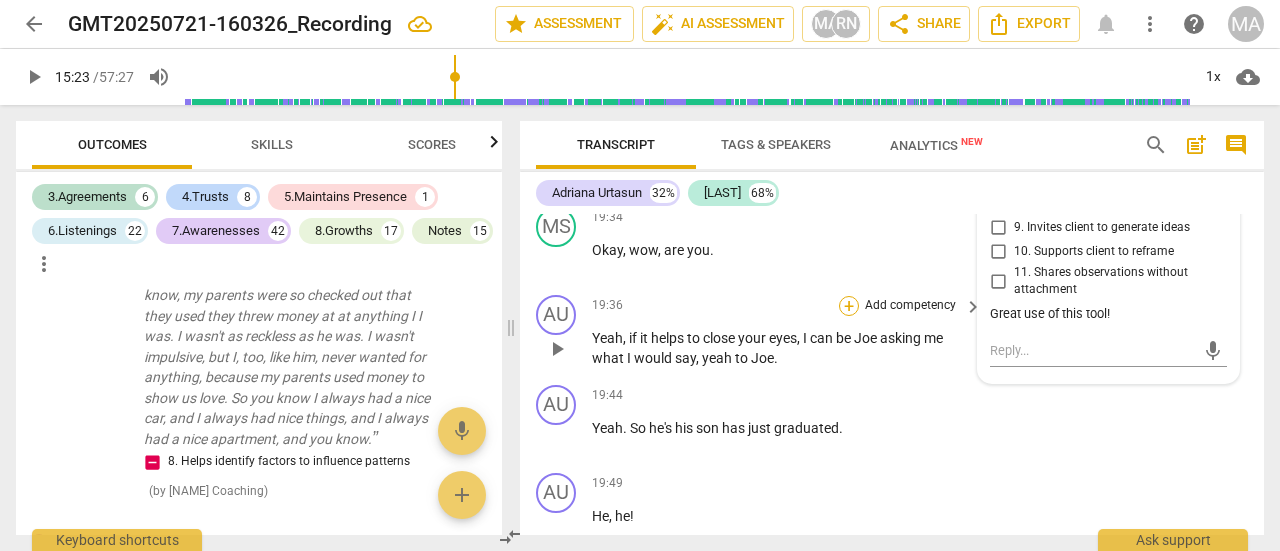click on "+" at bounding box center [849, 306] 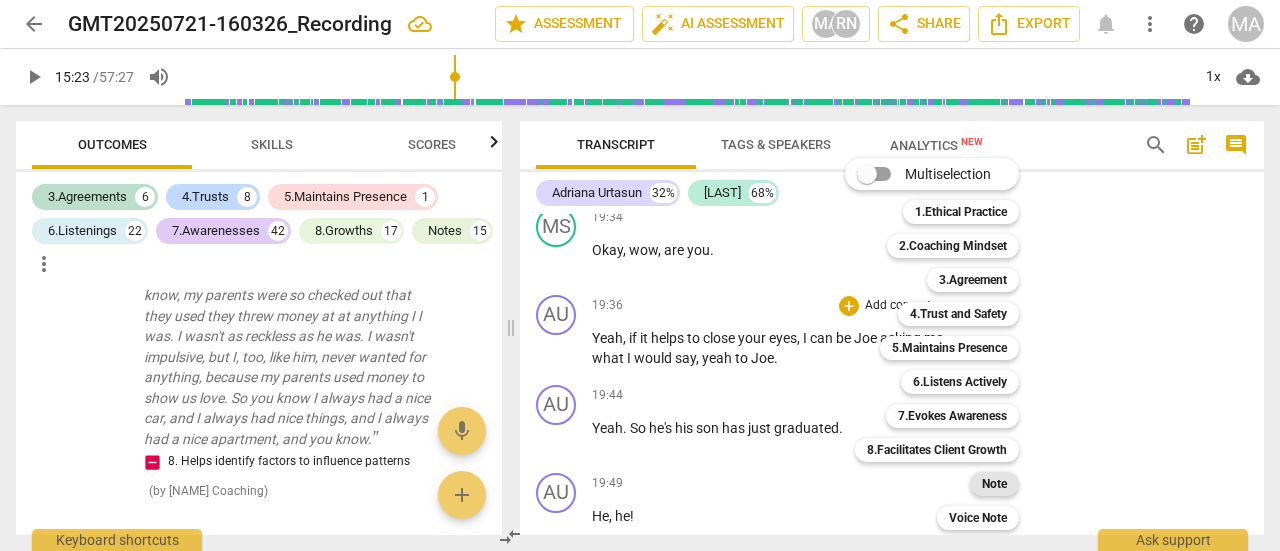click on "Note" at bounding box center (994, 484) 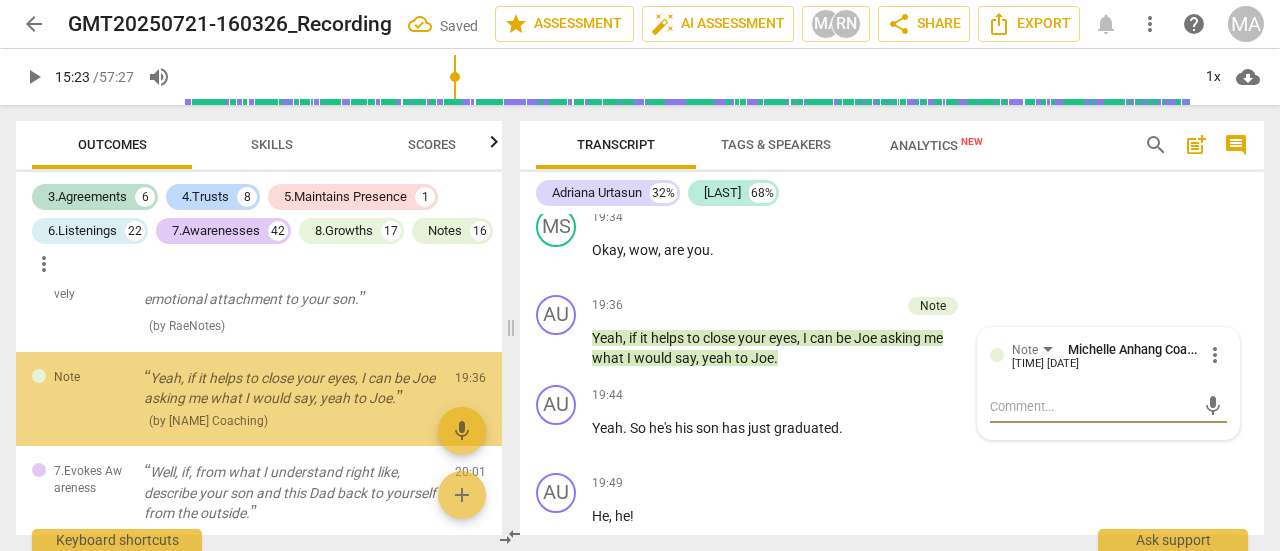 scroll, scrollTop: 7446, scrollLeft: 0, axis: vertical 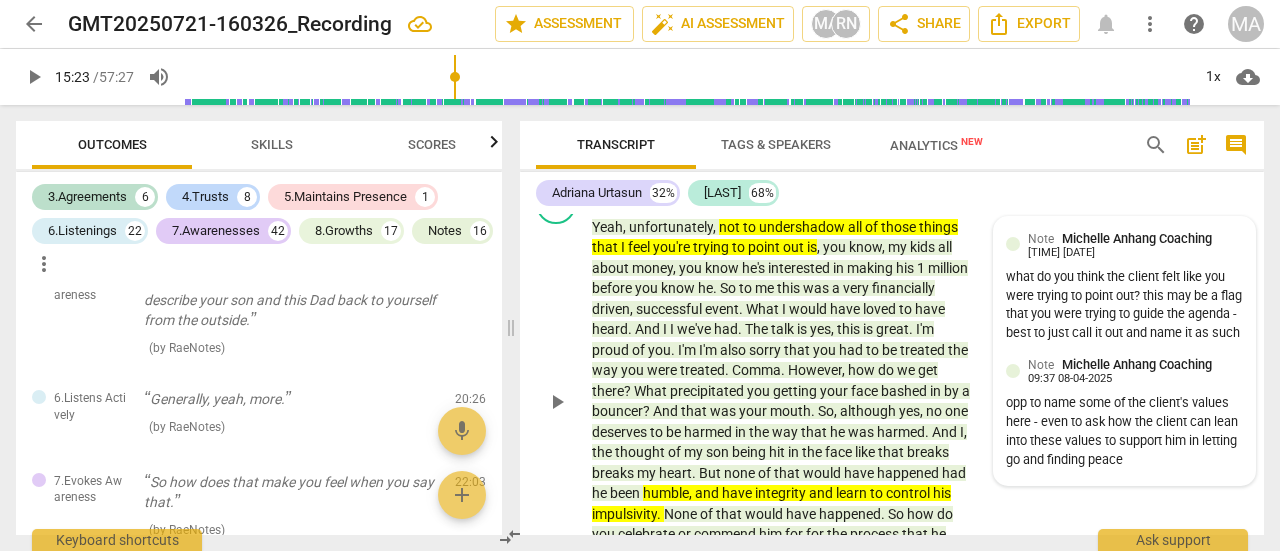 click on "Note Michelle Anhang Coaching 09:35 08-04-2025" at bounding box center (1124, 244) 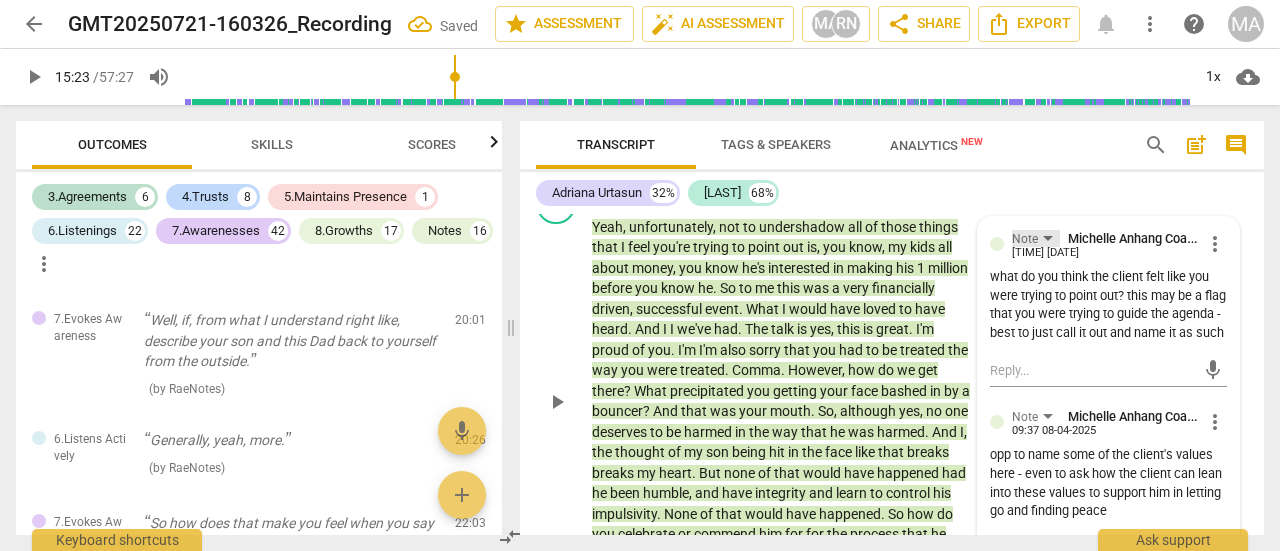 click on "Note" at bounding box center [1025, 239] 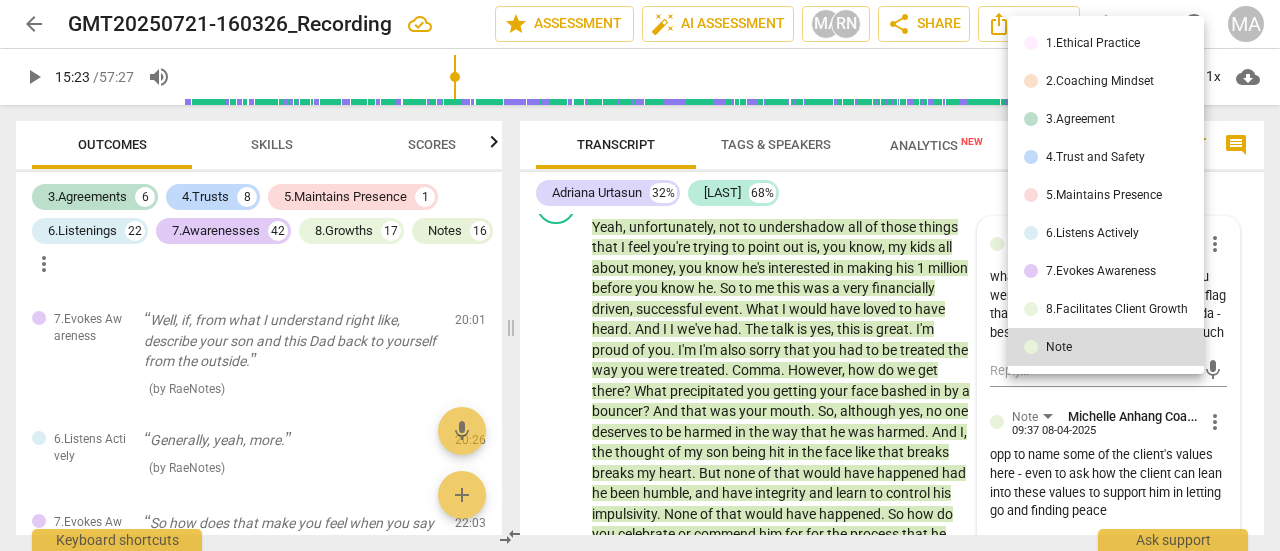 click at bounding box center [1031, 157] 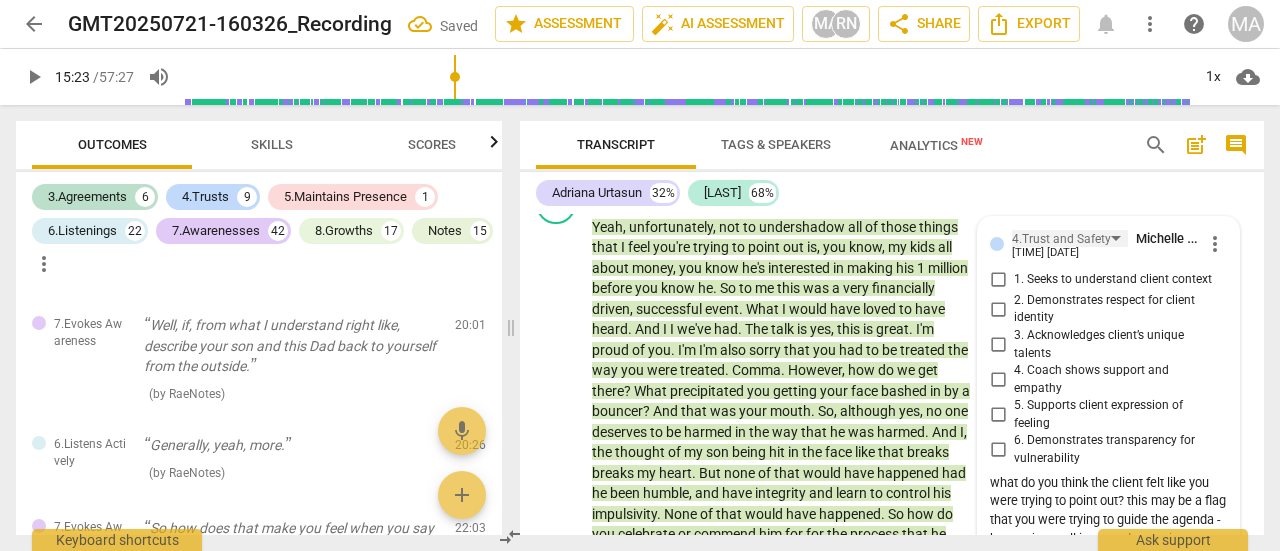 scroll, scrollTop: 7451, scrollLeft: 0, axis: vertical 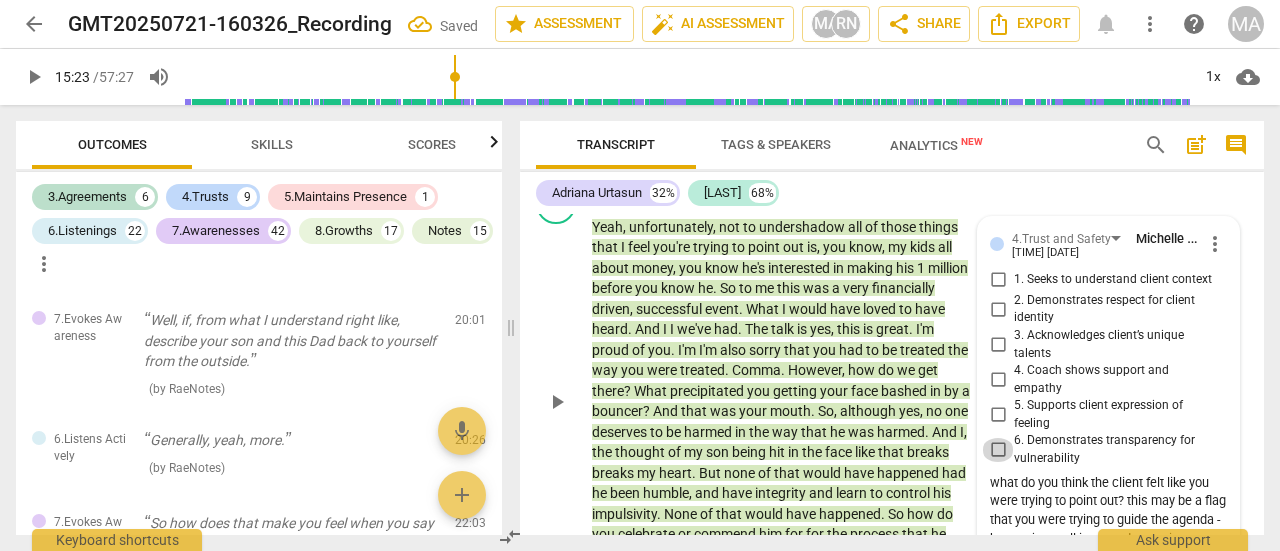 click on "6. Demonstrates transparency for vulnerability" at bounding box center (998, 450) 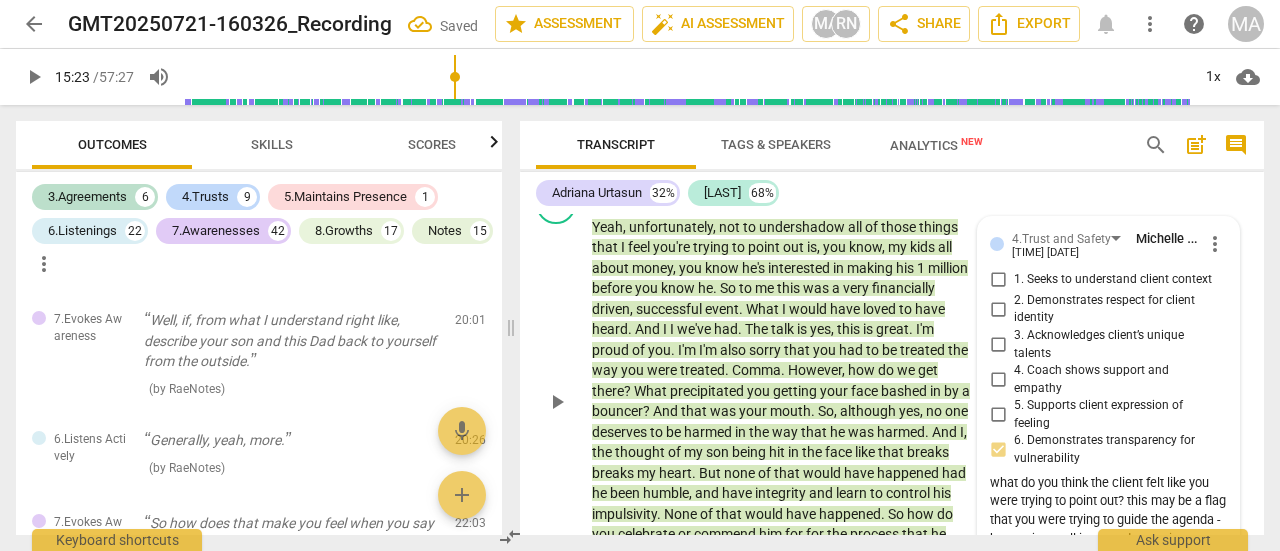 click on "6. Demonstrates transparency for vulnerability" at bounding box center [998, 450] 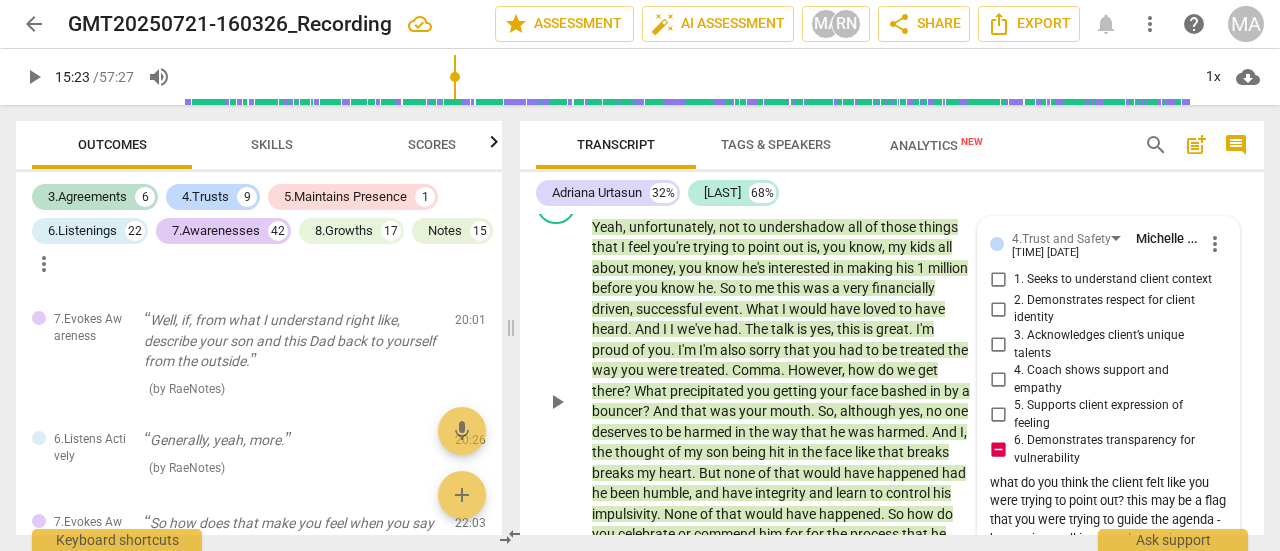 scroll, scrollTop: 8329, scrollLeft: 0, axis: vertical 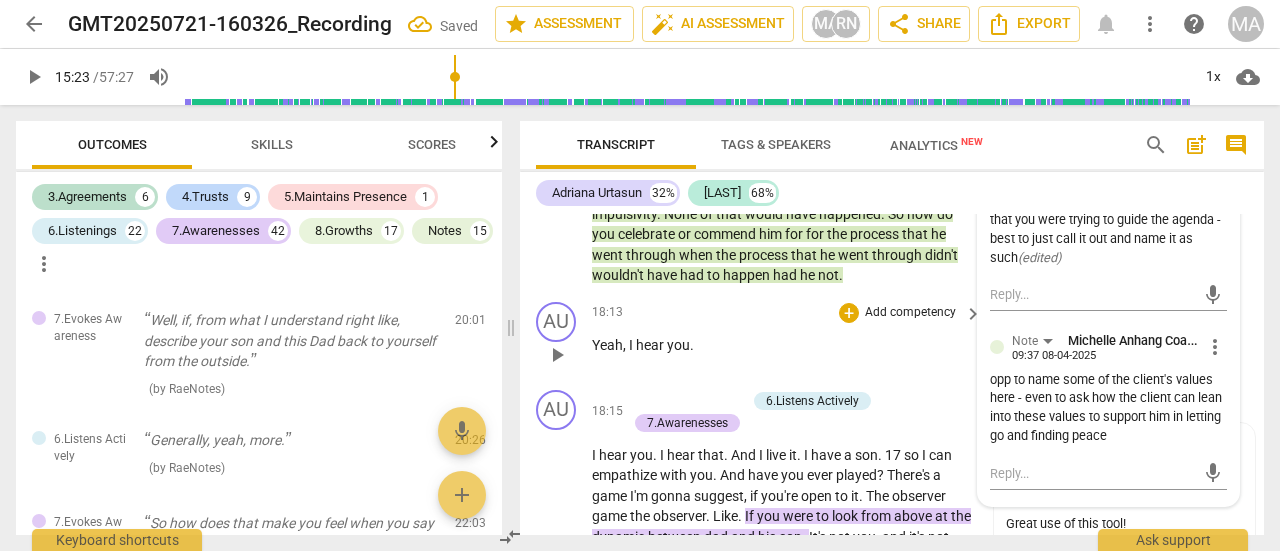 click on "[TIME] + Add competency keyboard_arrow_right" at bounding box center (788, 313) 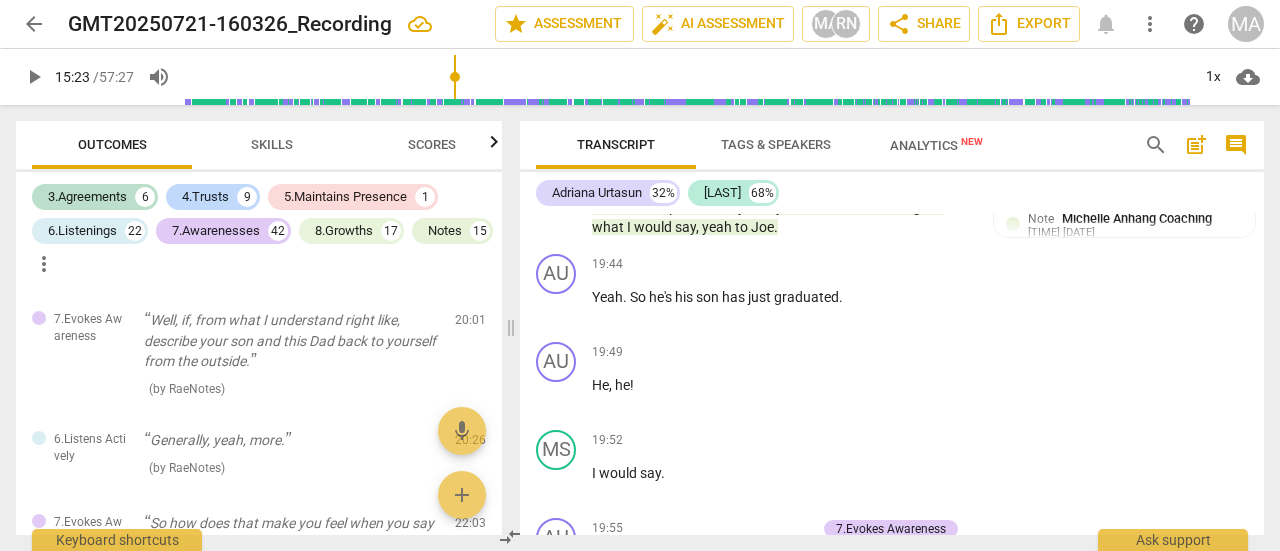 scroll, scrollTop: 8929, scrollLeft: 0, axis: vertical 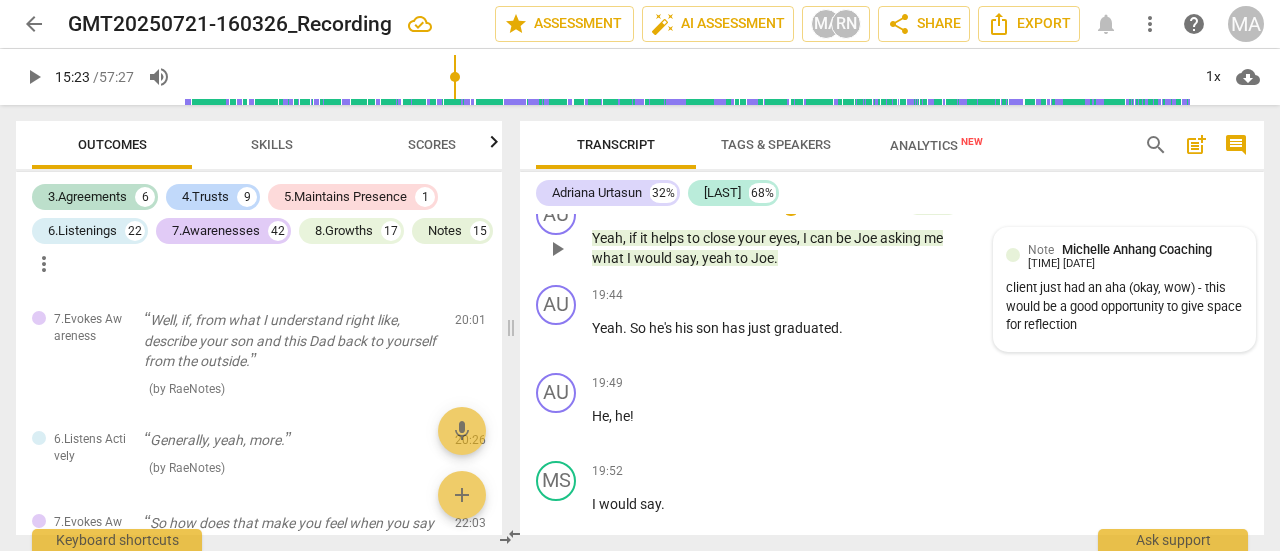 click on "Note" at bounding box center [1041, 250] 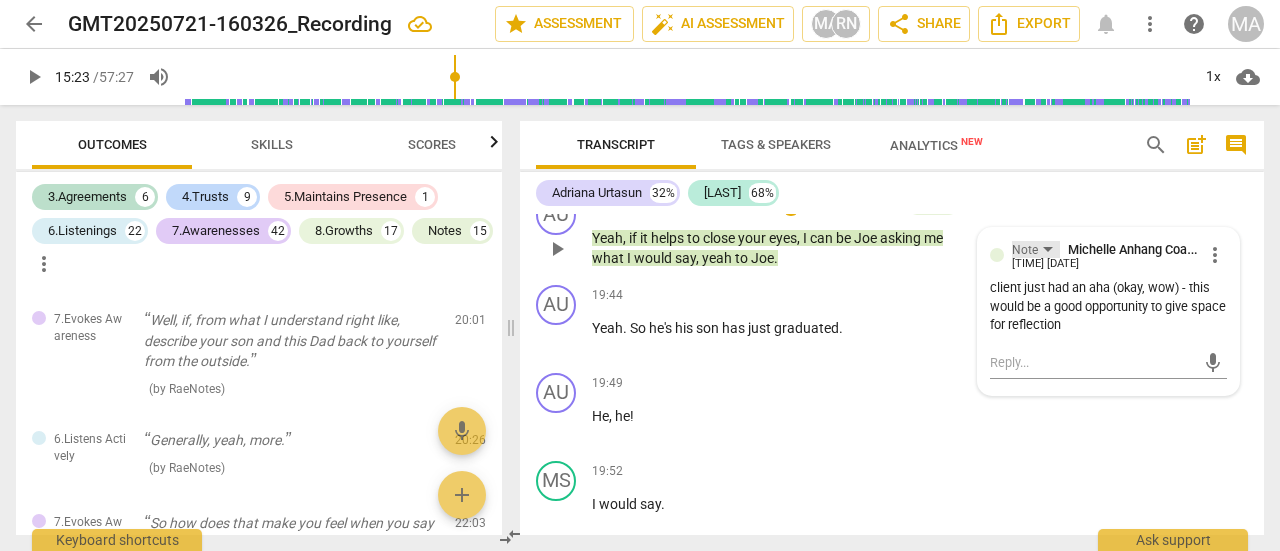 click on "Note" at bounding box center [1036, 249] 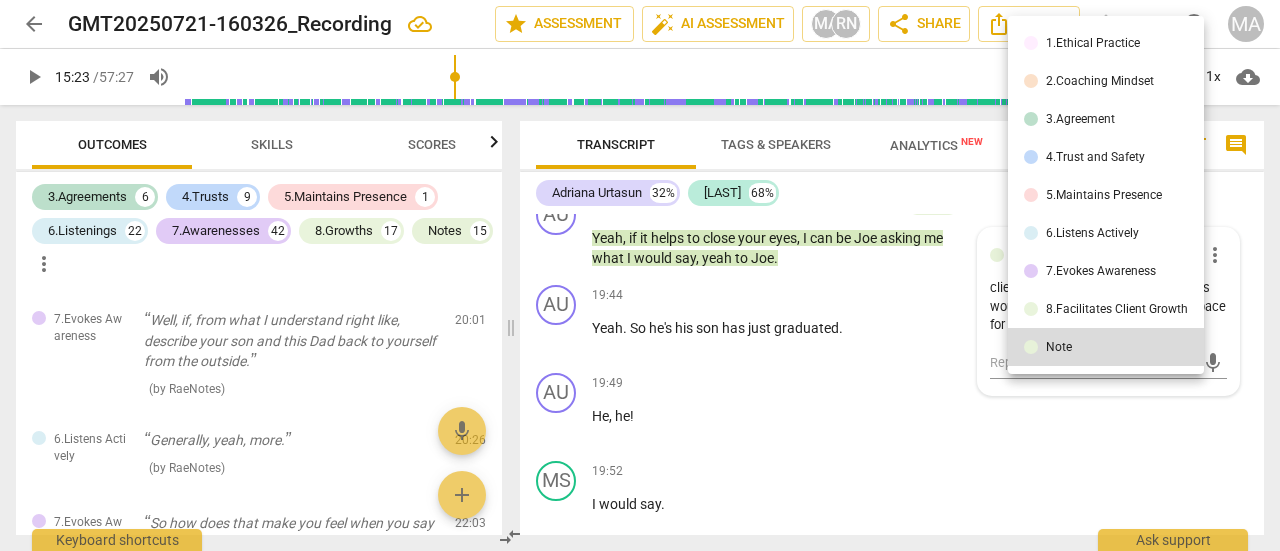click on "5.Maintains Presence" at bounding box center [1104, 195] 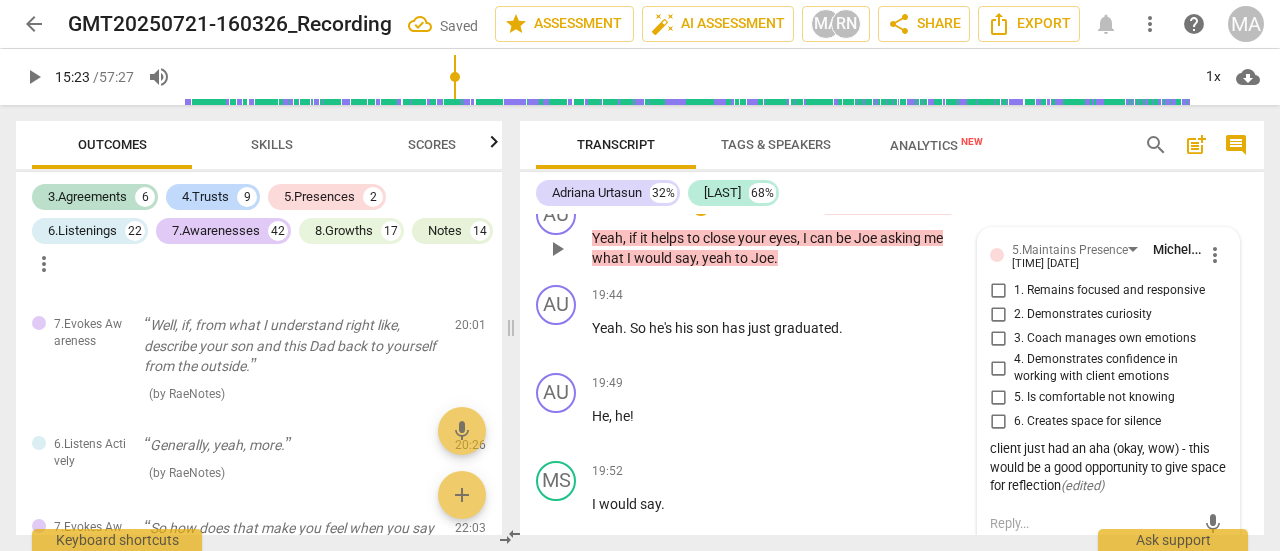 click on "6. Creates space for silence" at bounding box center [998, 422] 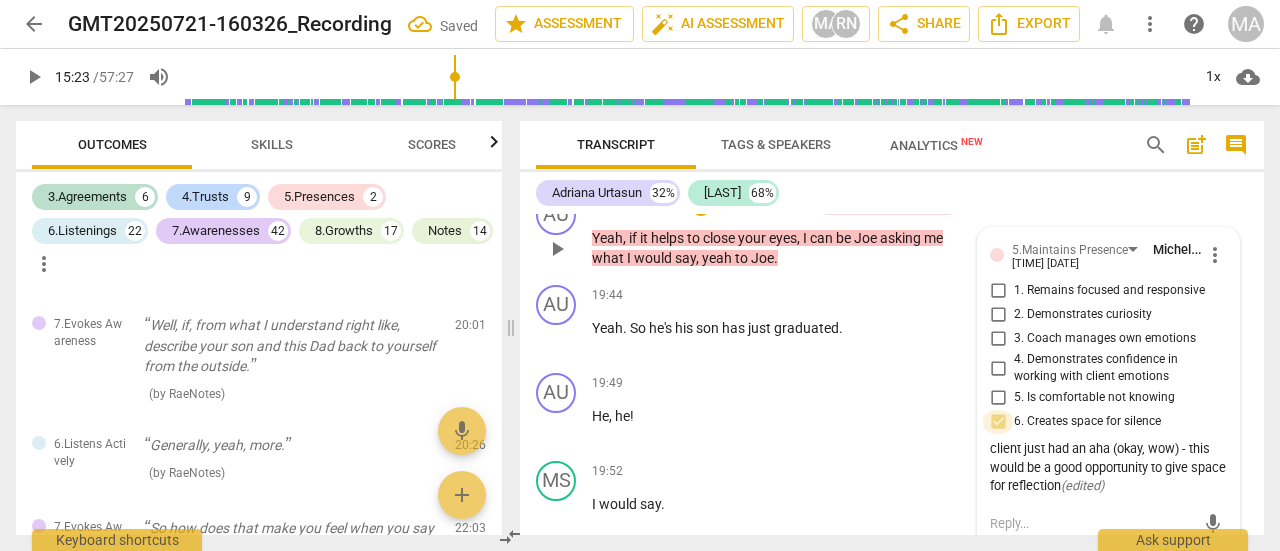 click on "6. Creates space for silence" at bounding box center (998, 422) 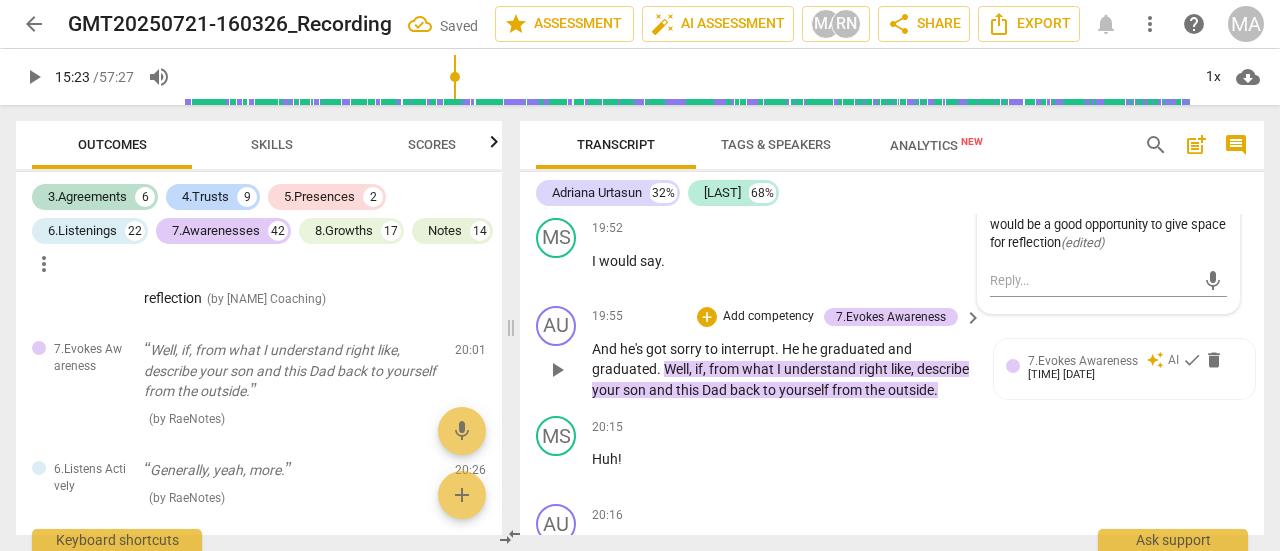 scroll, scrollTop: 9329, scrollLeft: 0, axis: vertical 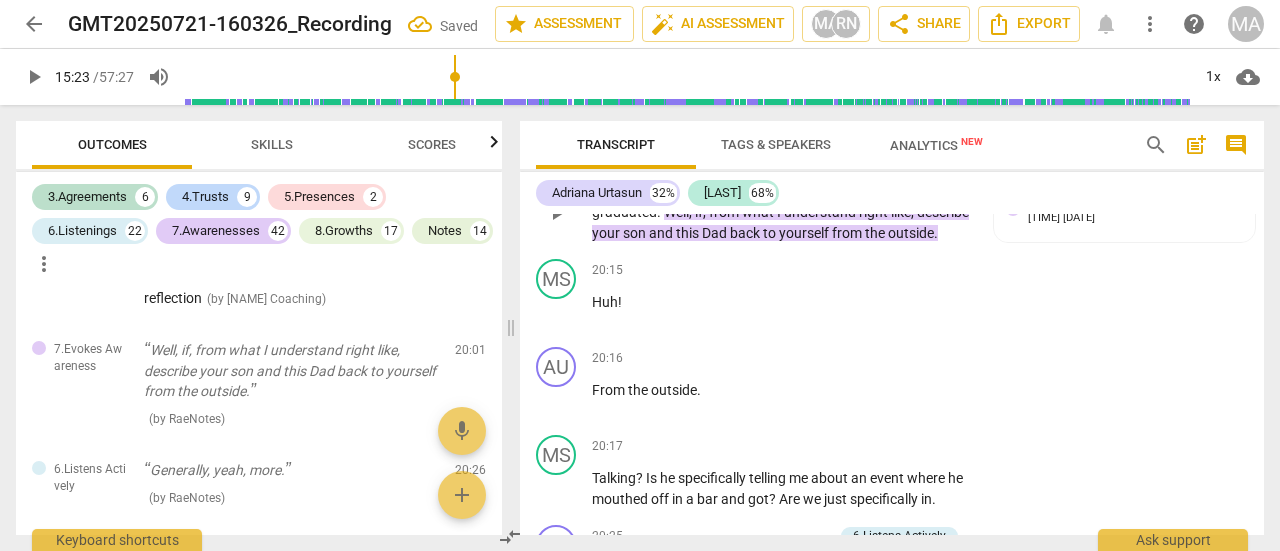 click on "And   he's   got   sorry   to   interrupt .   He   he   graduated   and   graduated .   Well ,   if ,   from   what   I   understand   right   like ,   describe   your   son   and   this   Dad   back   to   yourself   from   the   outside ." at bounding box center (782, 213) 